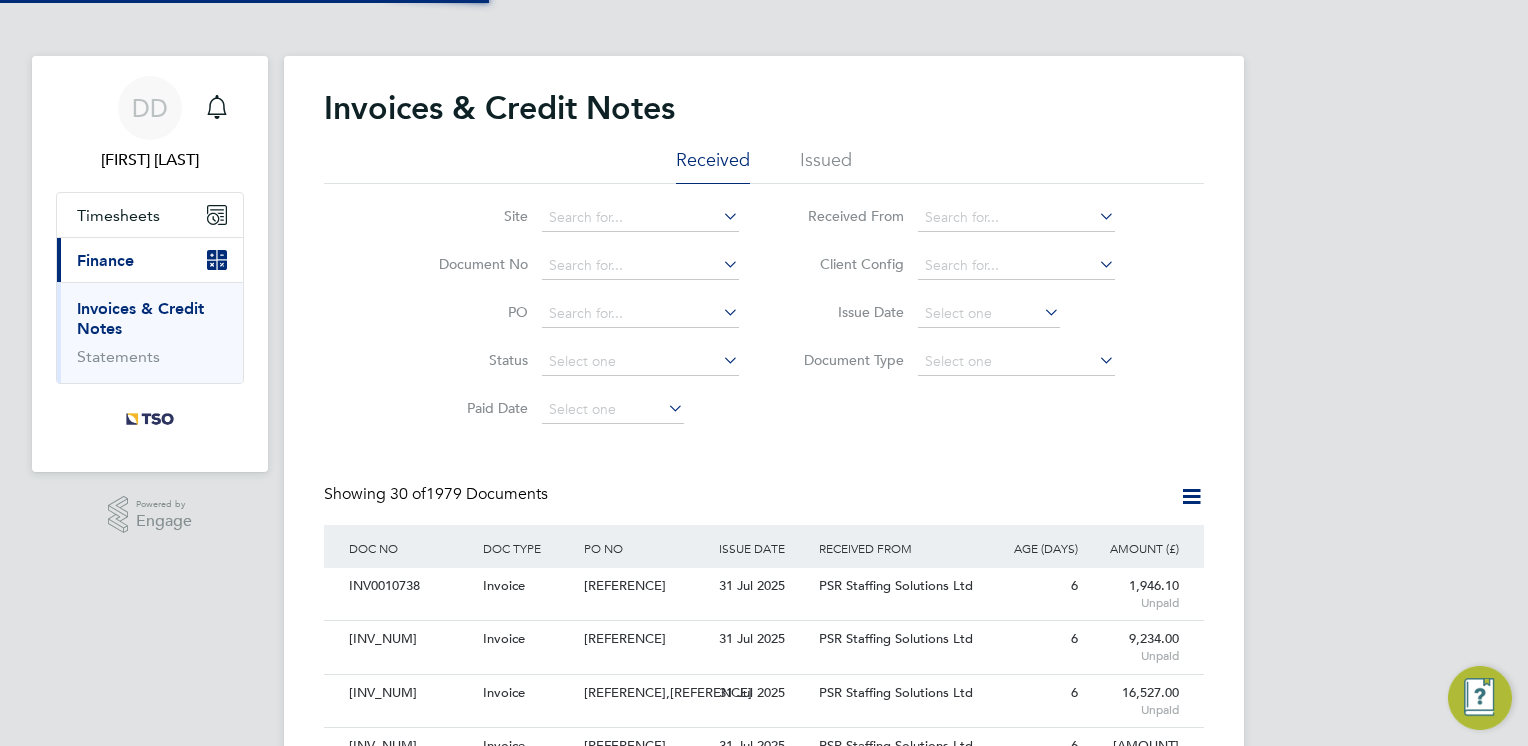 scroll, scrollTop: 0, scrollLeft: 0, axis: both 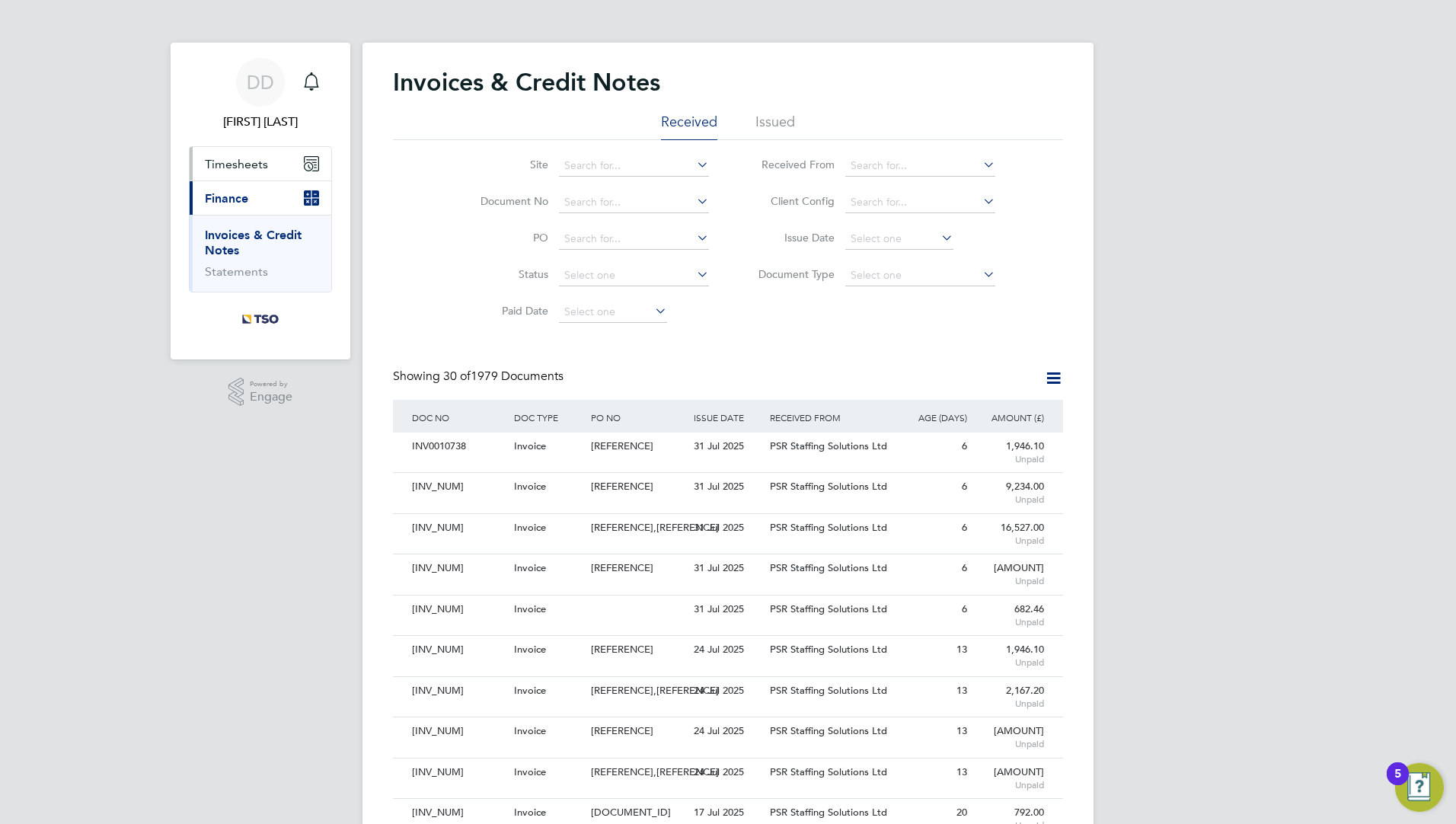 click on "Timesheets" at bounding box center (236, 164) 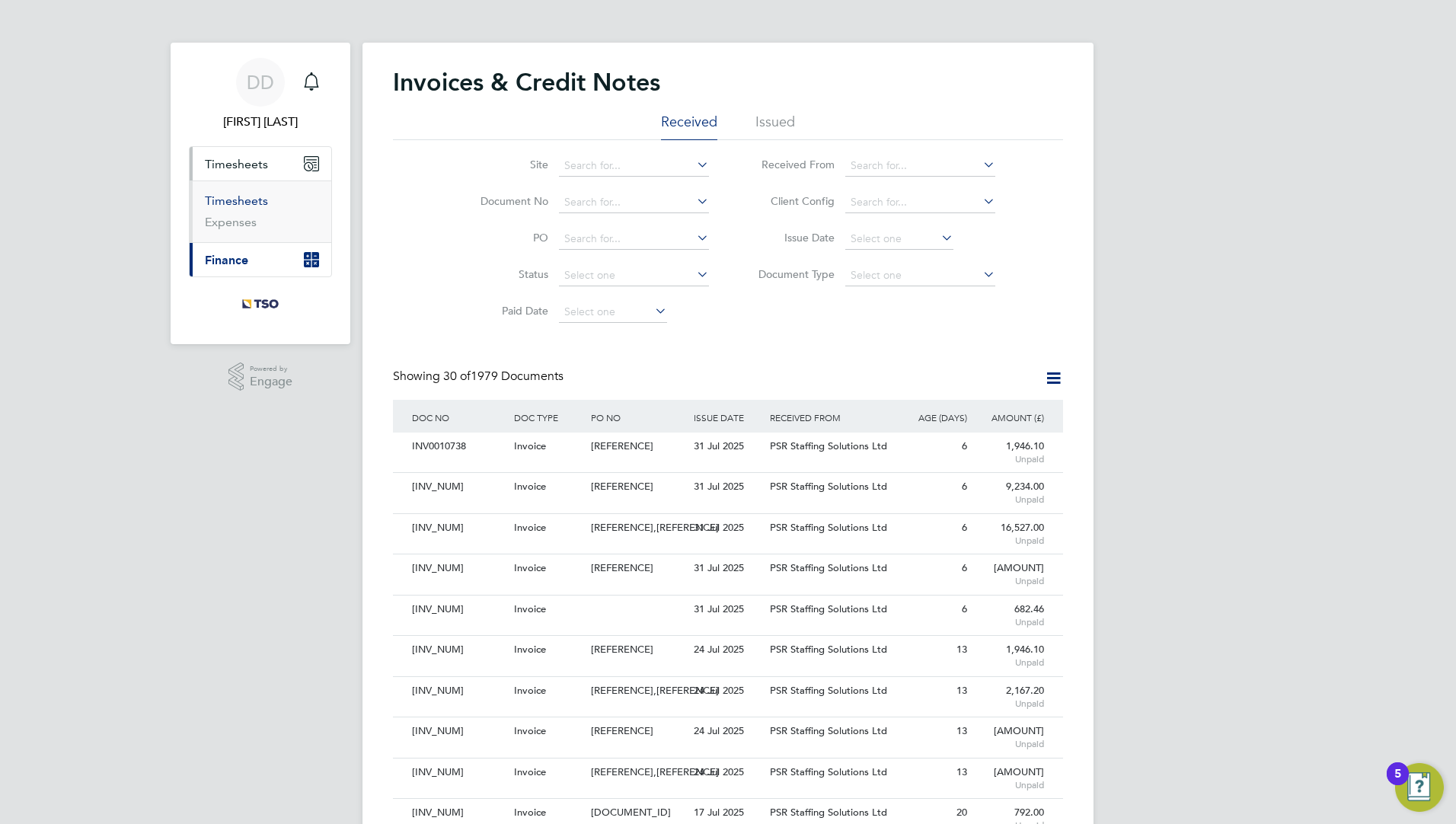 click on "Timesheets" at bounding box center [236, 200] 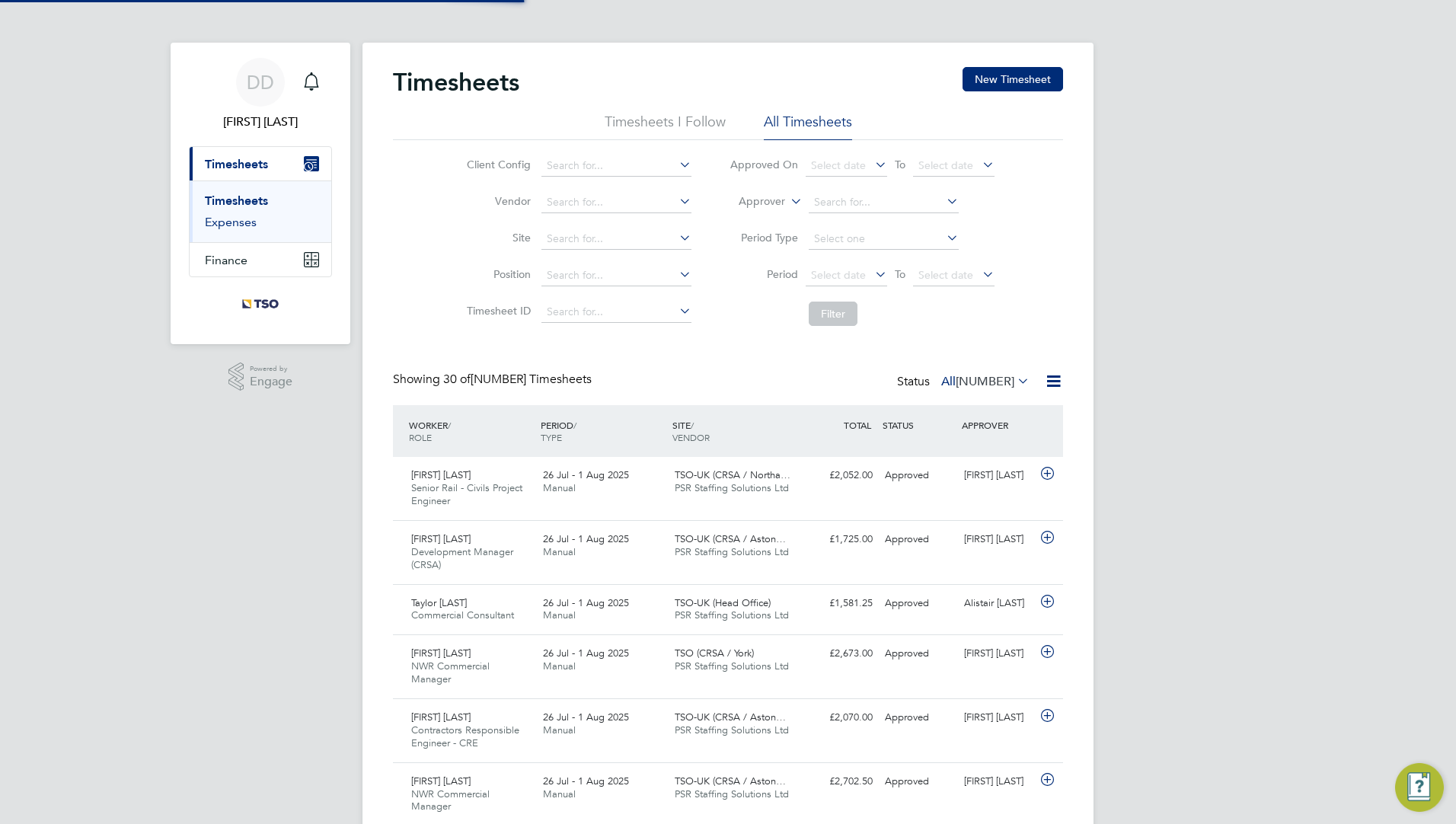 scroll, scrollTop: 8, scrollLeft: 8, axis: both 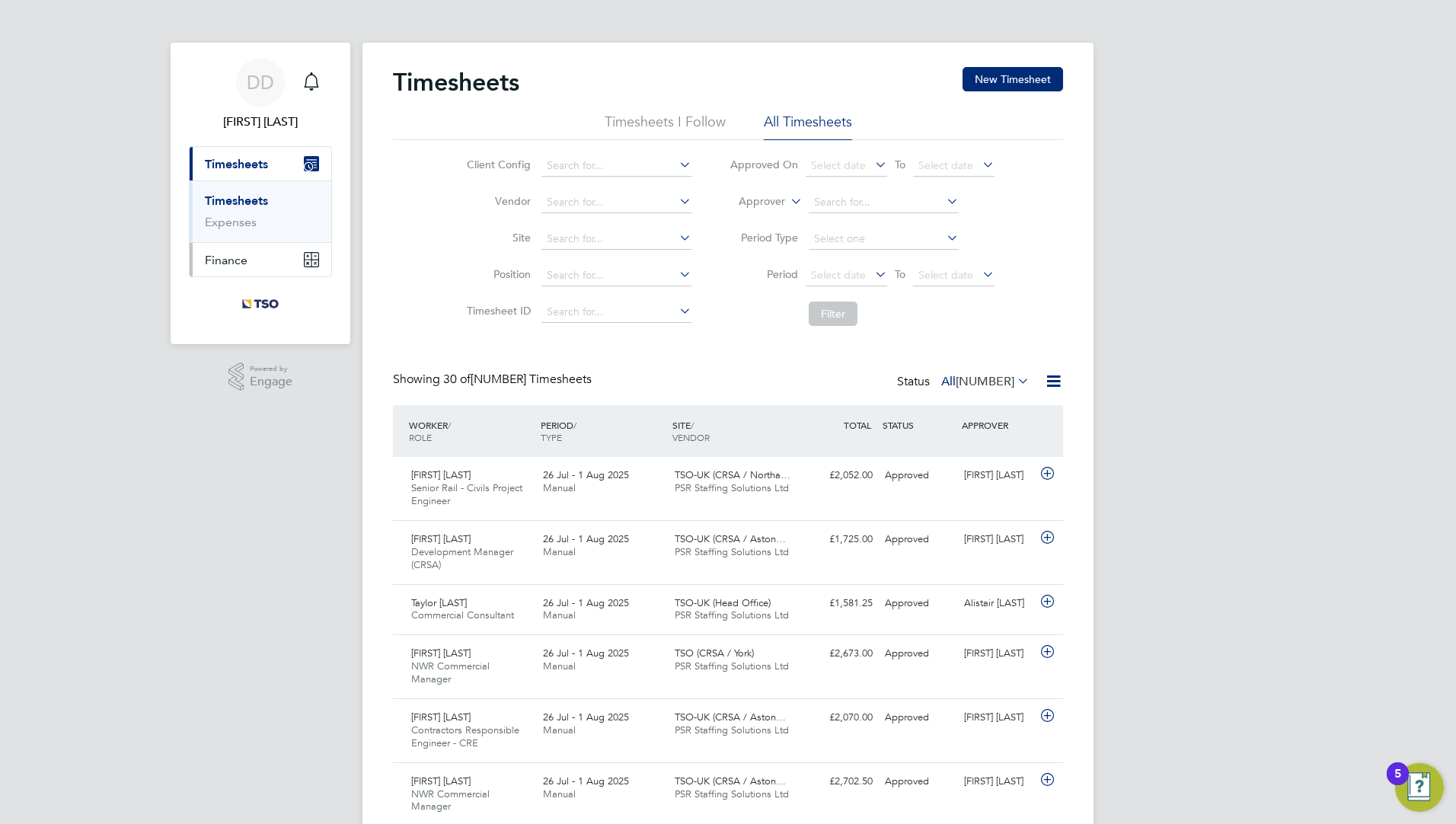 click on "Finance" at bounding box center [226, 260] 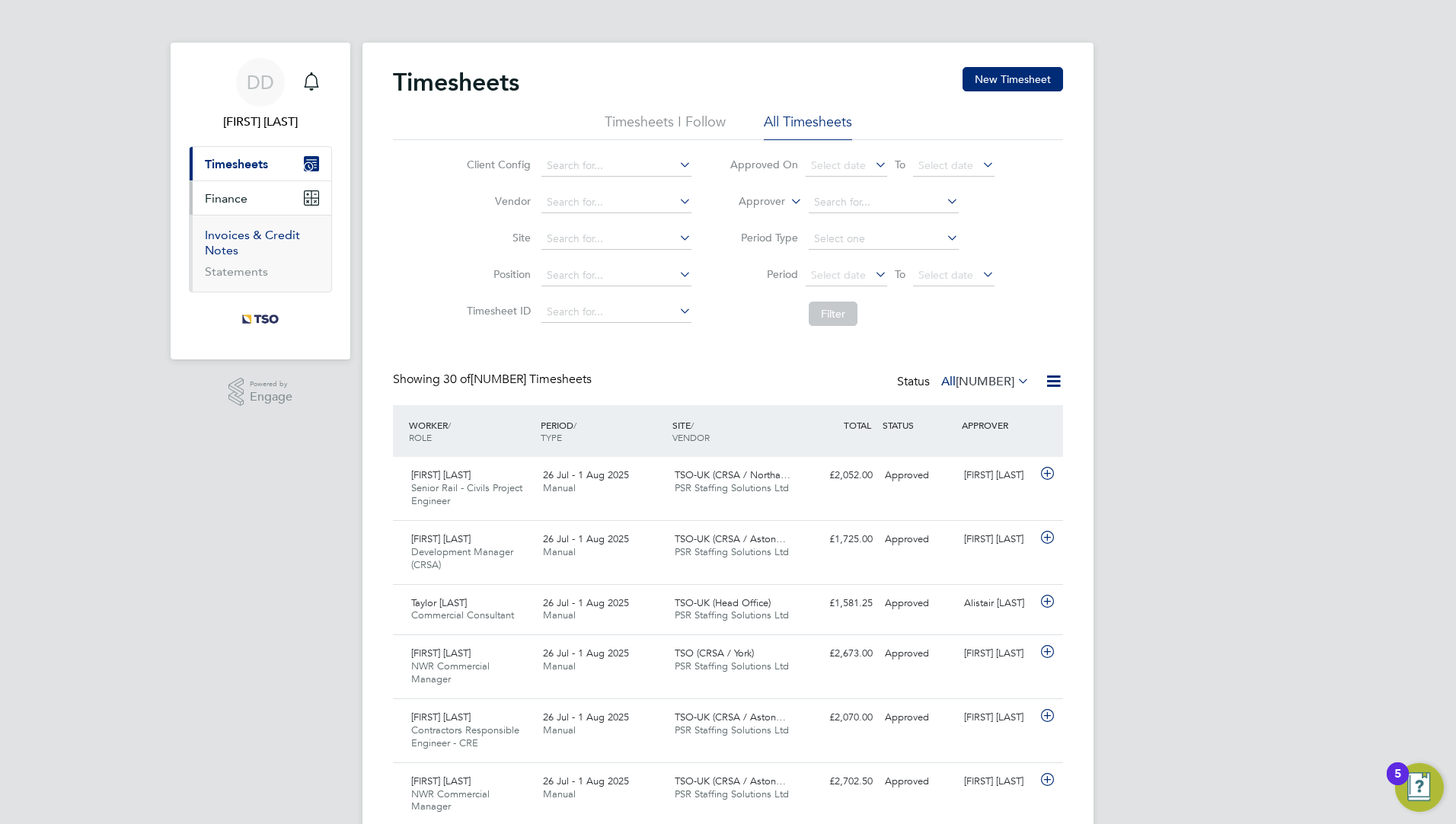 click on "Invoices & Credit Notes" at bounding box center [252, 242] 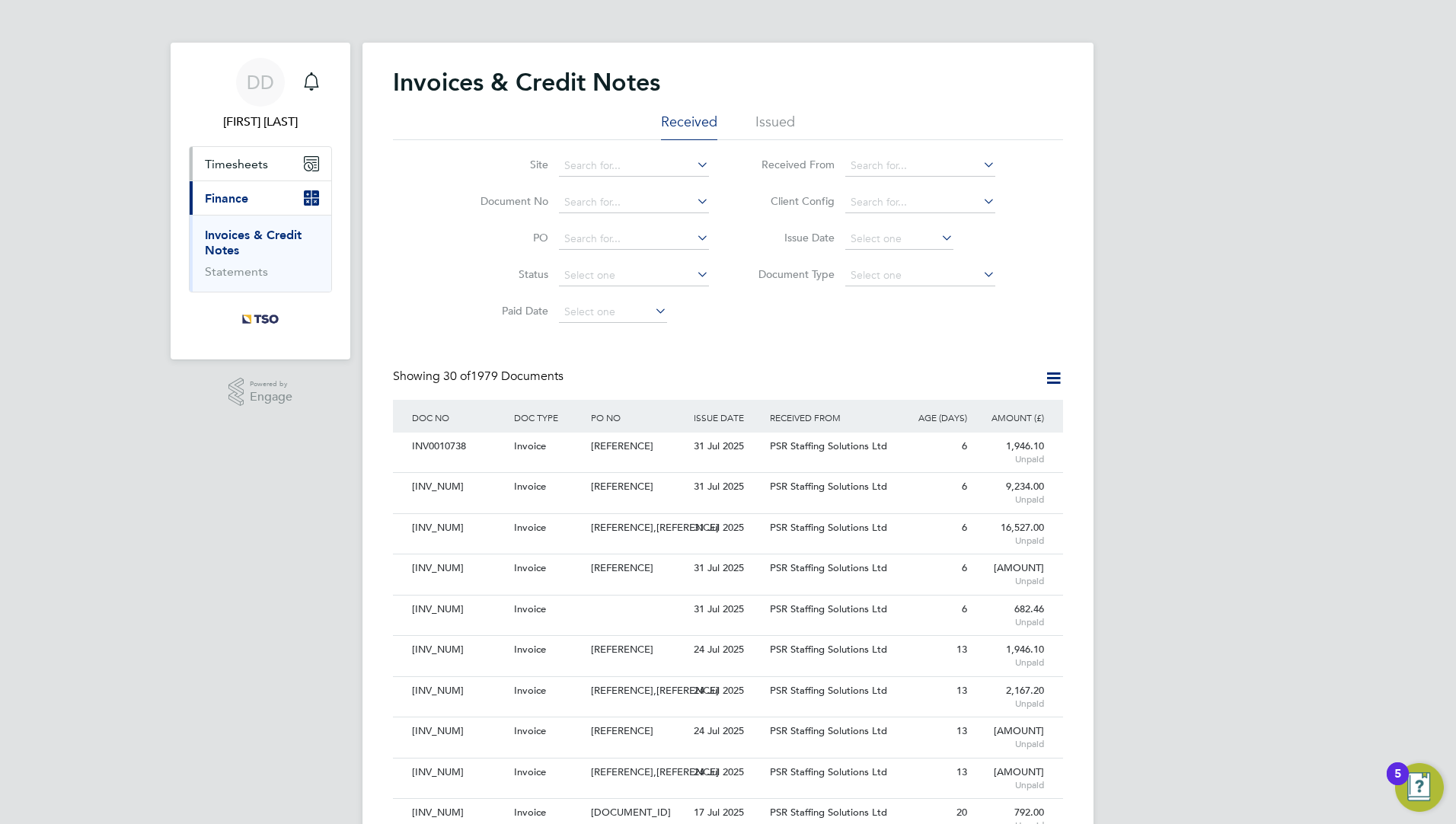 click on "Timesheets" at bounding box center (236, 164) 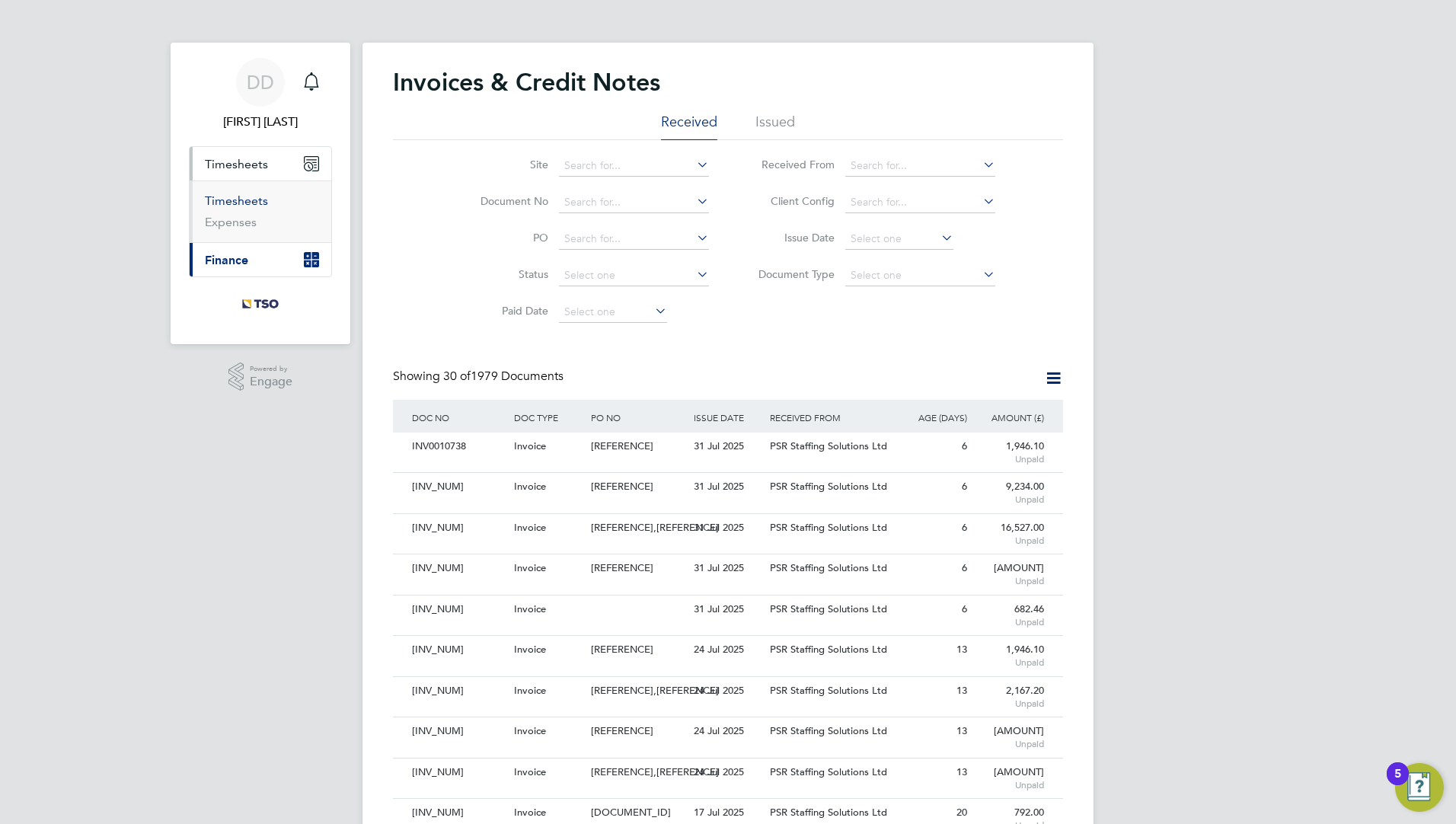 click on "Timesheets" at bounding box center (236, 200) 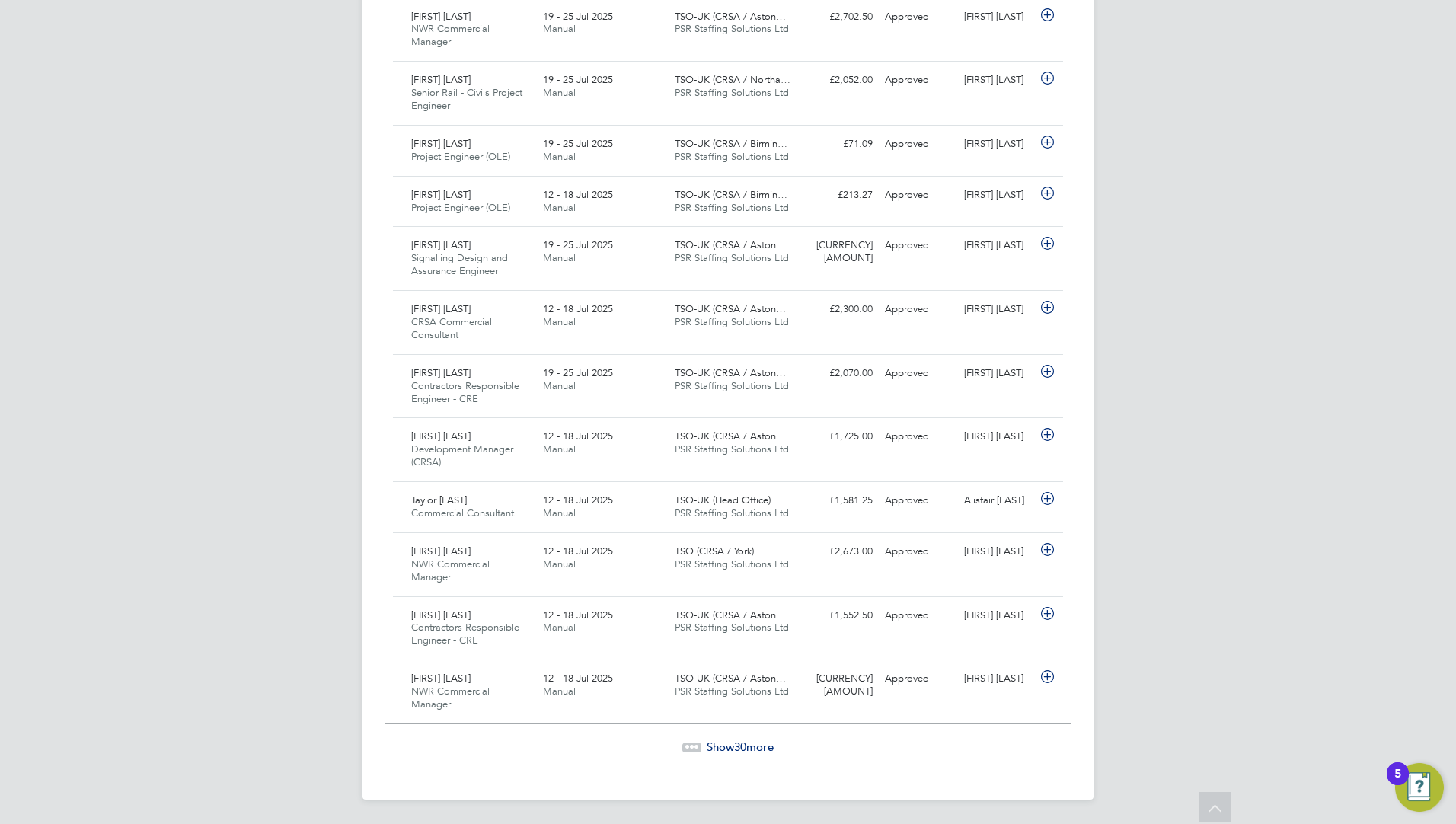 click on "Show  30  more" 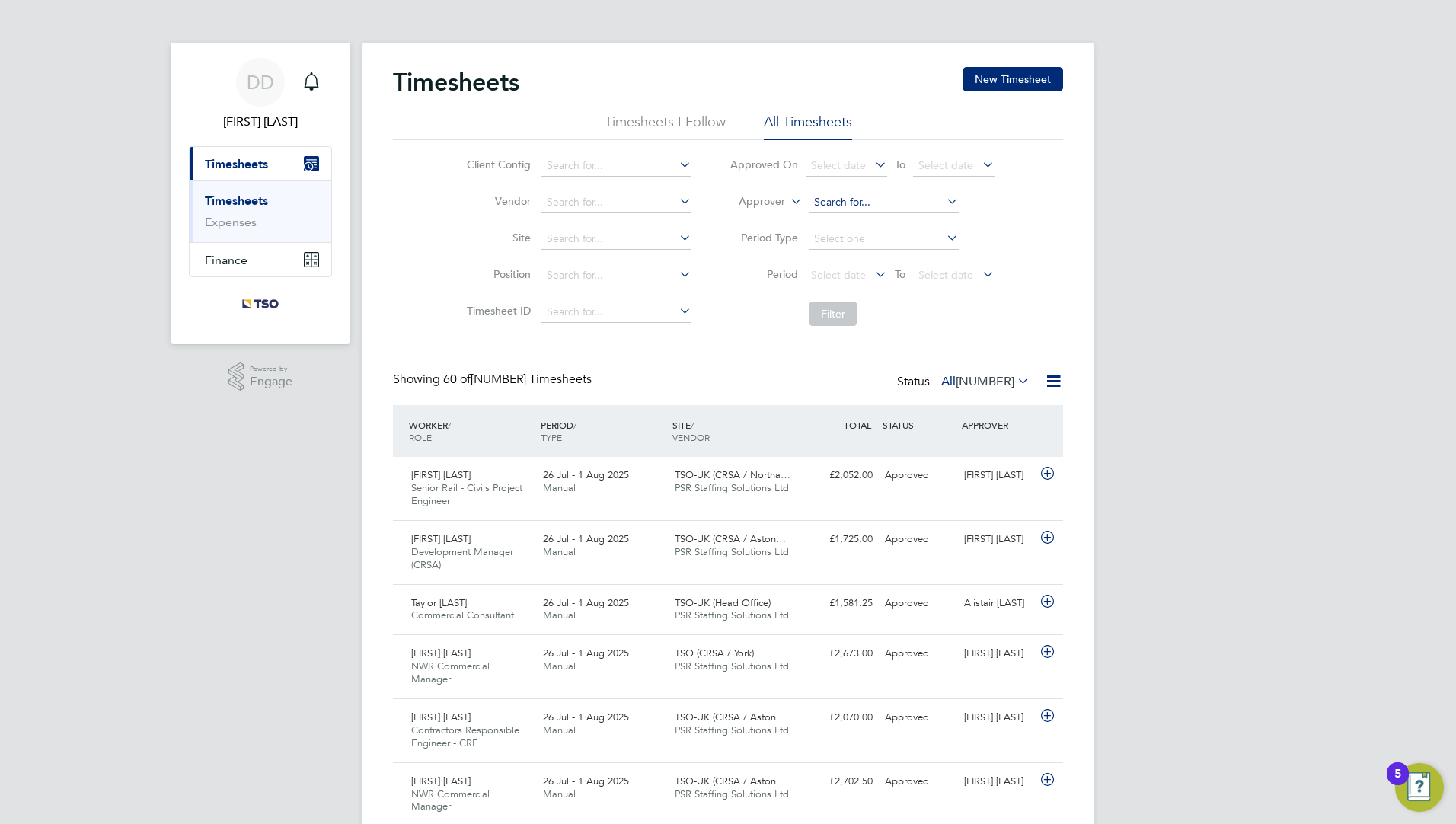 click 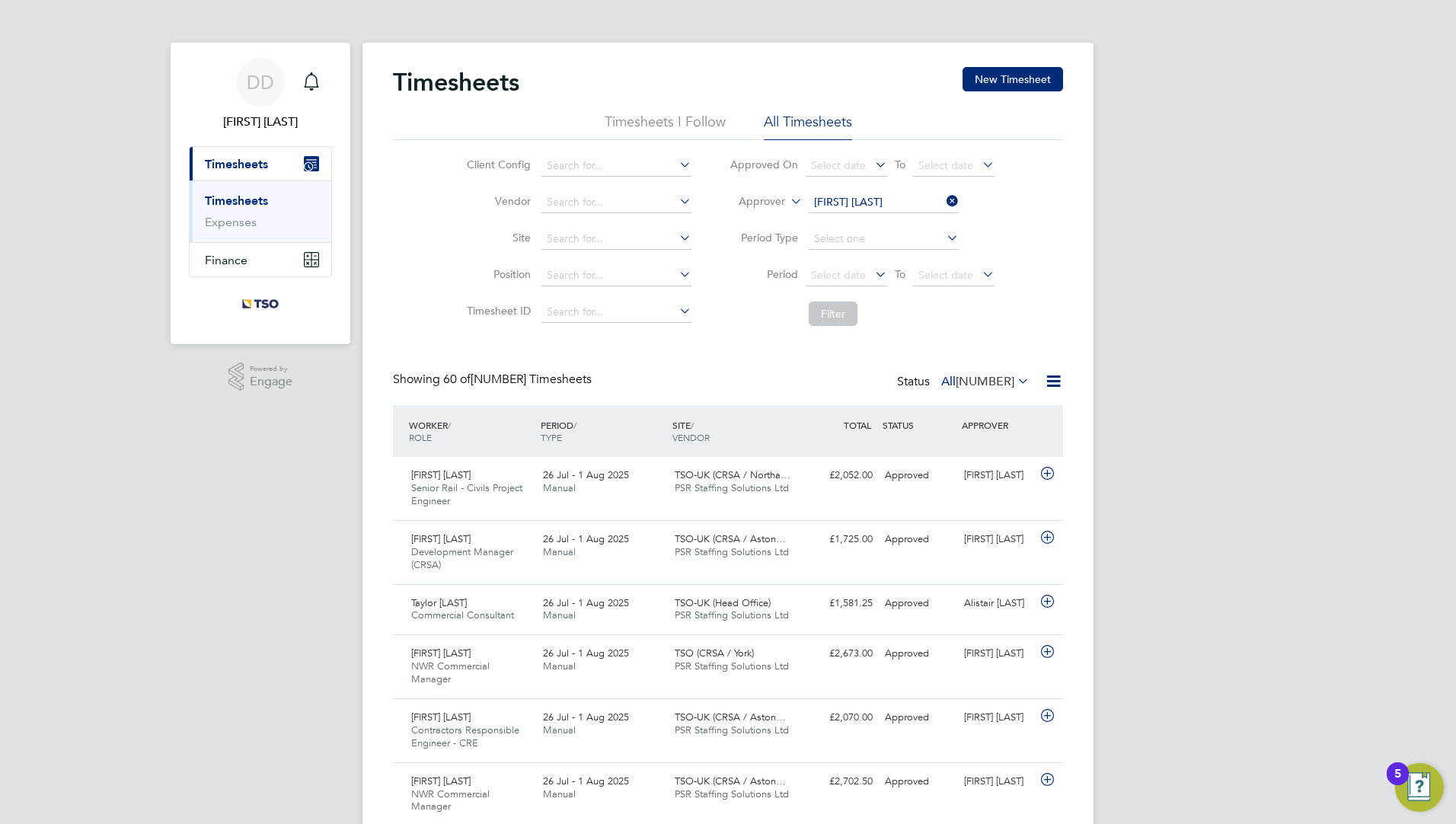 click on "[FIRST] [LAST]" 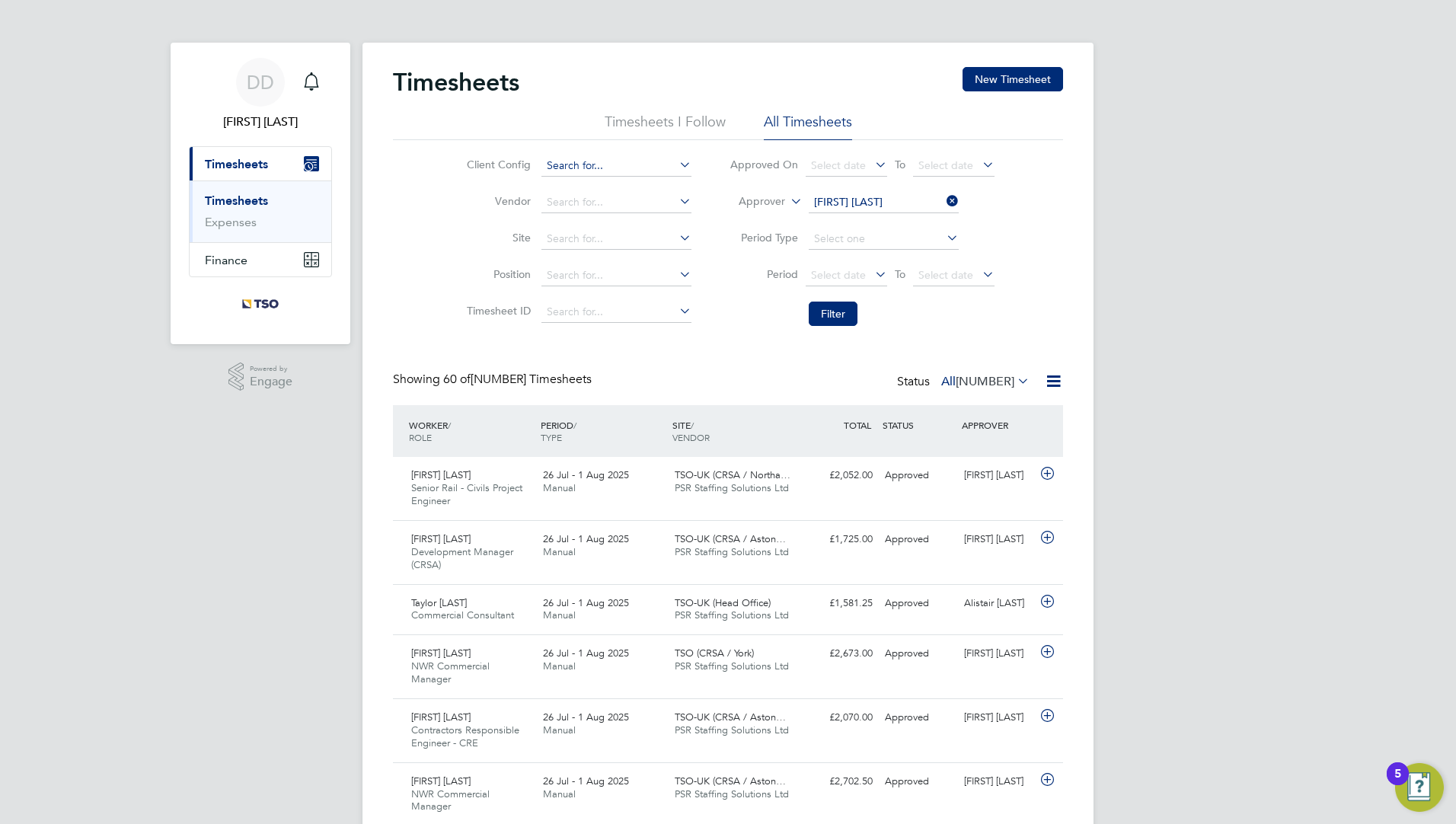 click 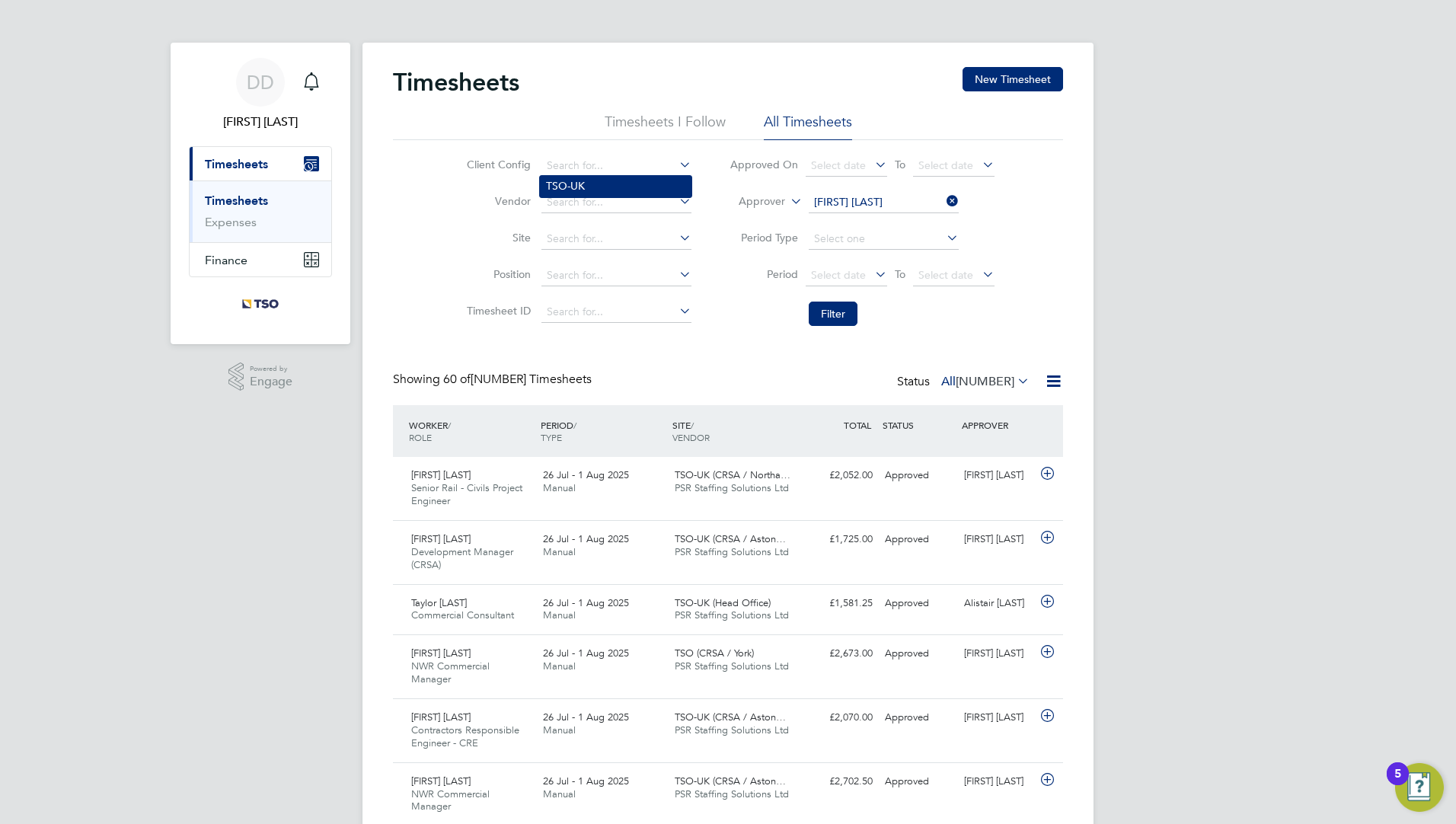 click on "TSO-UK" 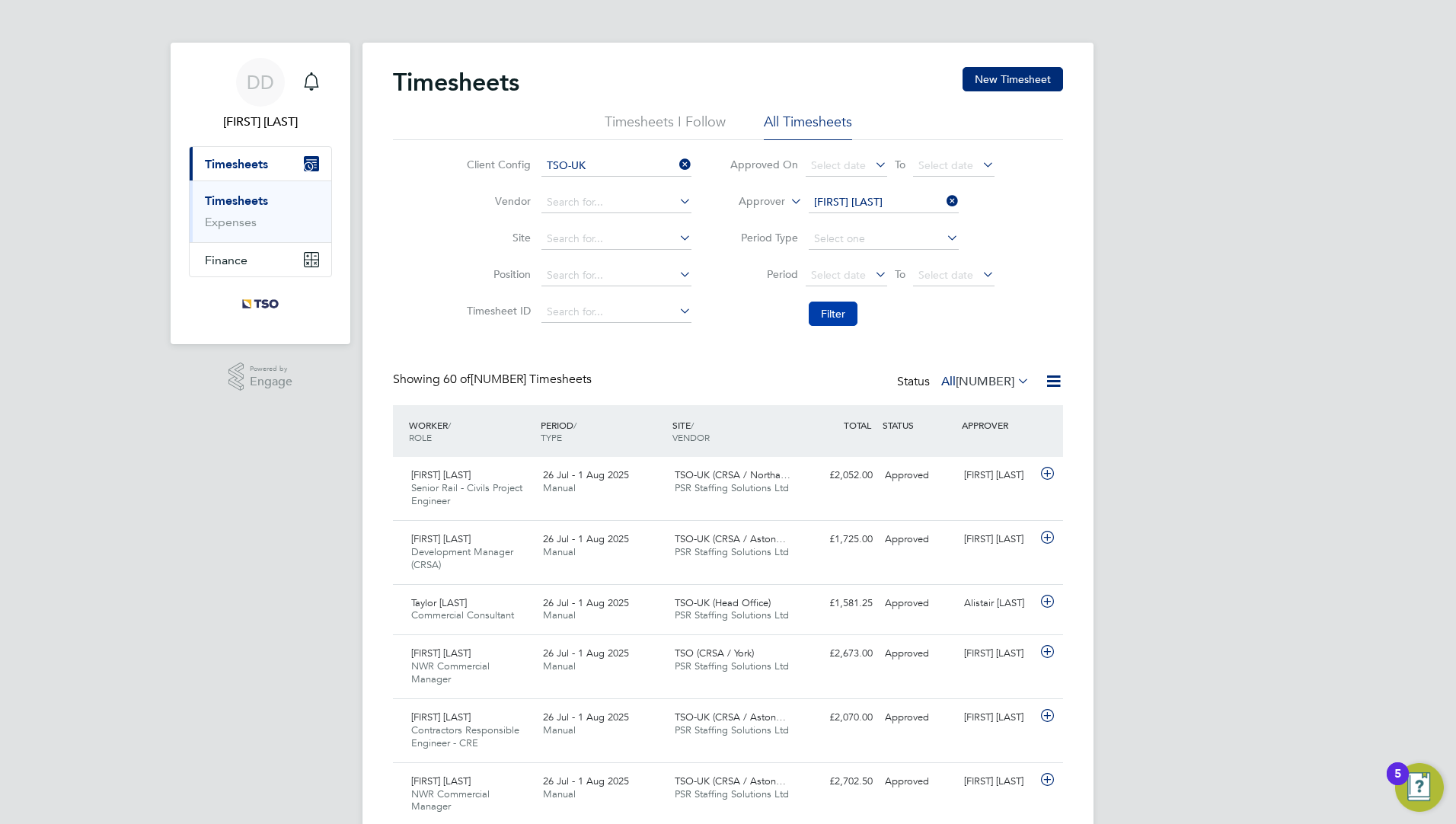 click on "Filter" 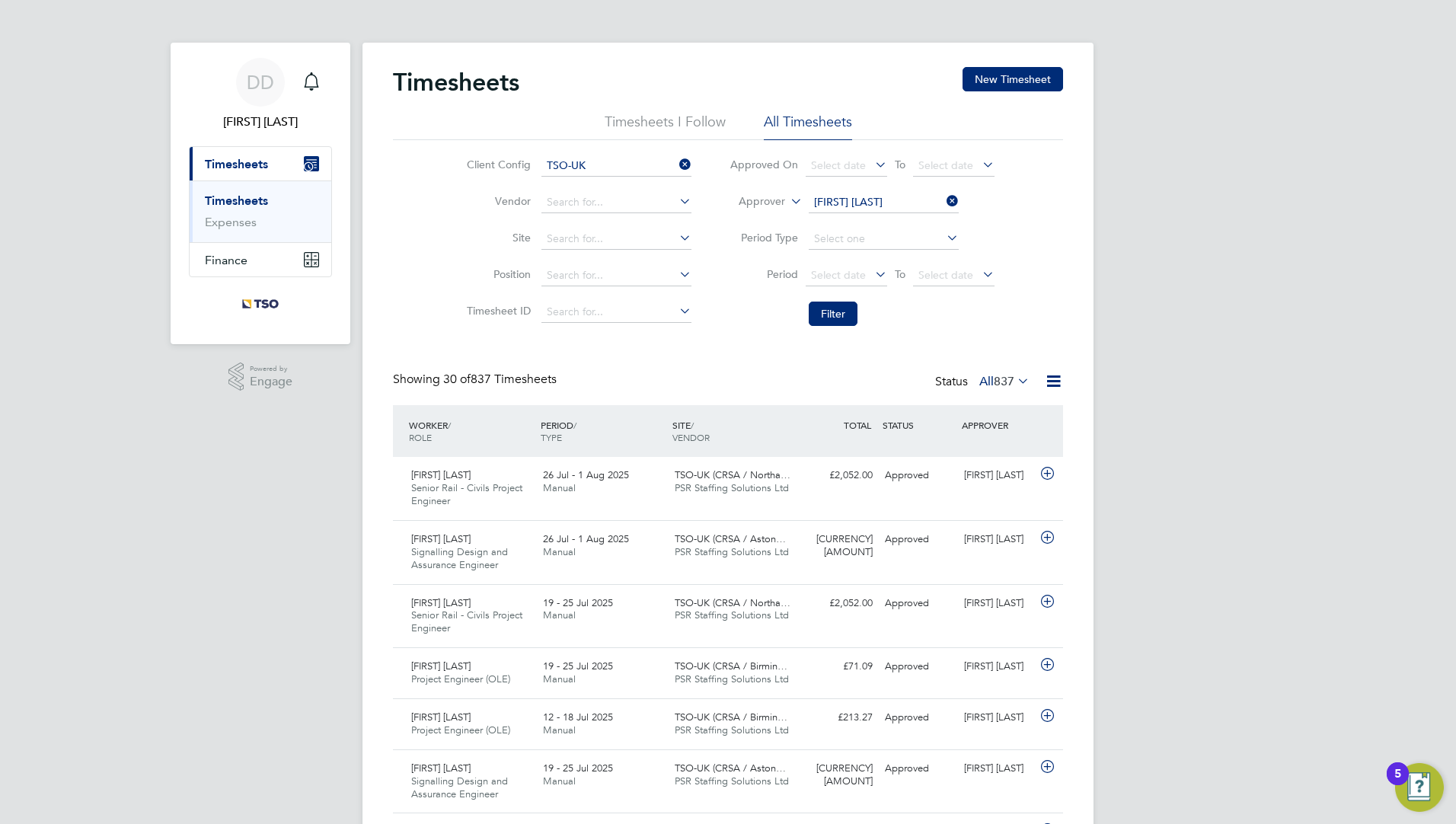 click 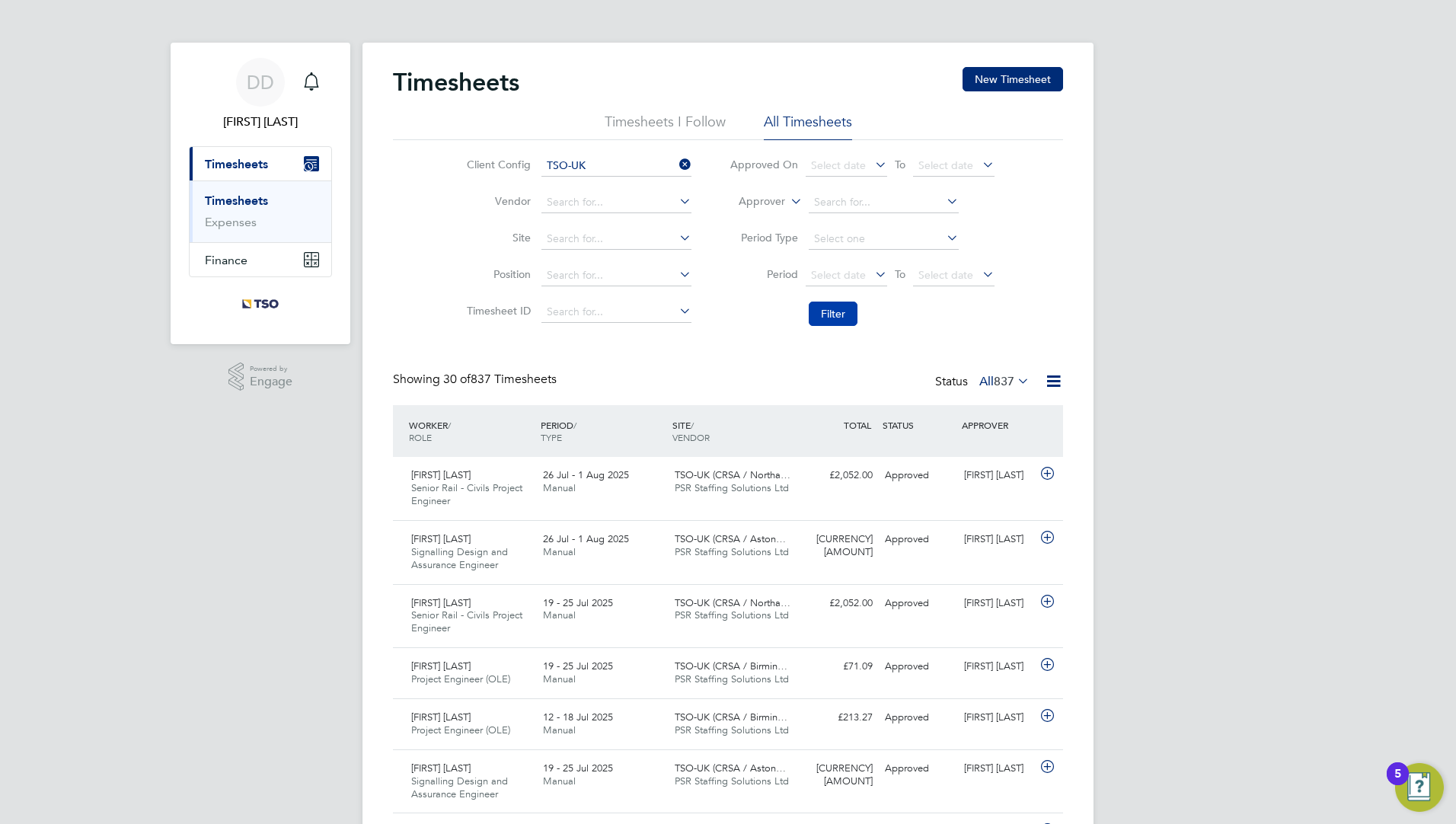 click on "Filter" 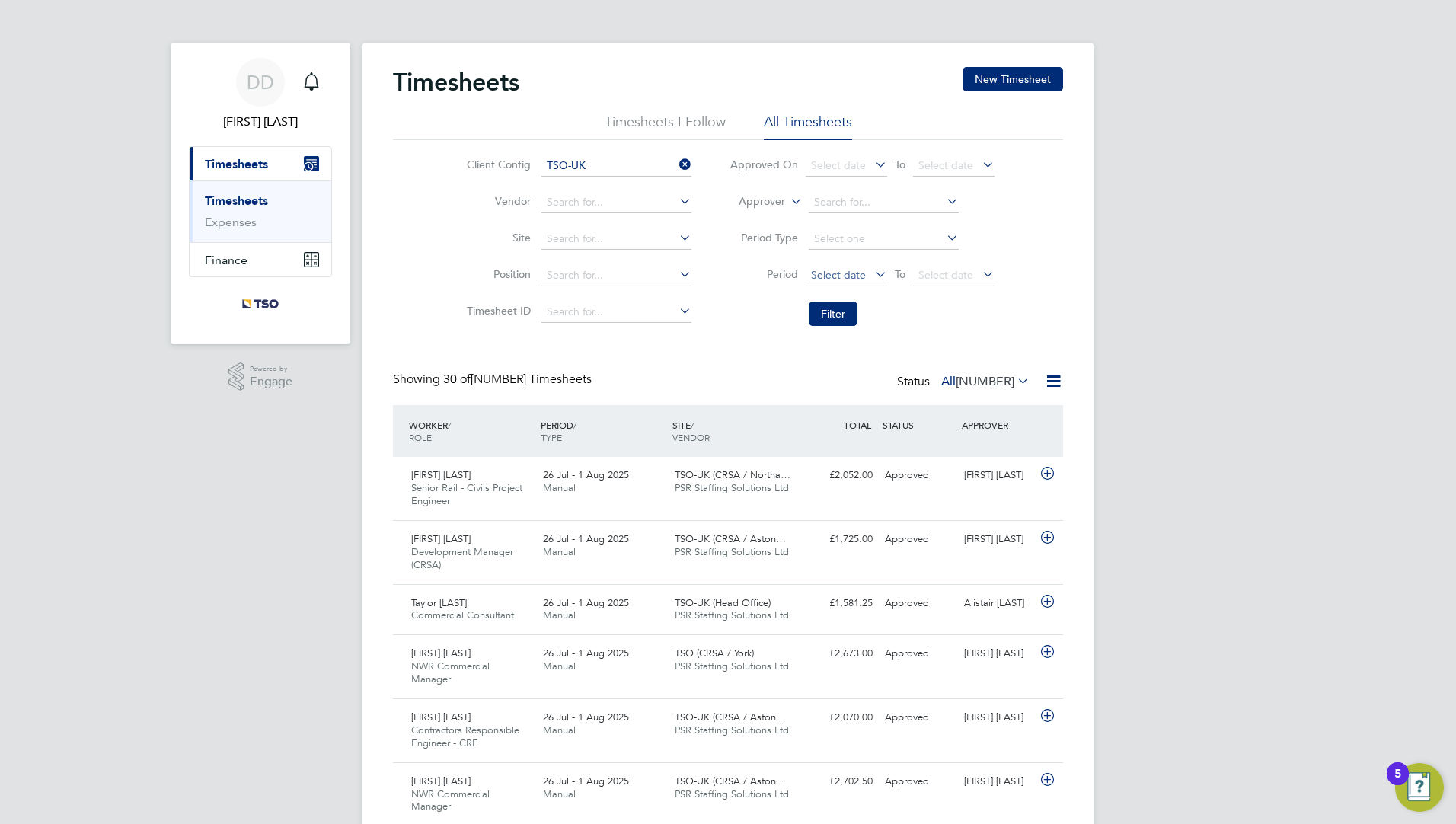click on "Select date" 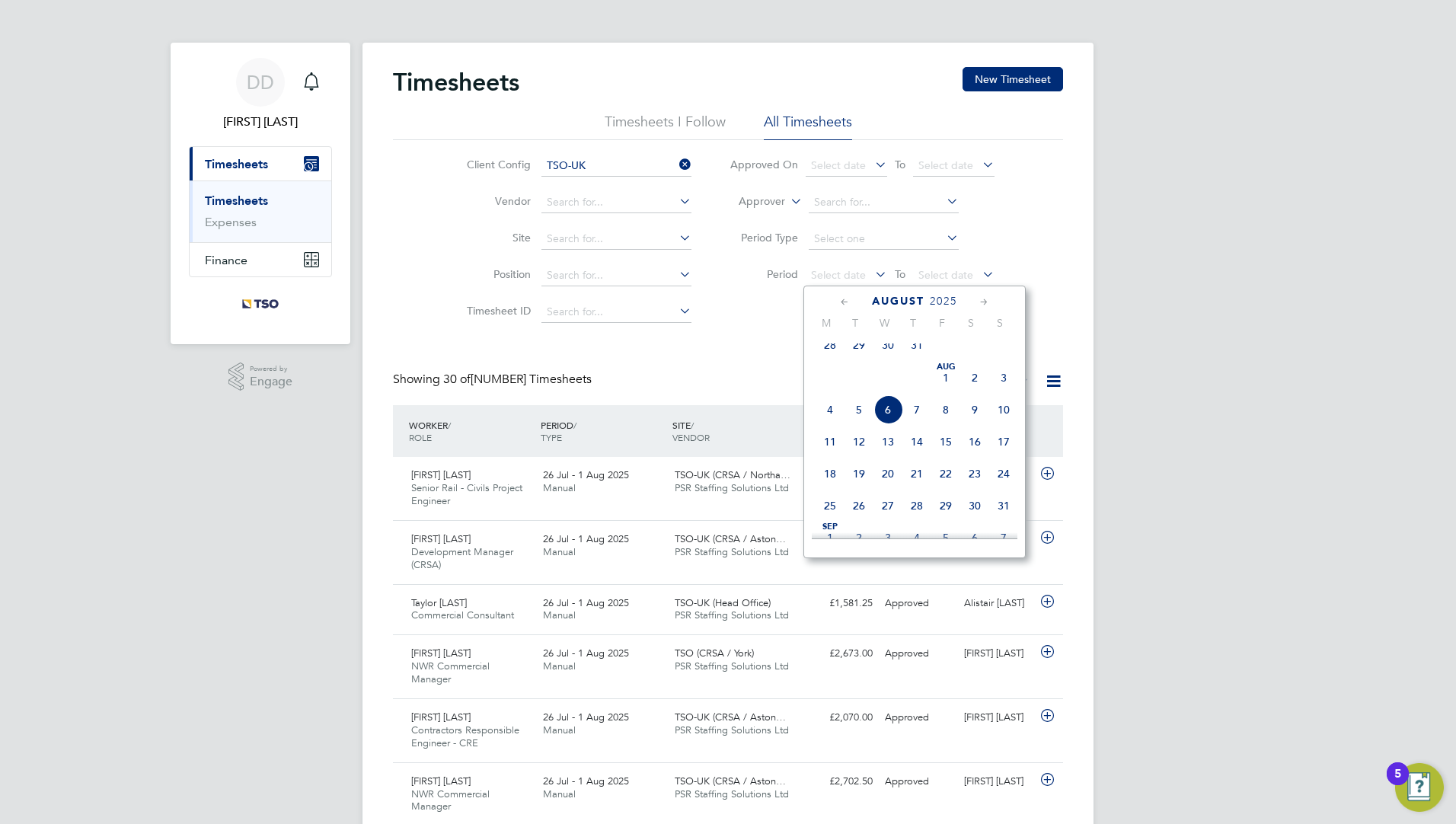 click 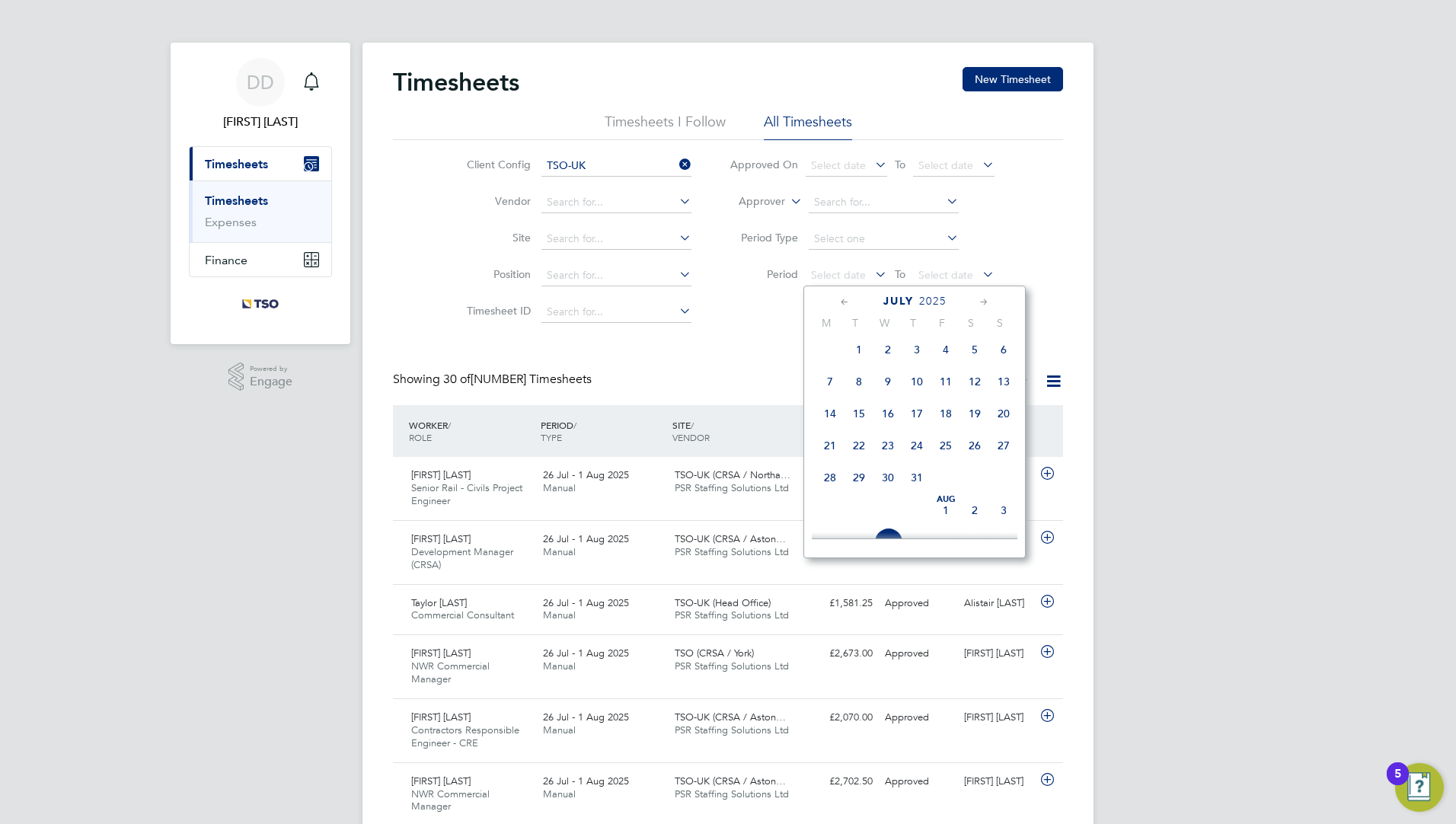 click 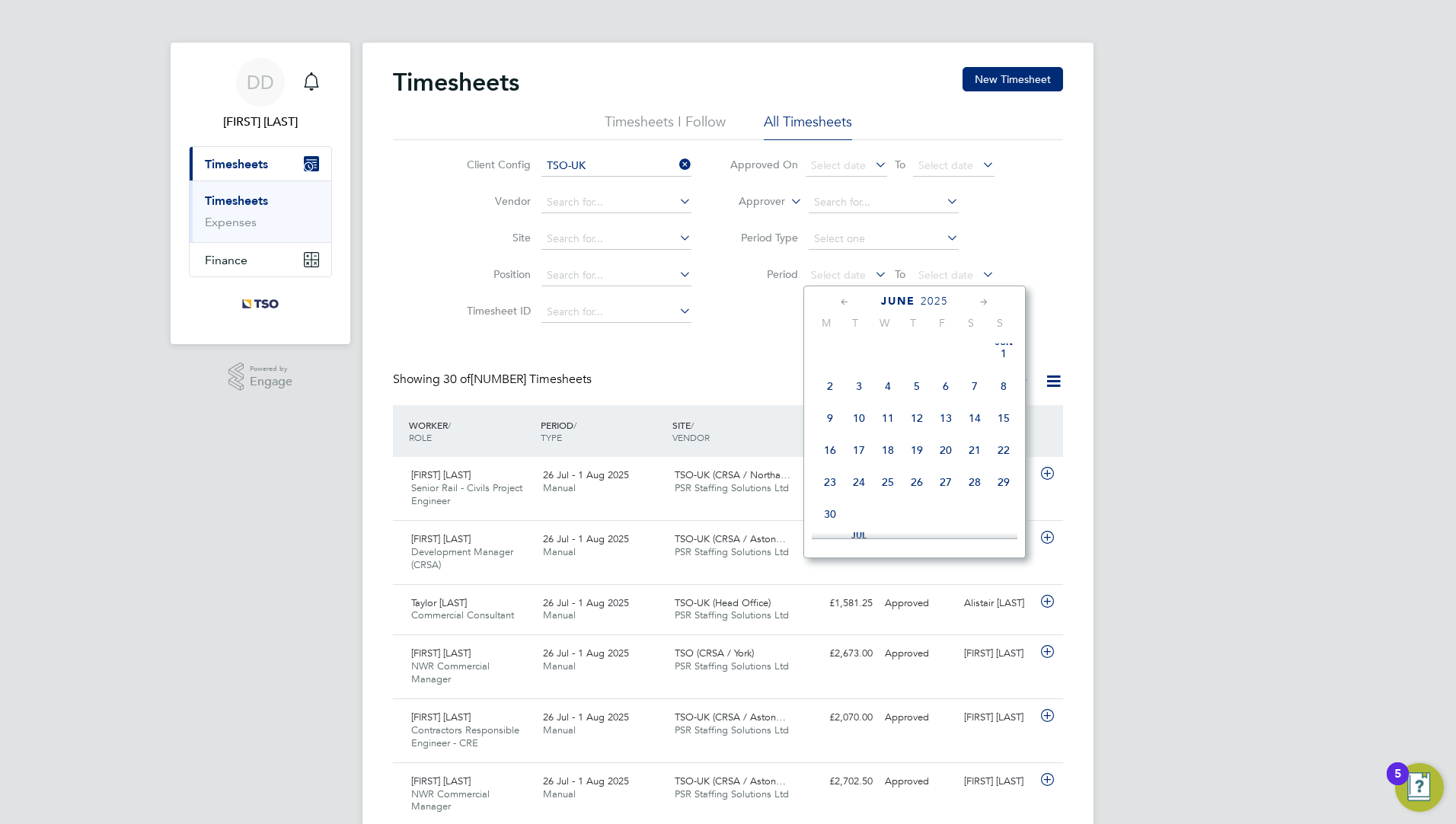 click 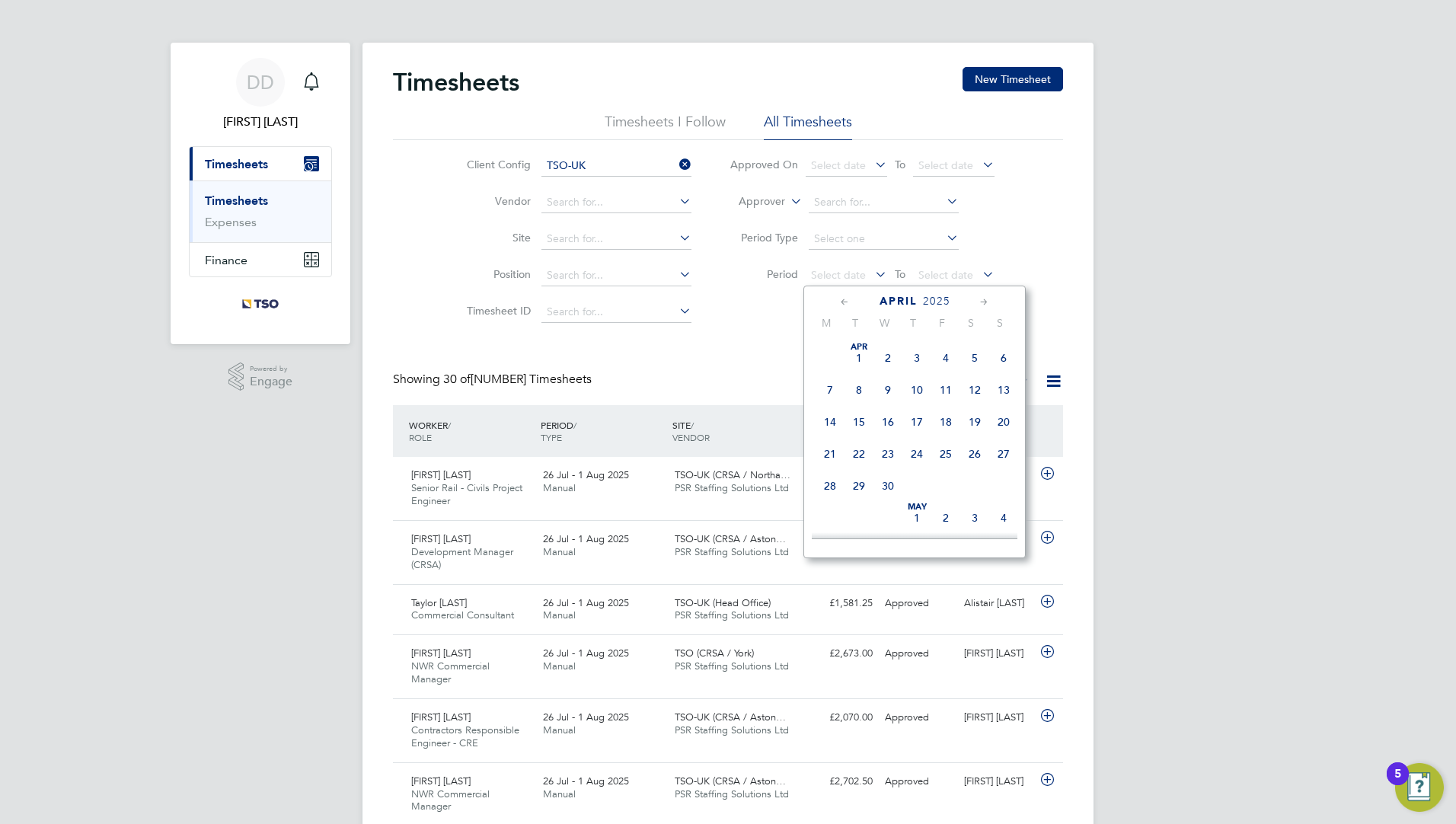 click 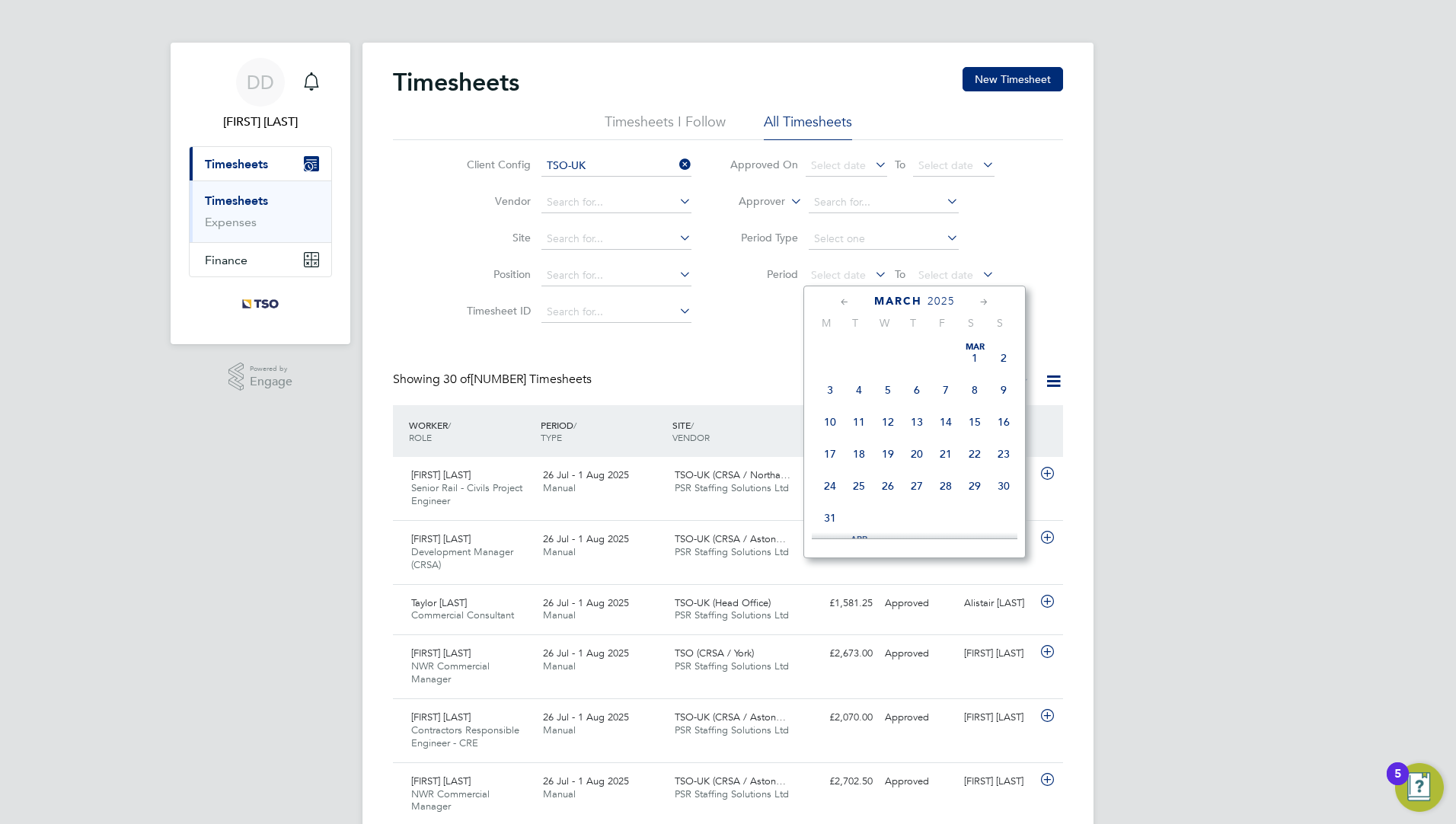 click 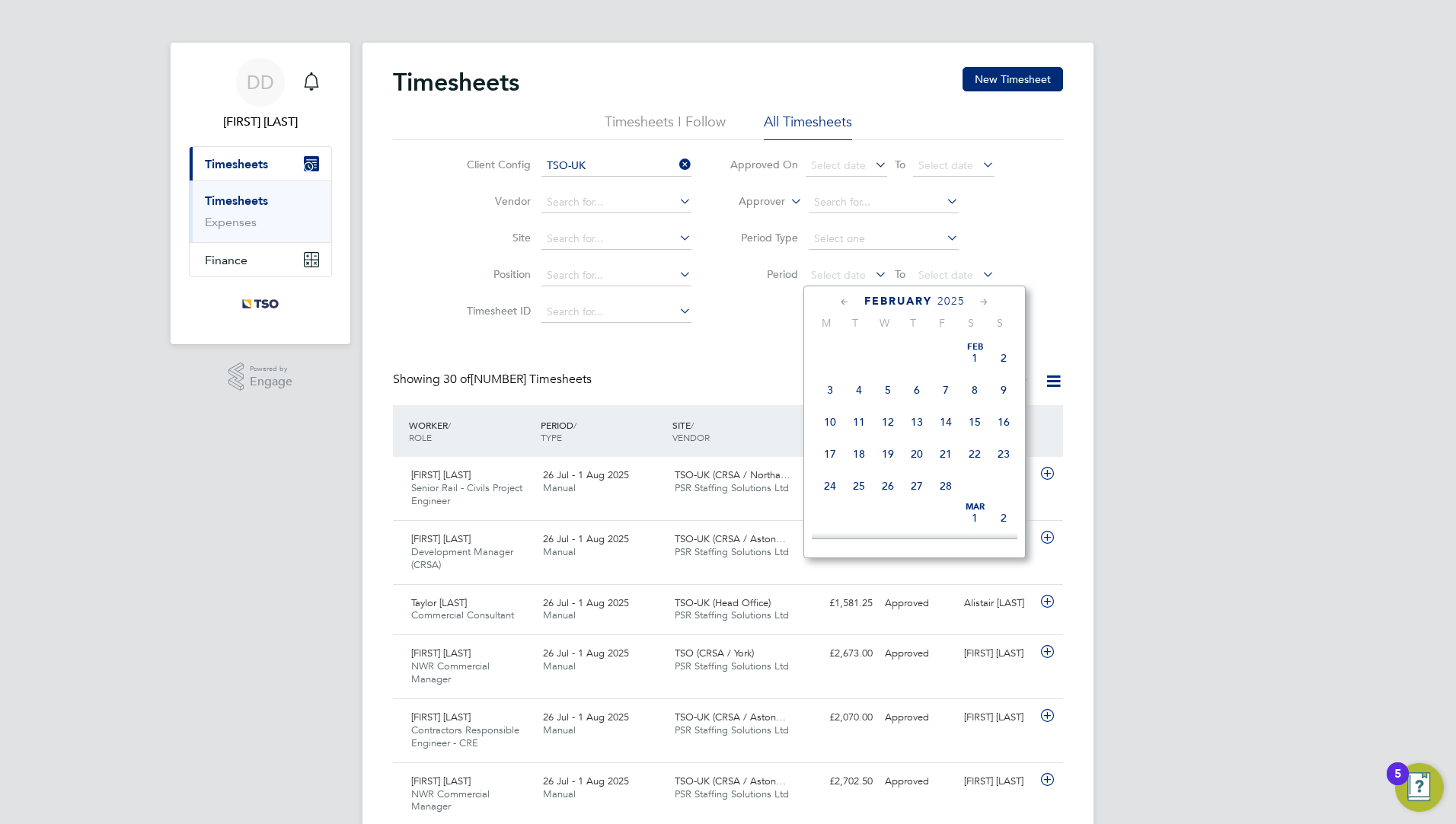click 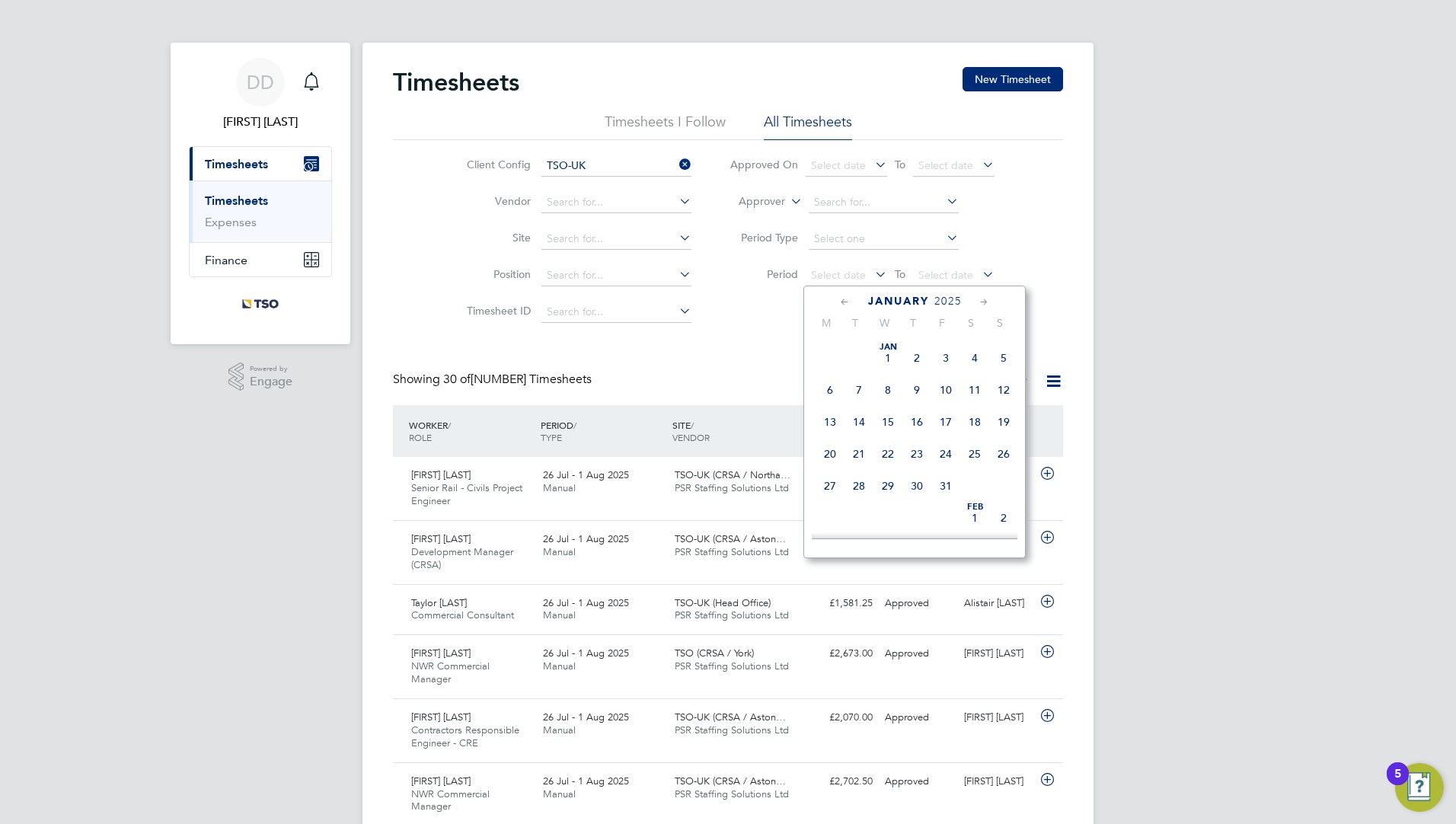 click 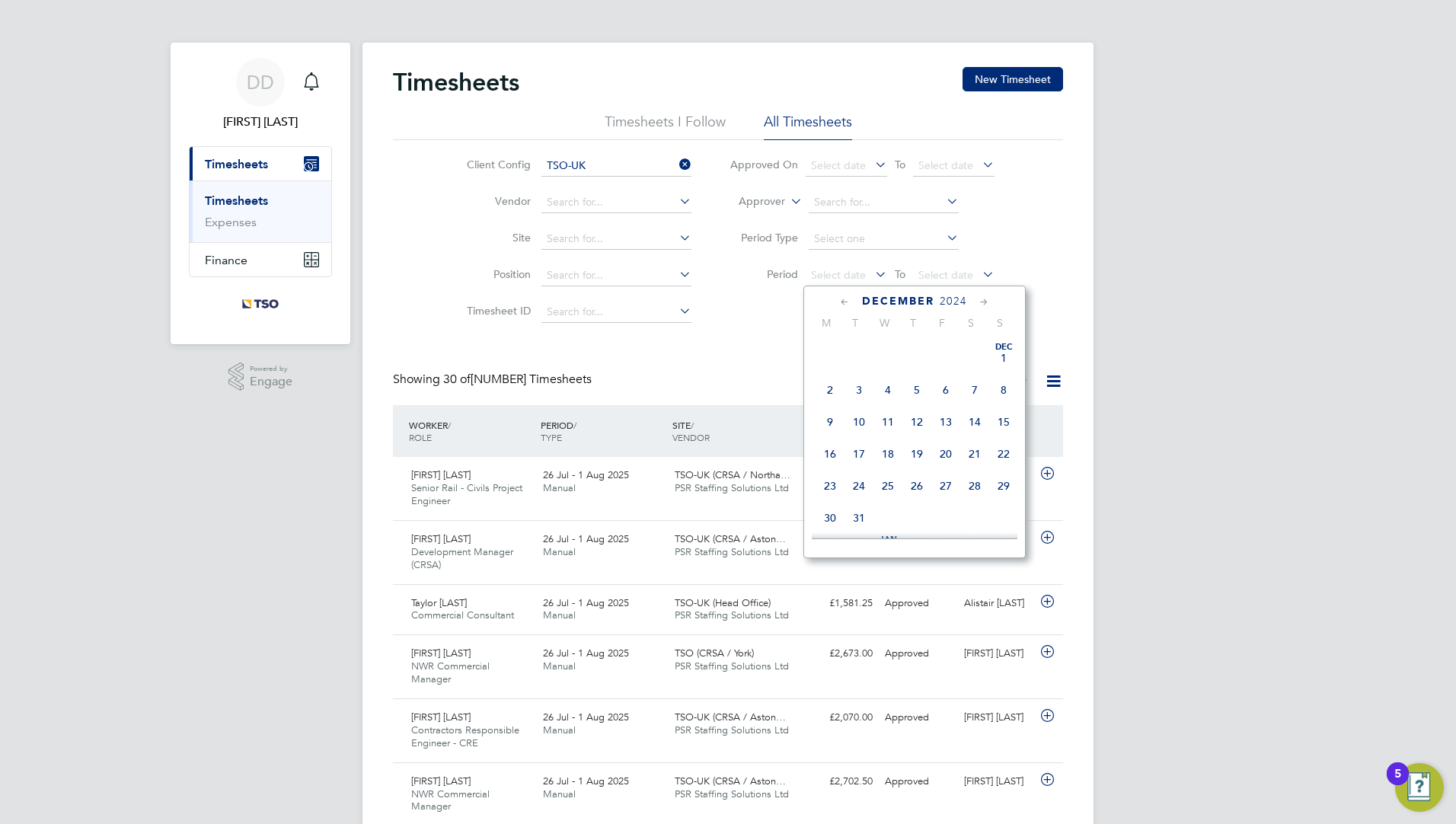 click 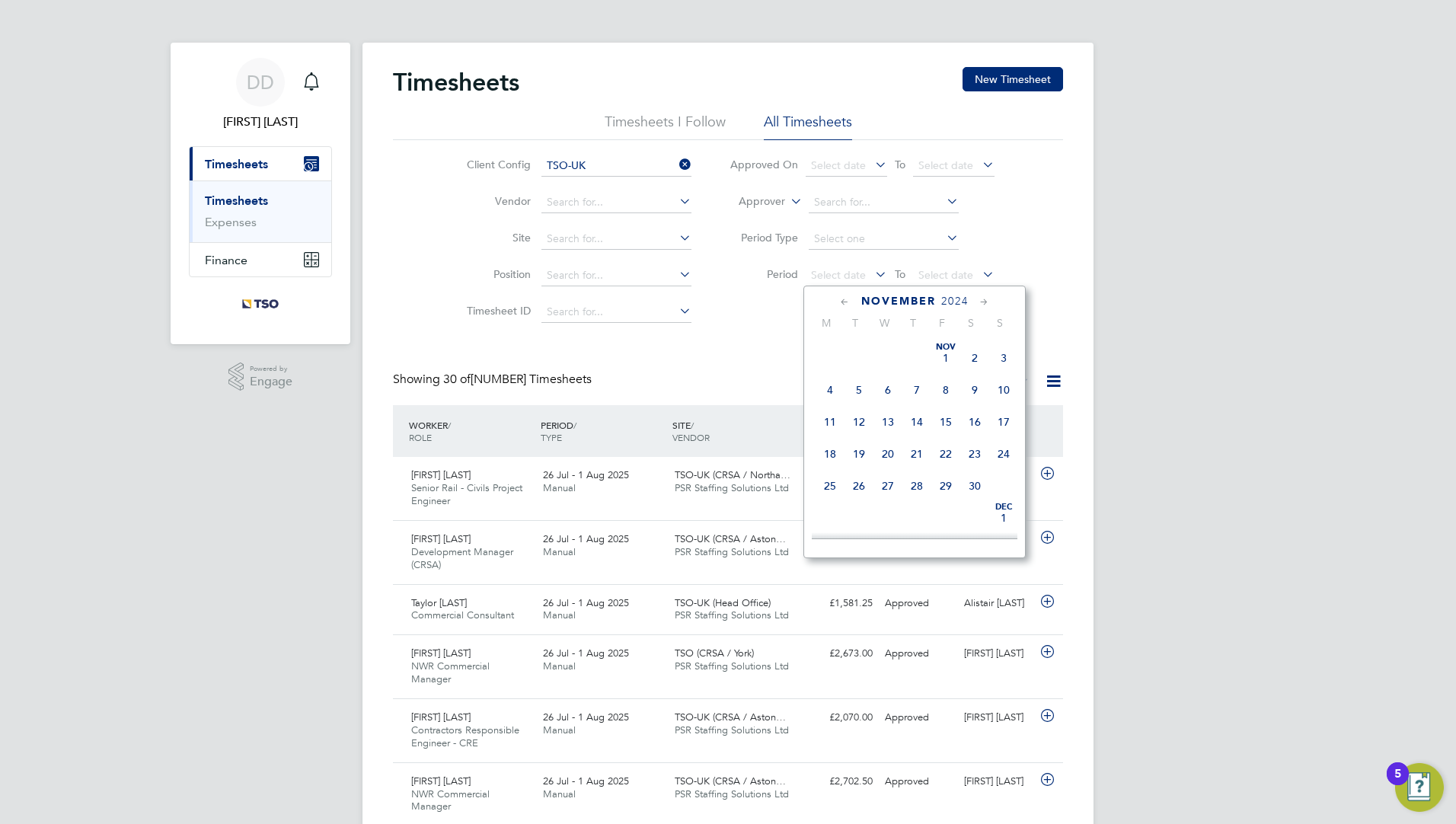 click 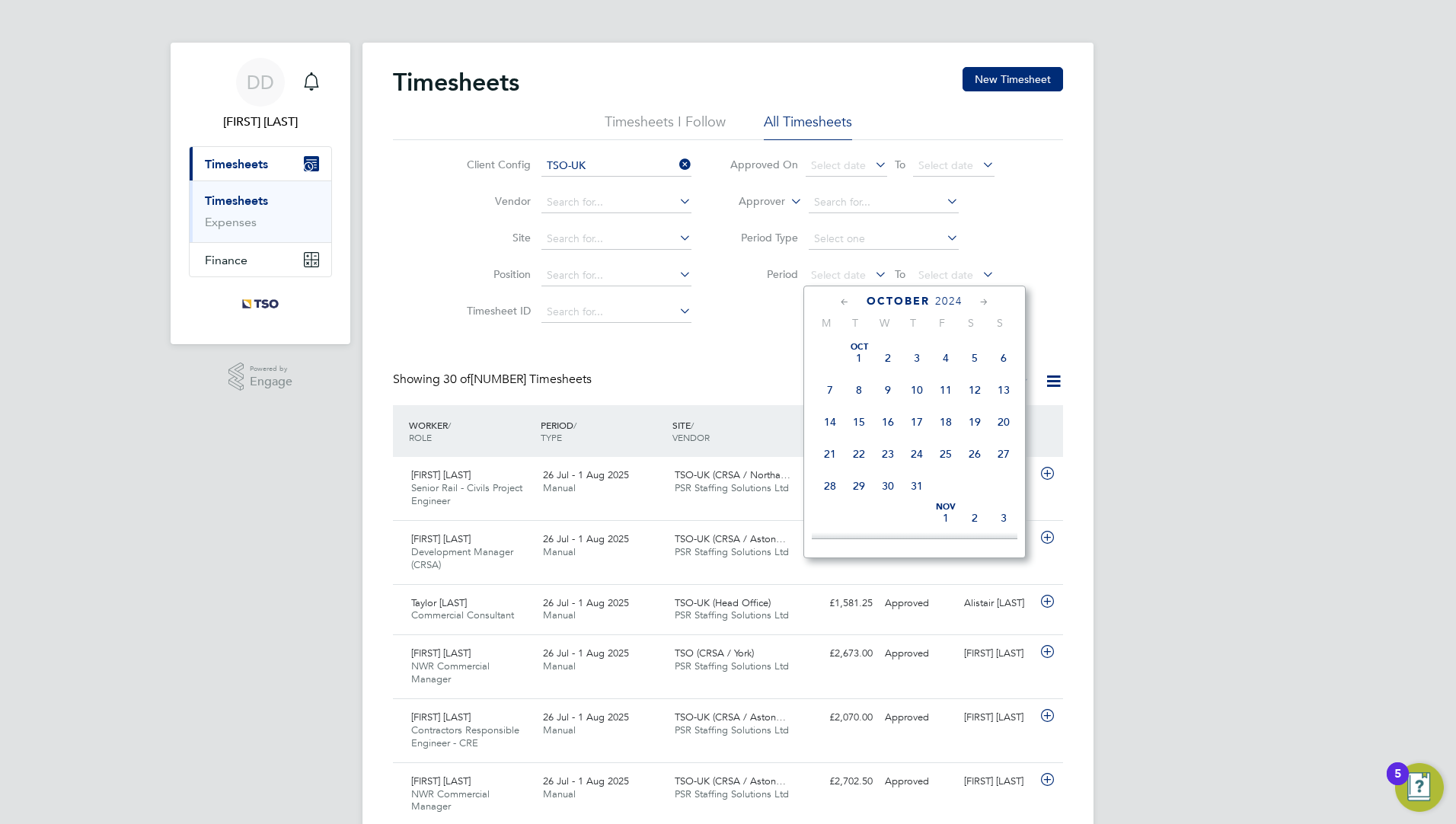 click 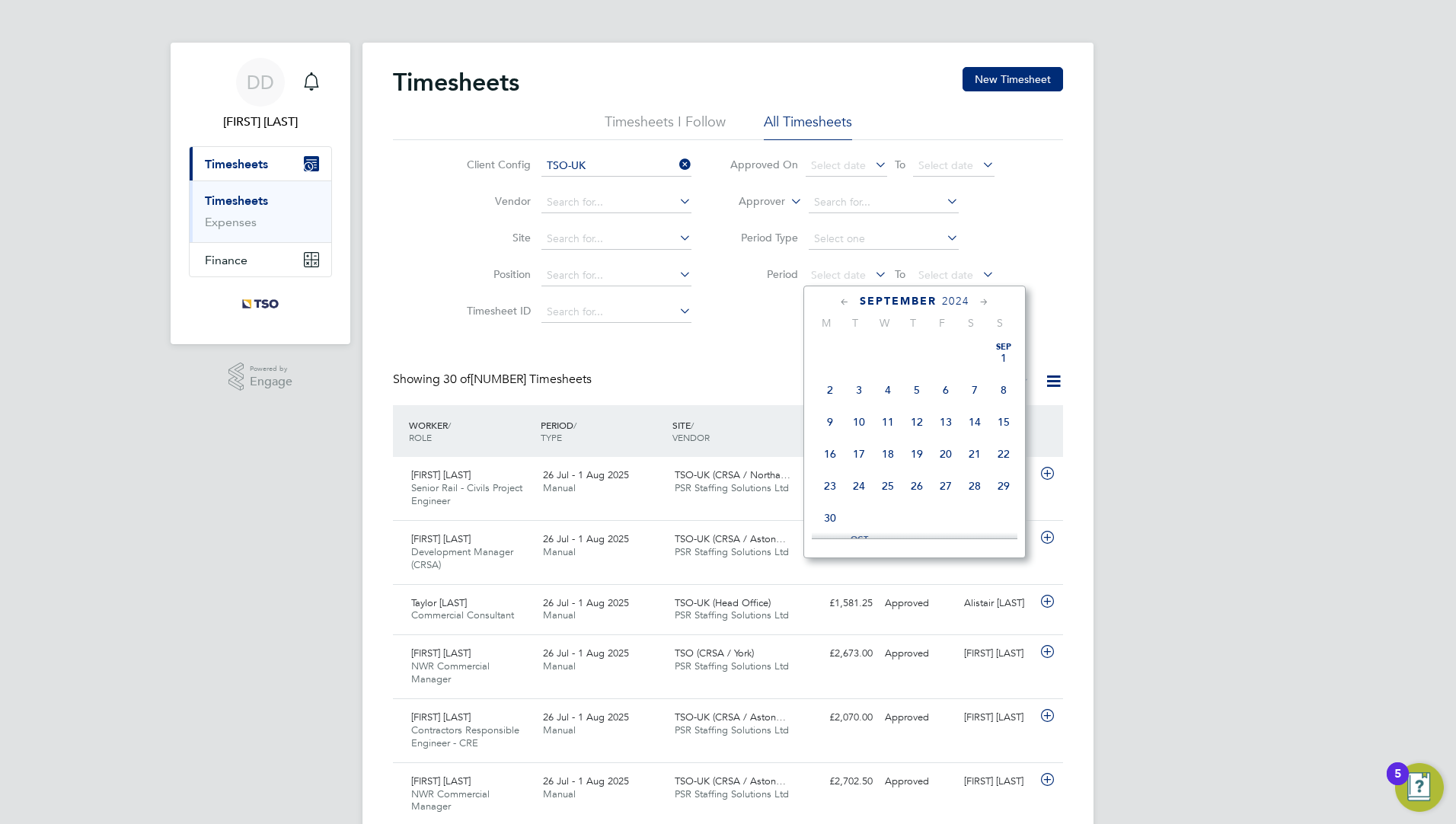 click 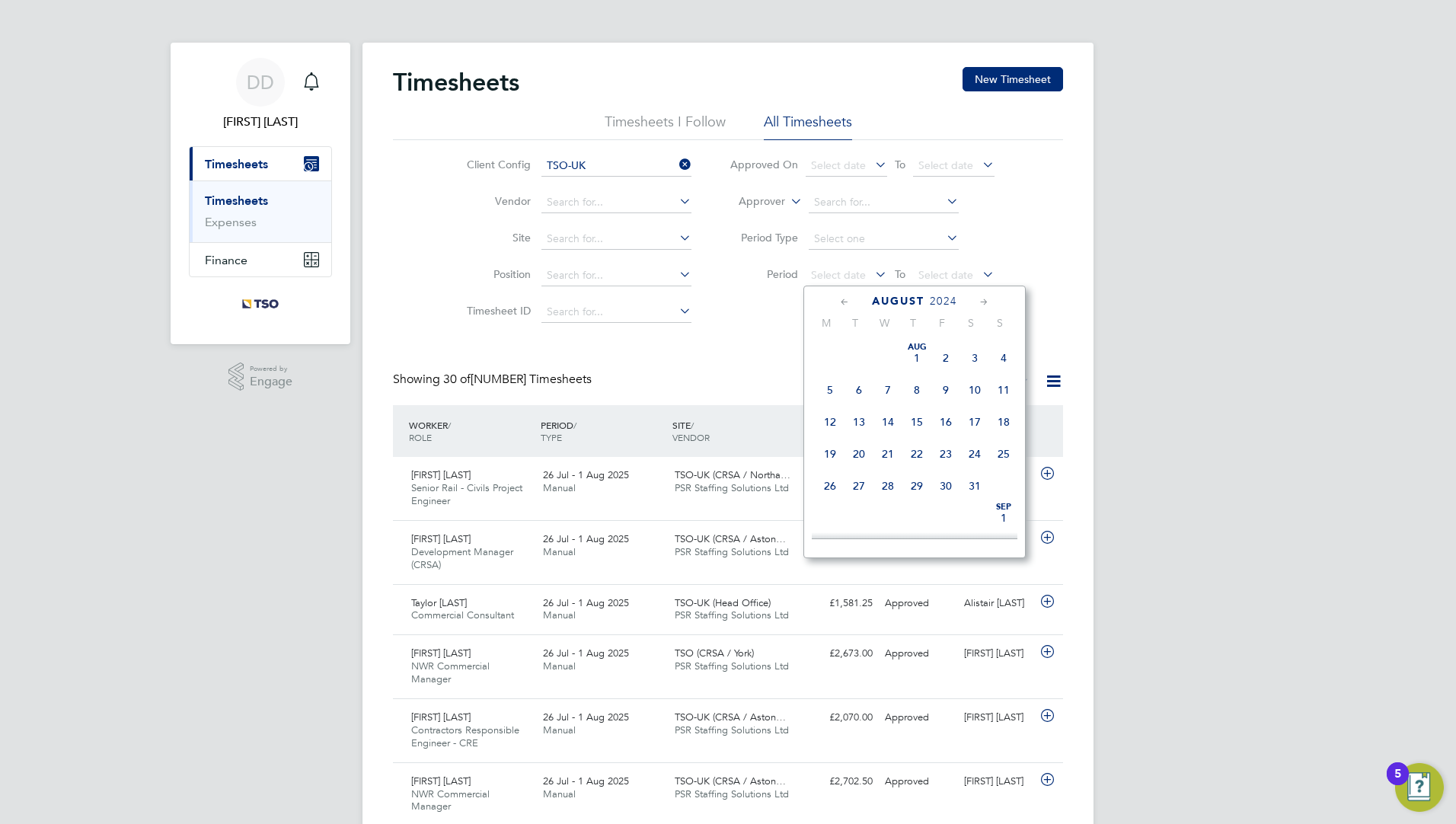 click 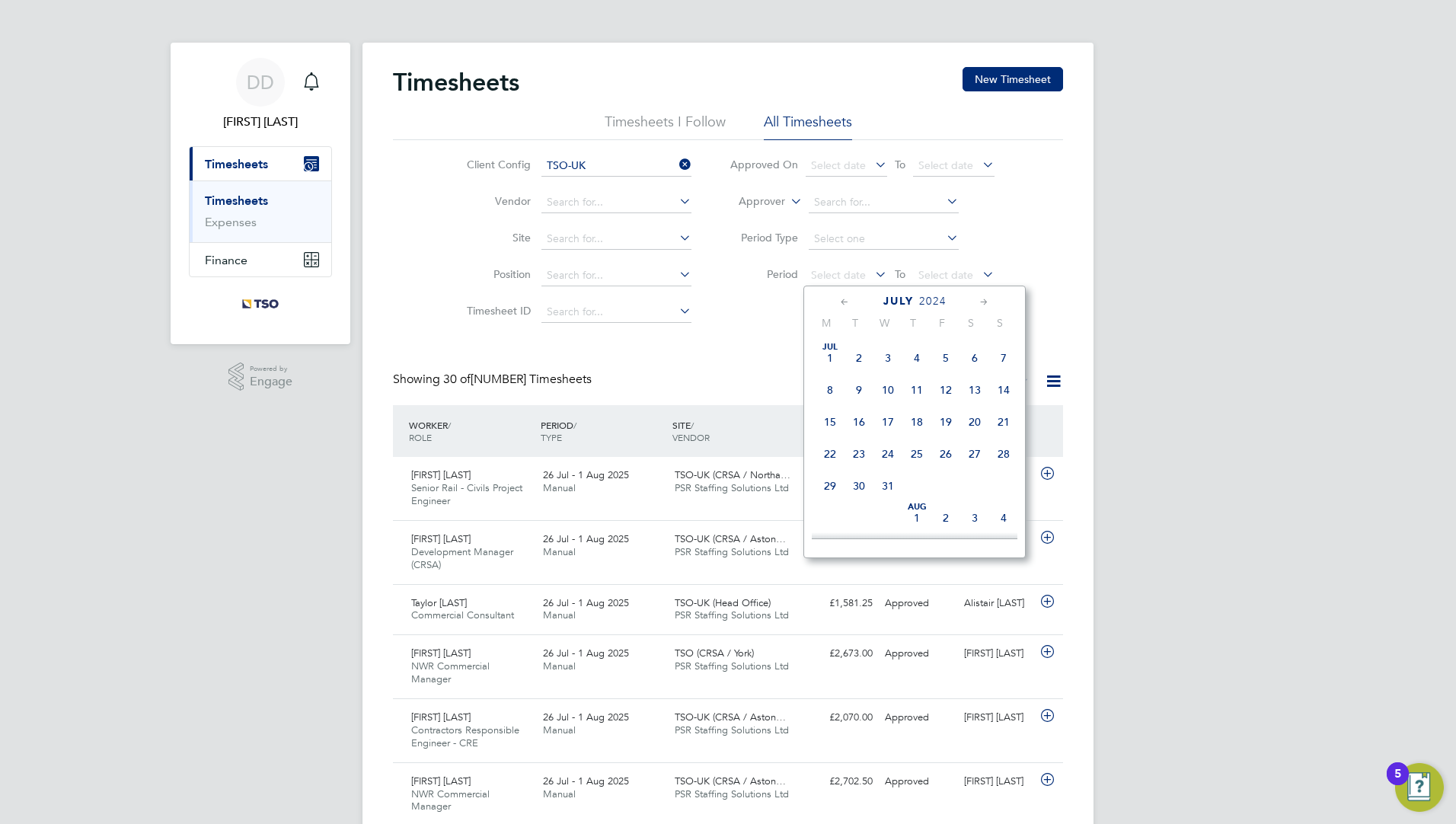 click 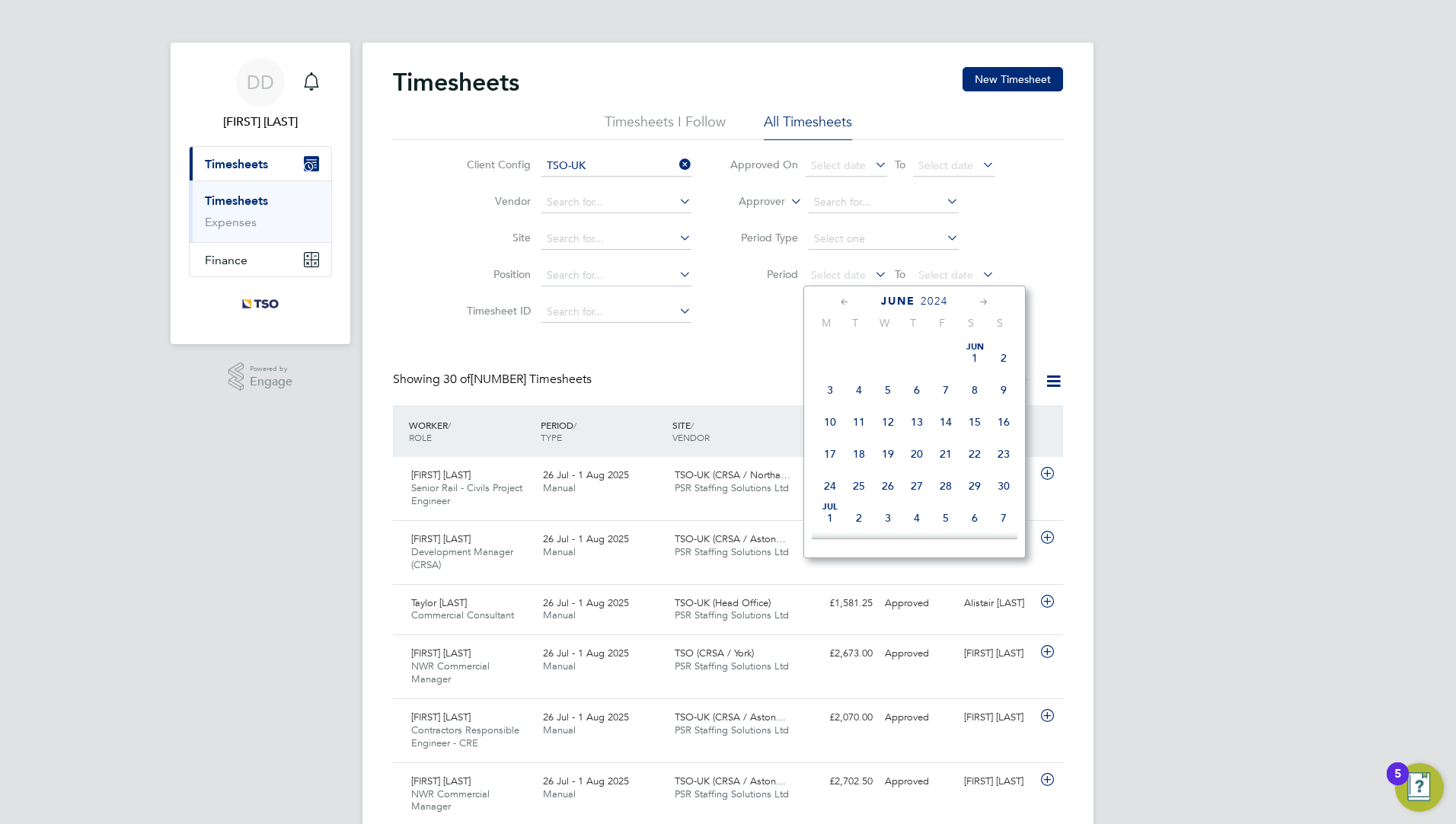 click 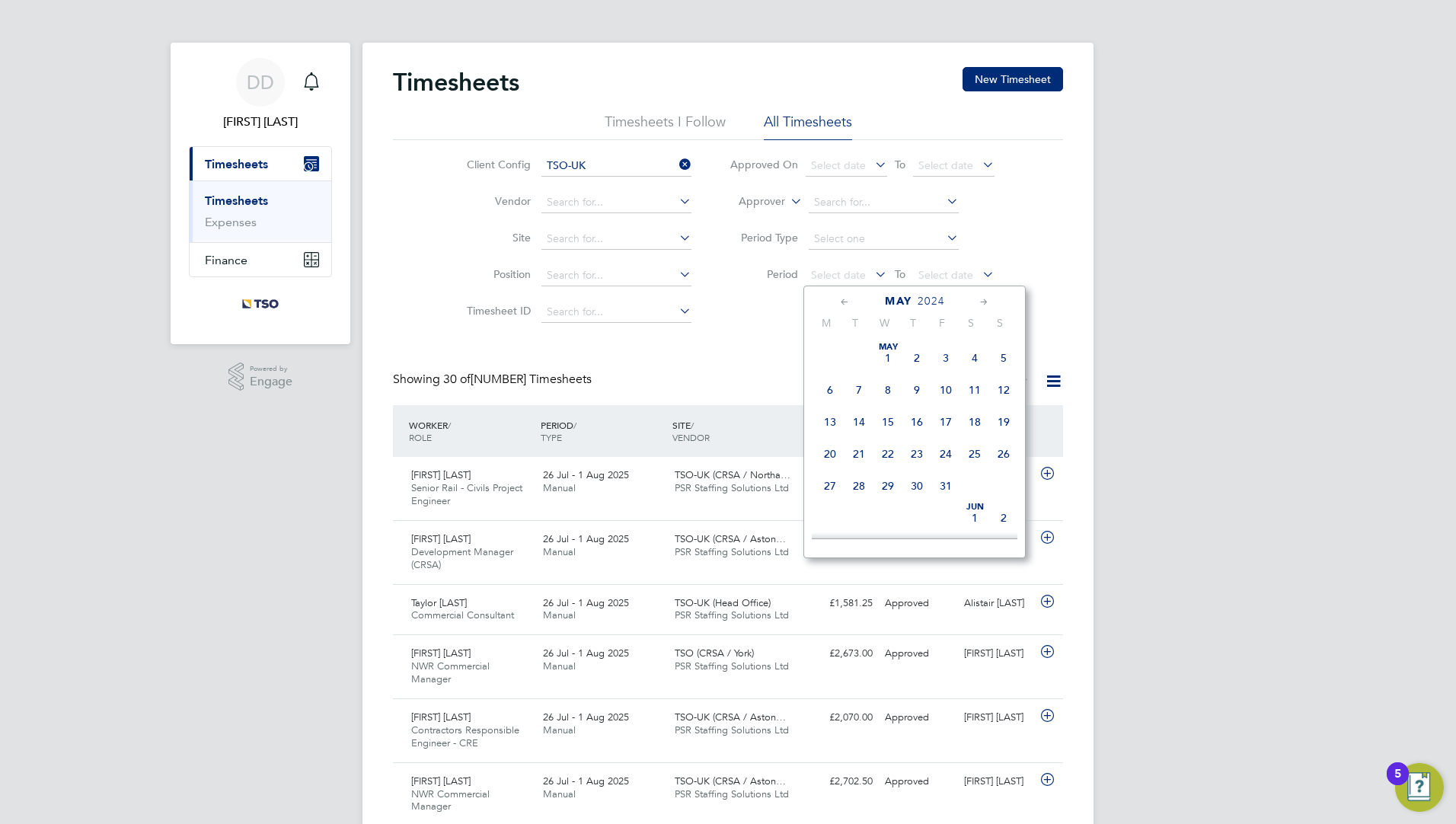 click 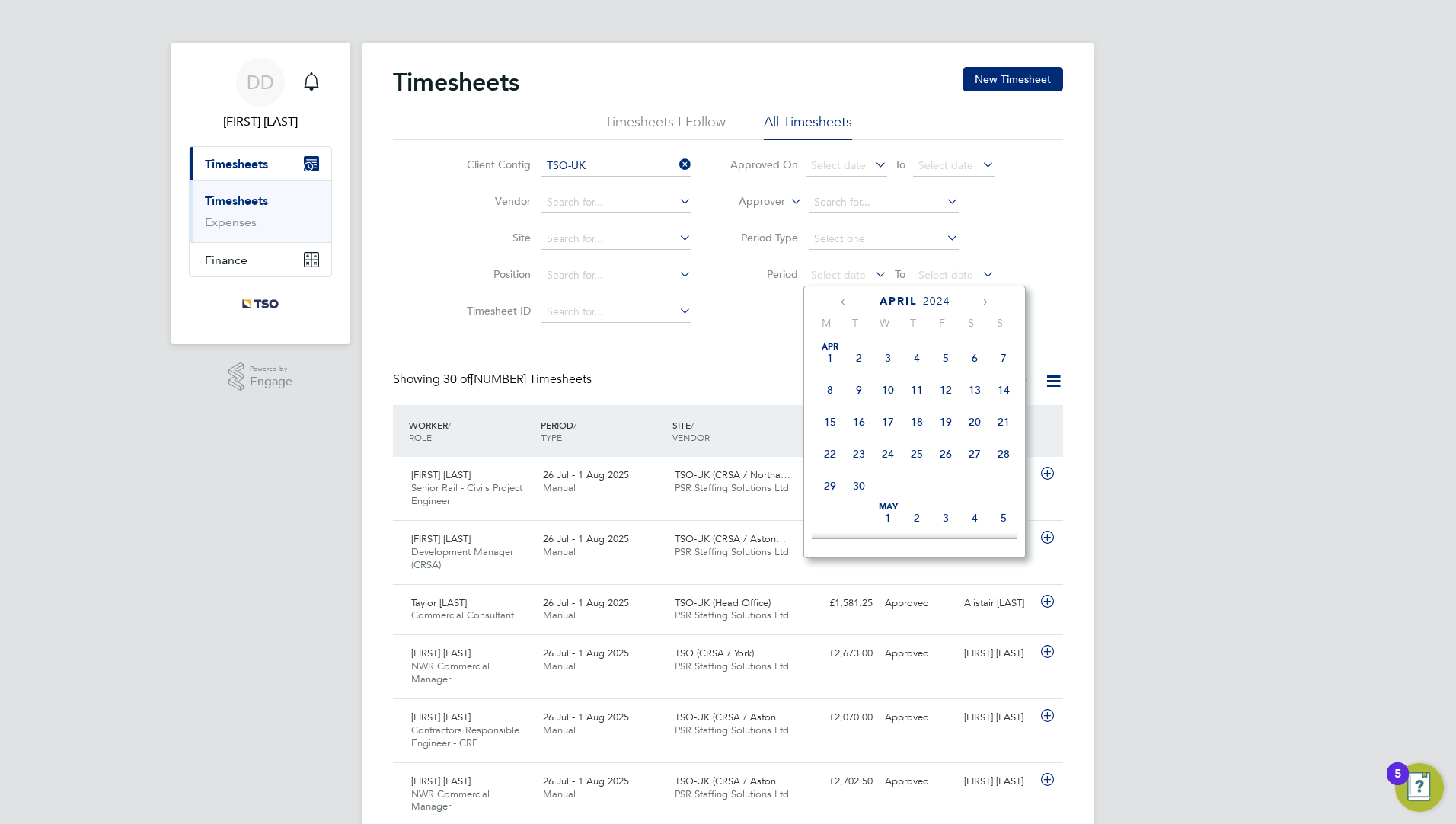 click on "Apr" 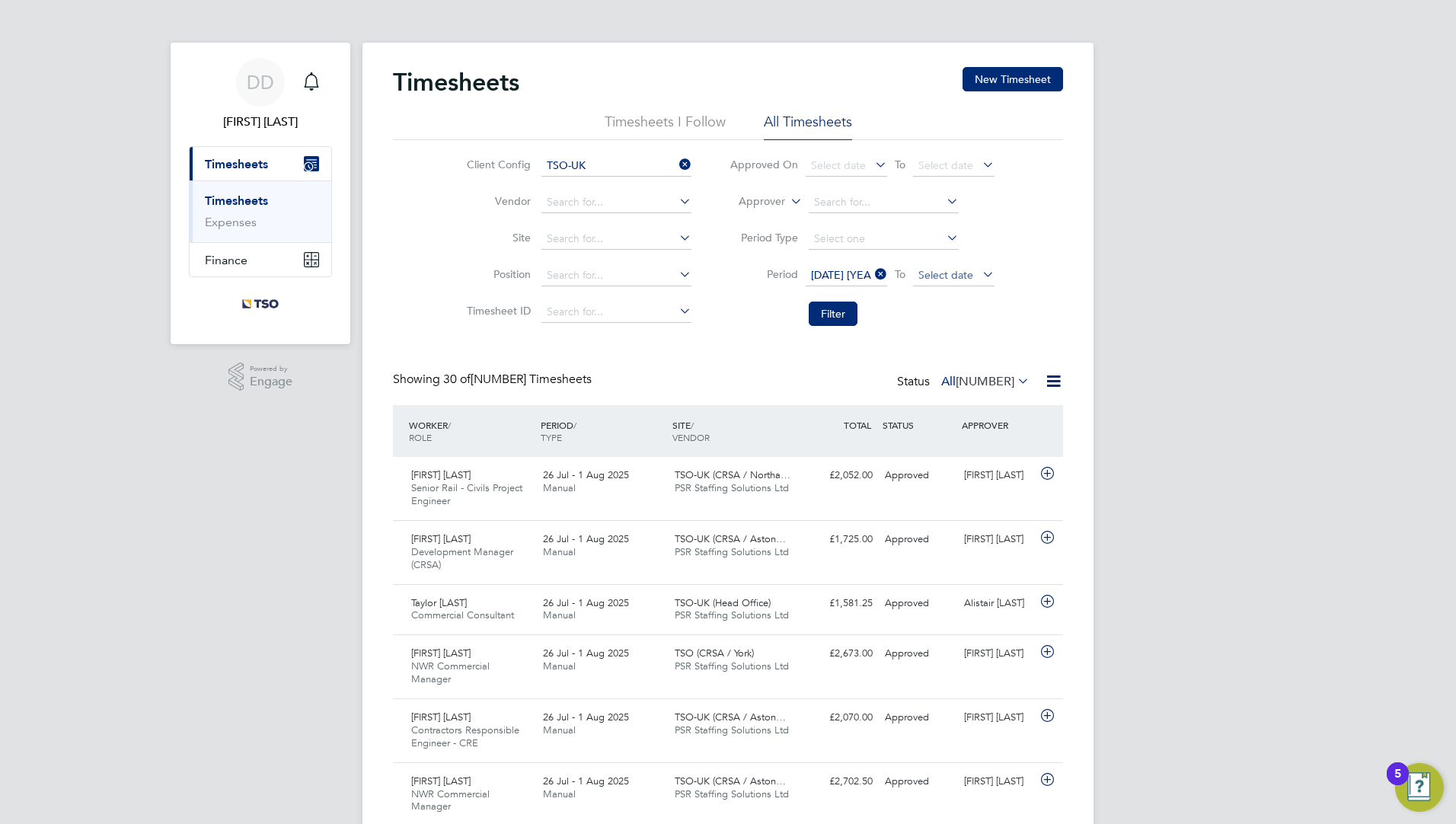 click on "Select date" 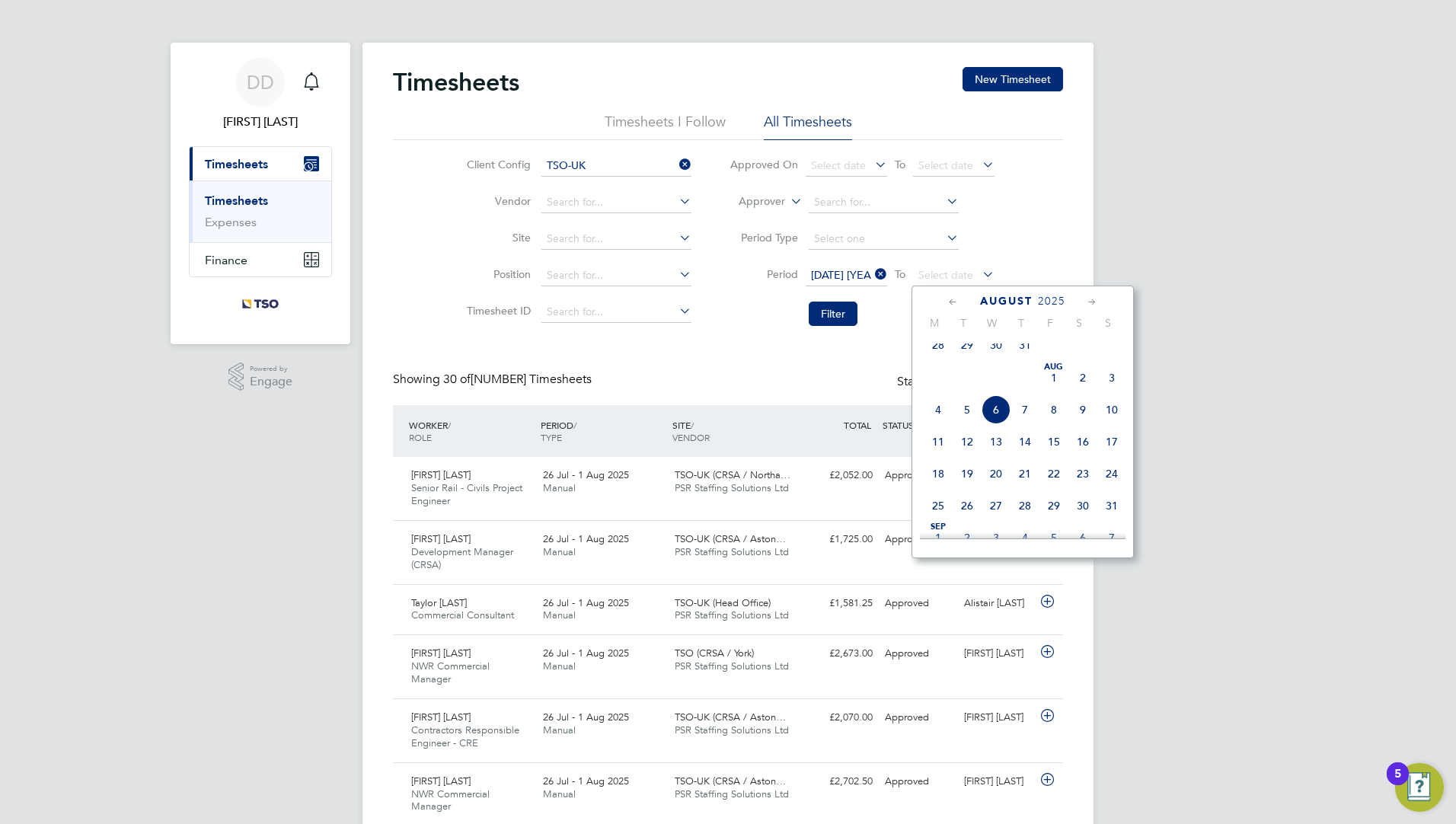 click 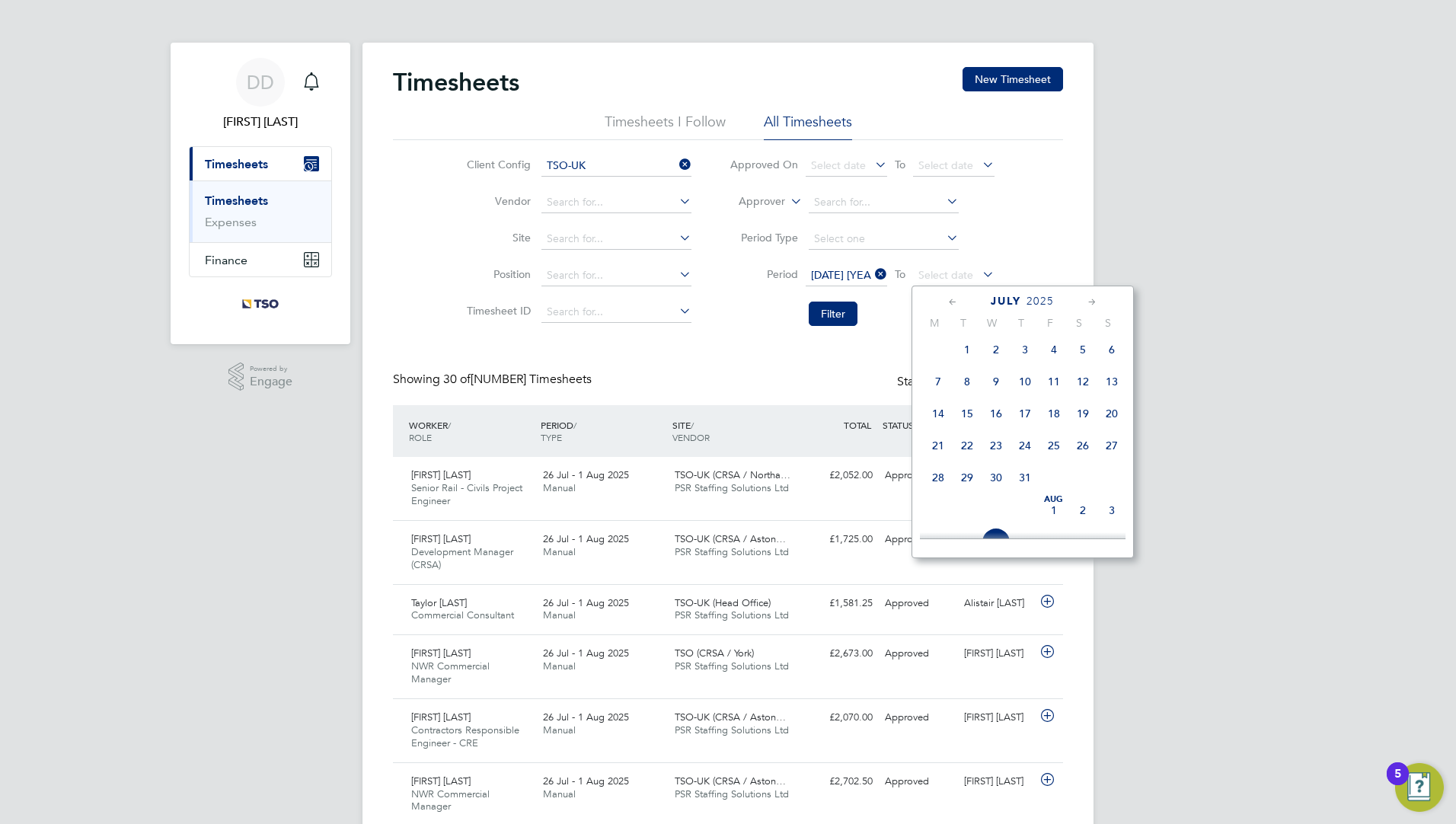 click 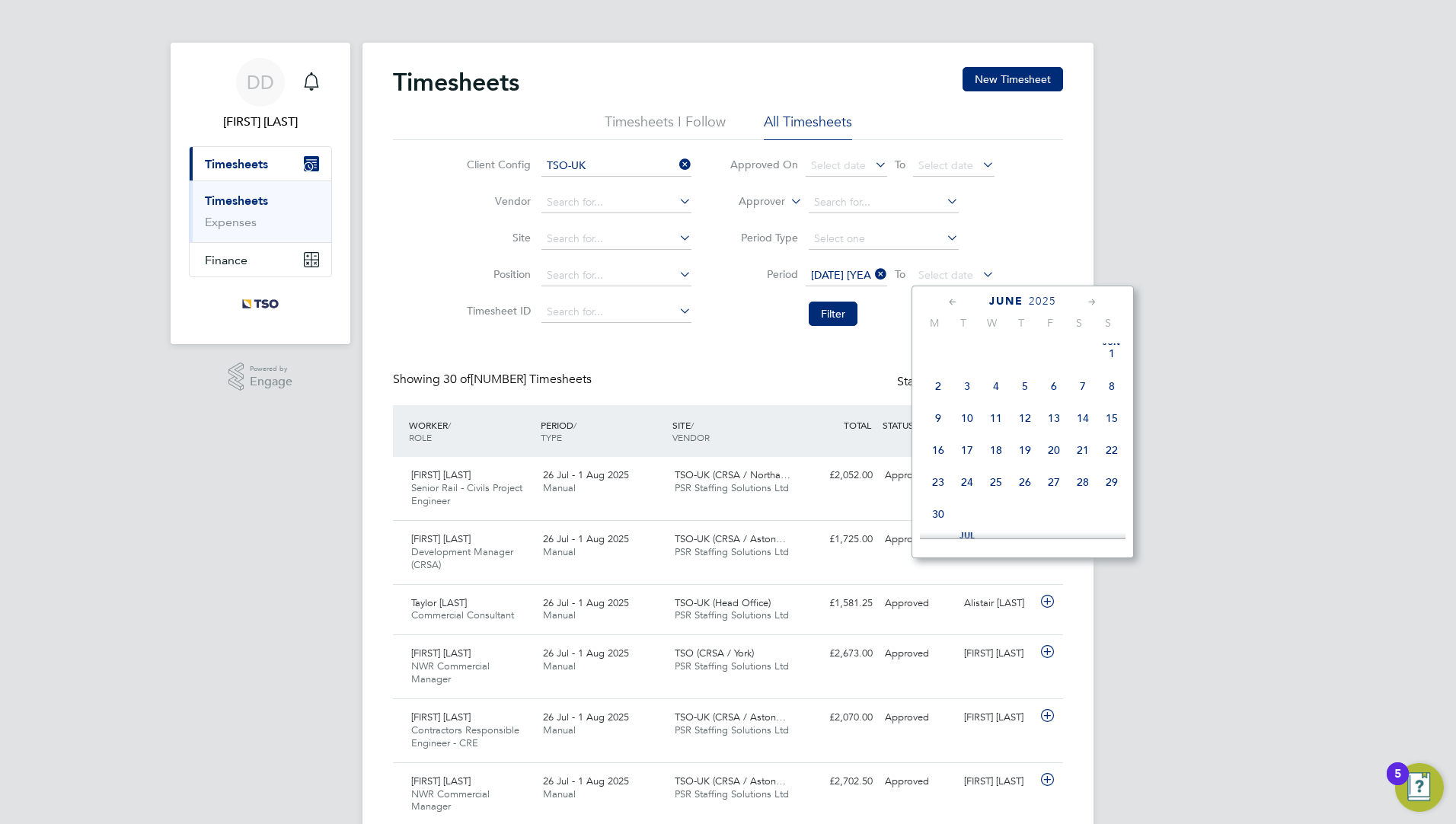 click 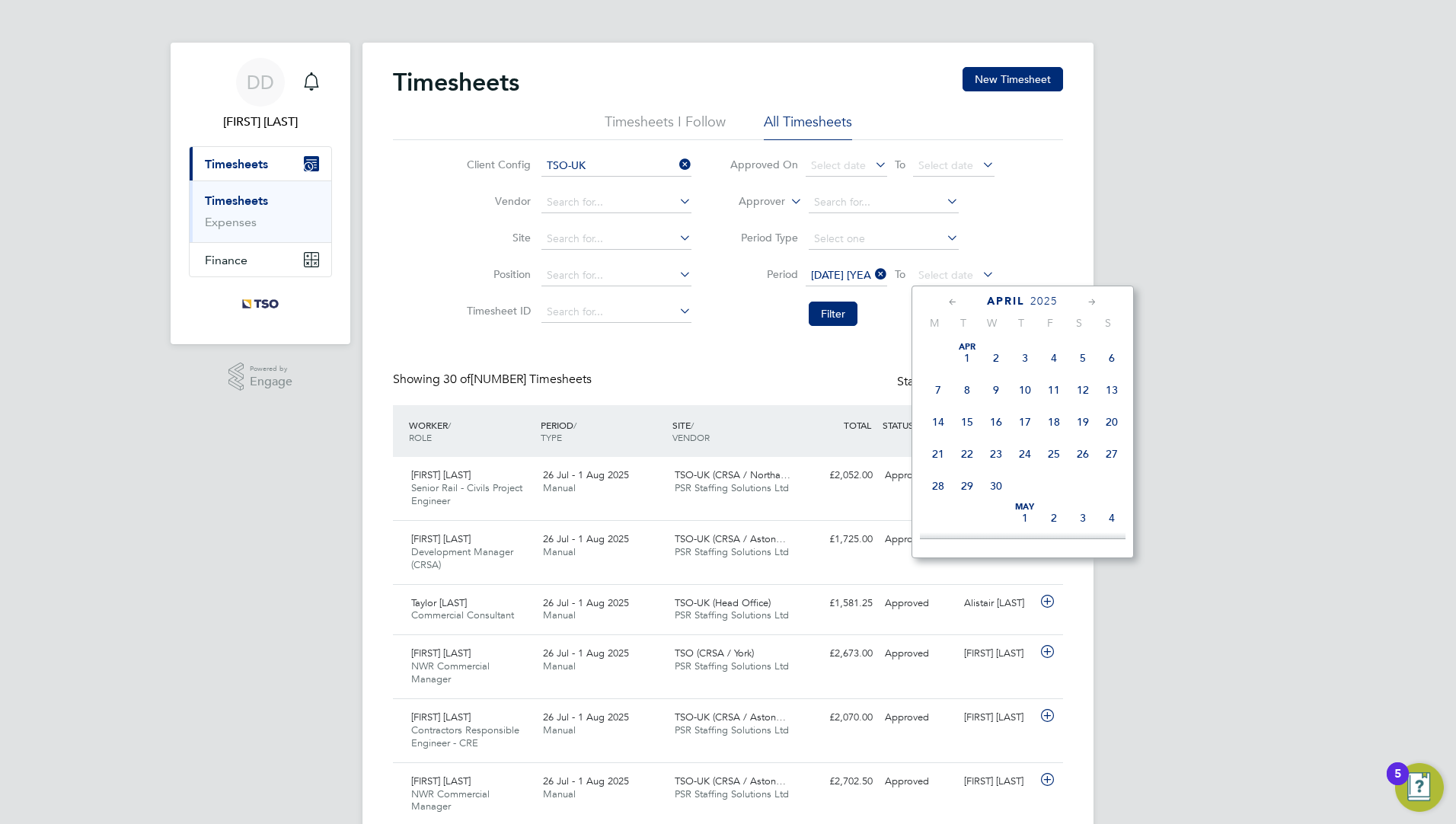 click 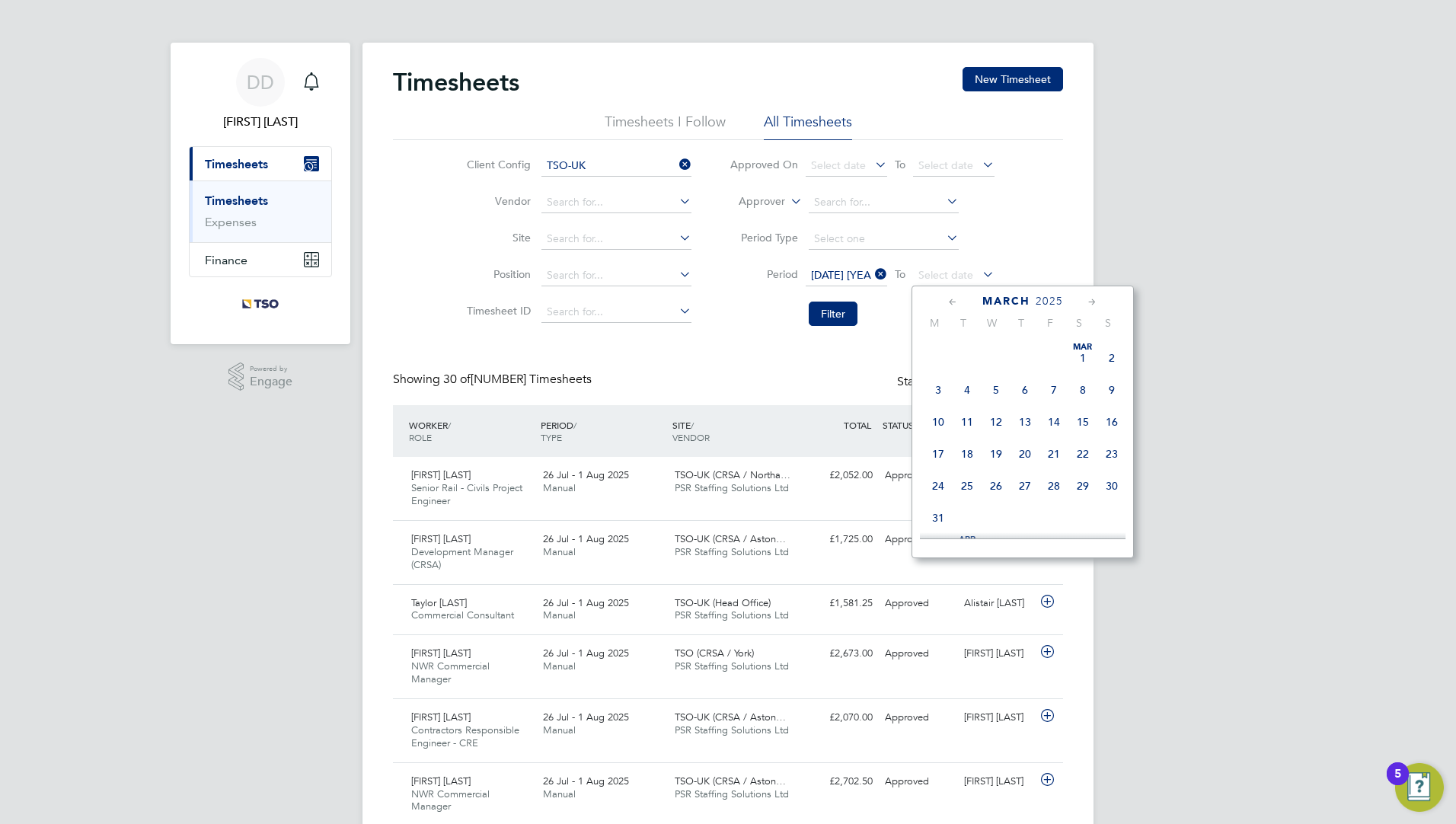 click on "31" 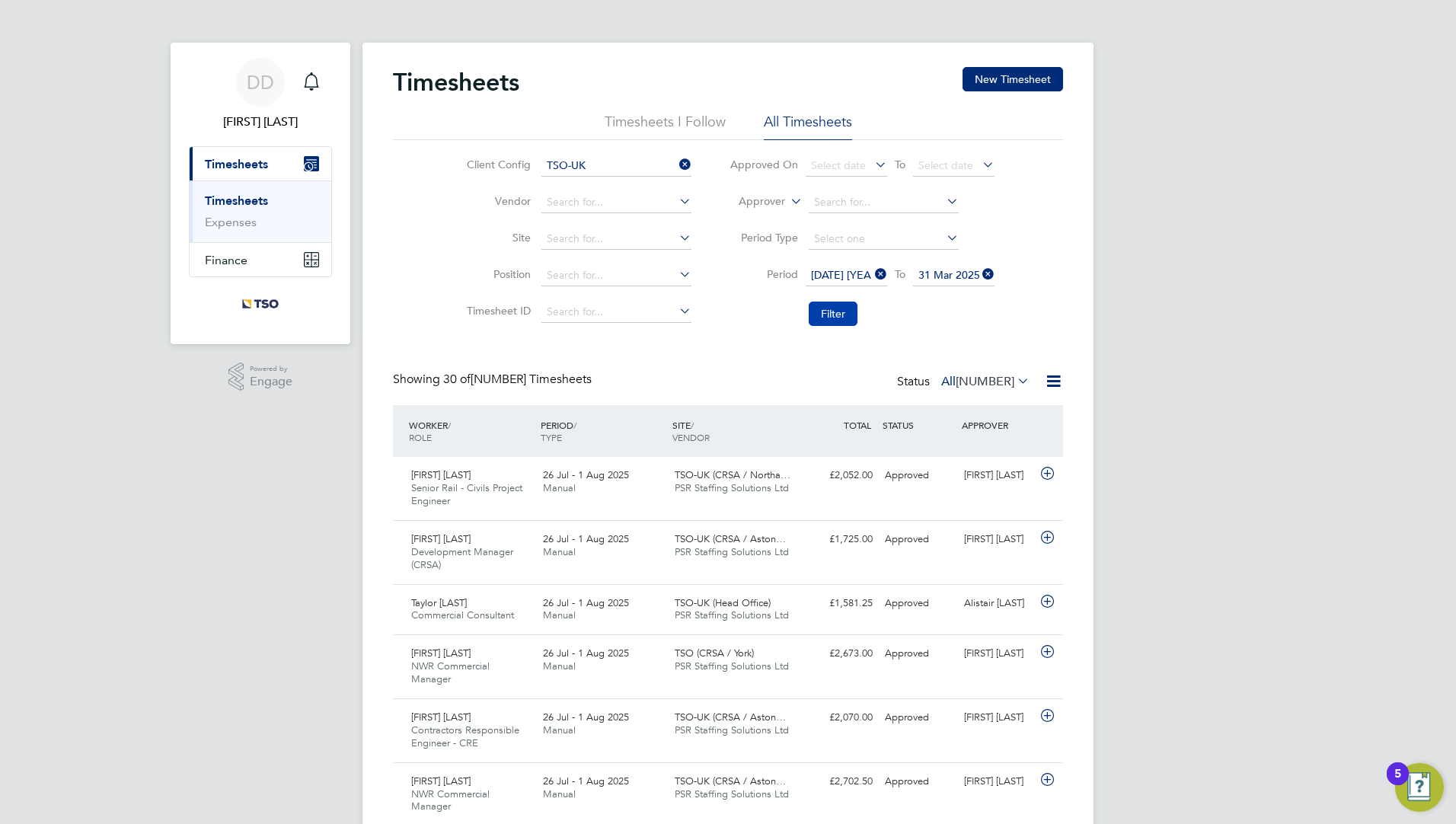 click on "Filter" 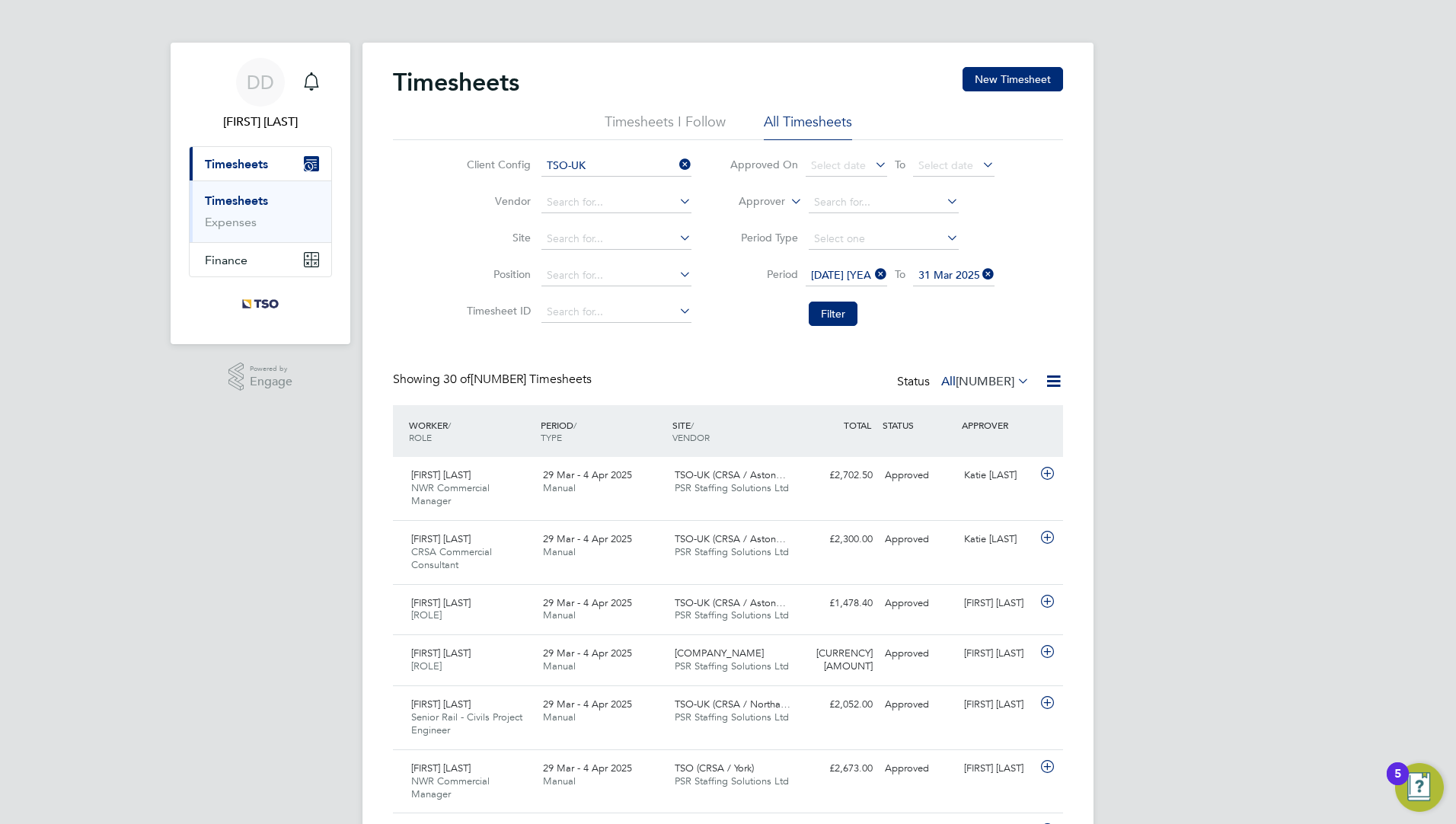 click 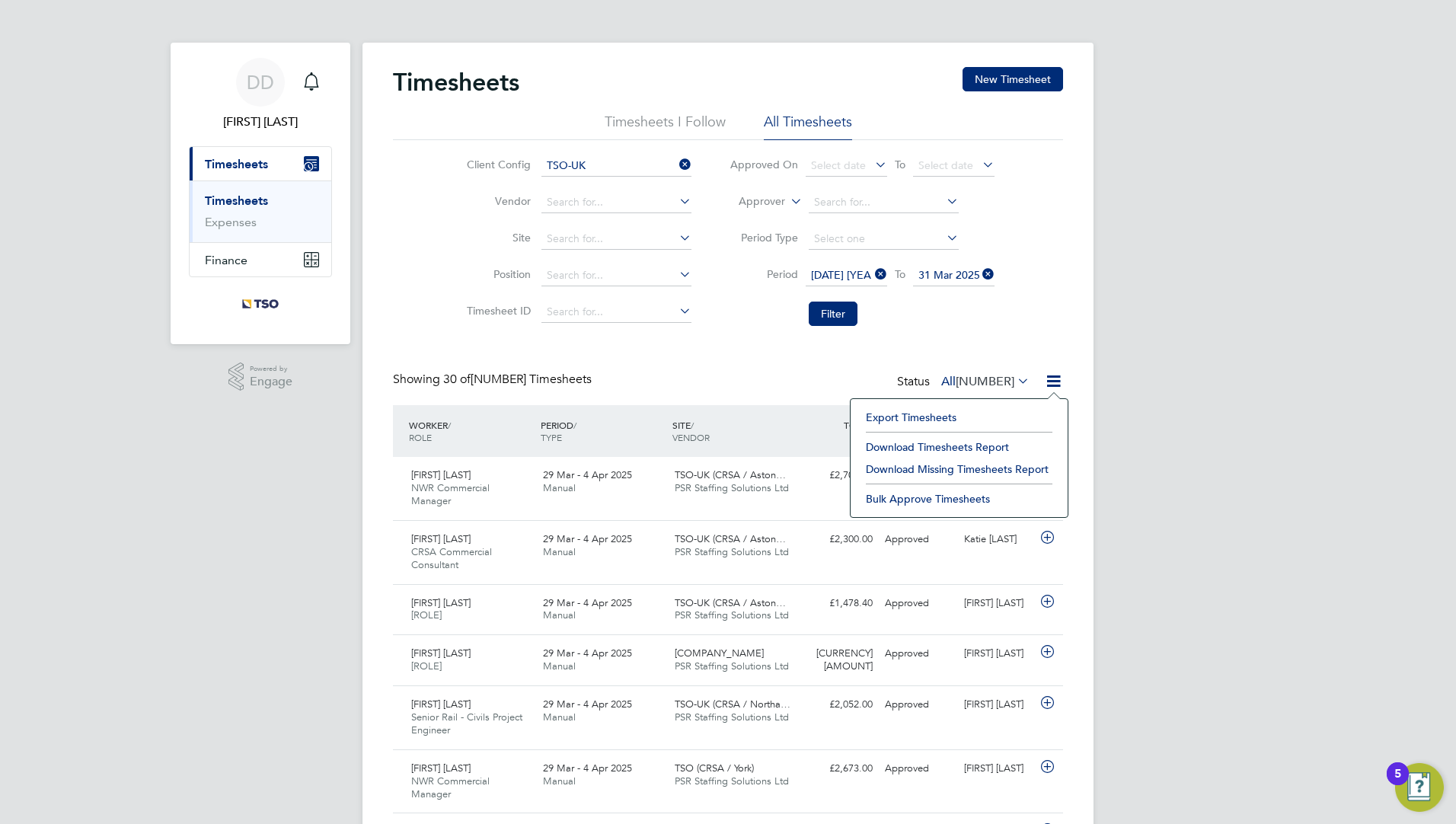 click on "Download Timesheets Report" 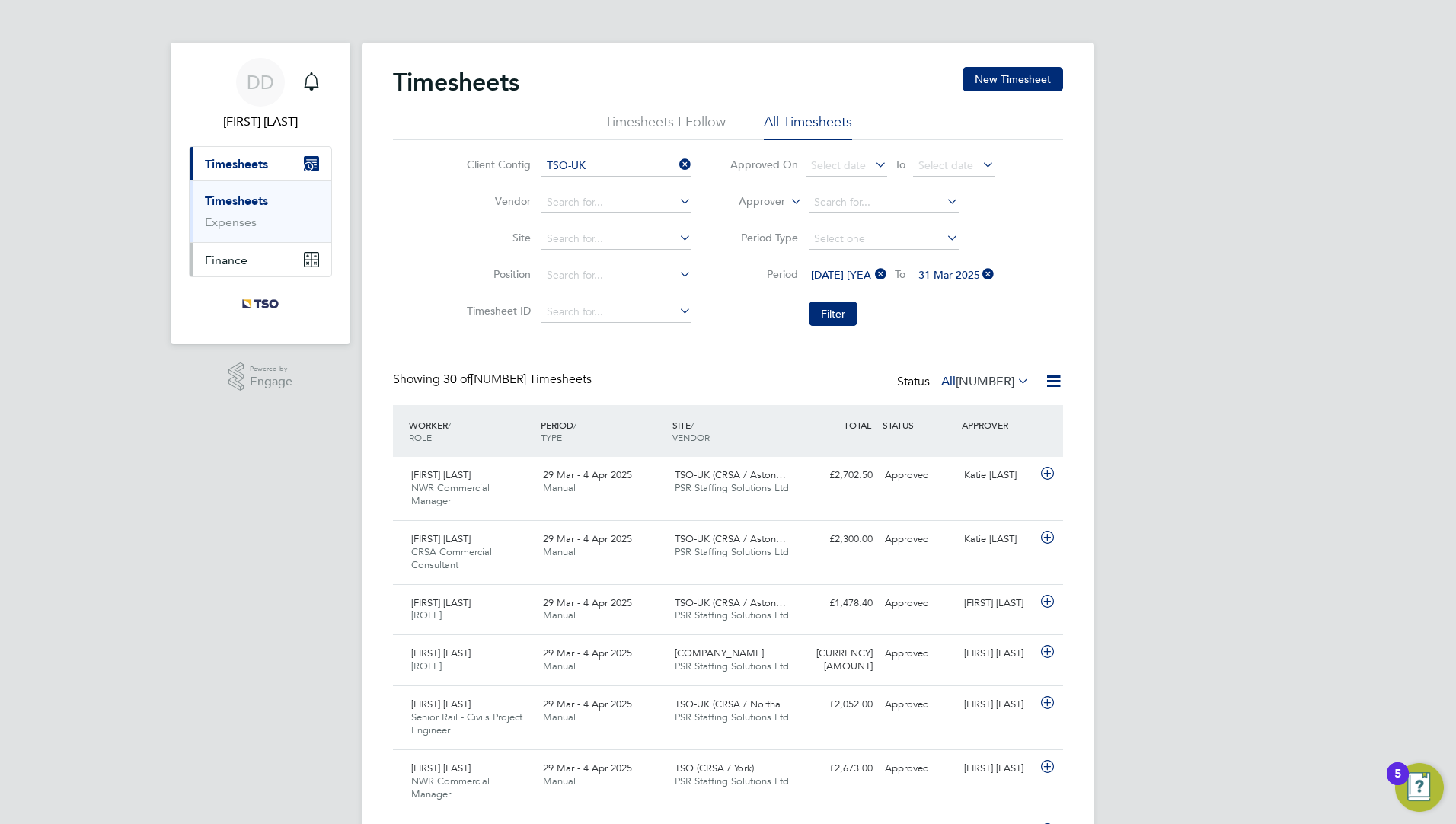 click on "Finance" at bounding box center (260, 260) 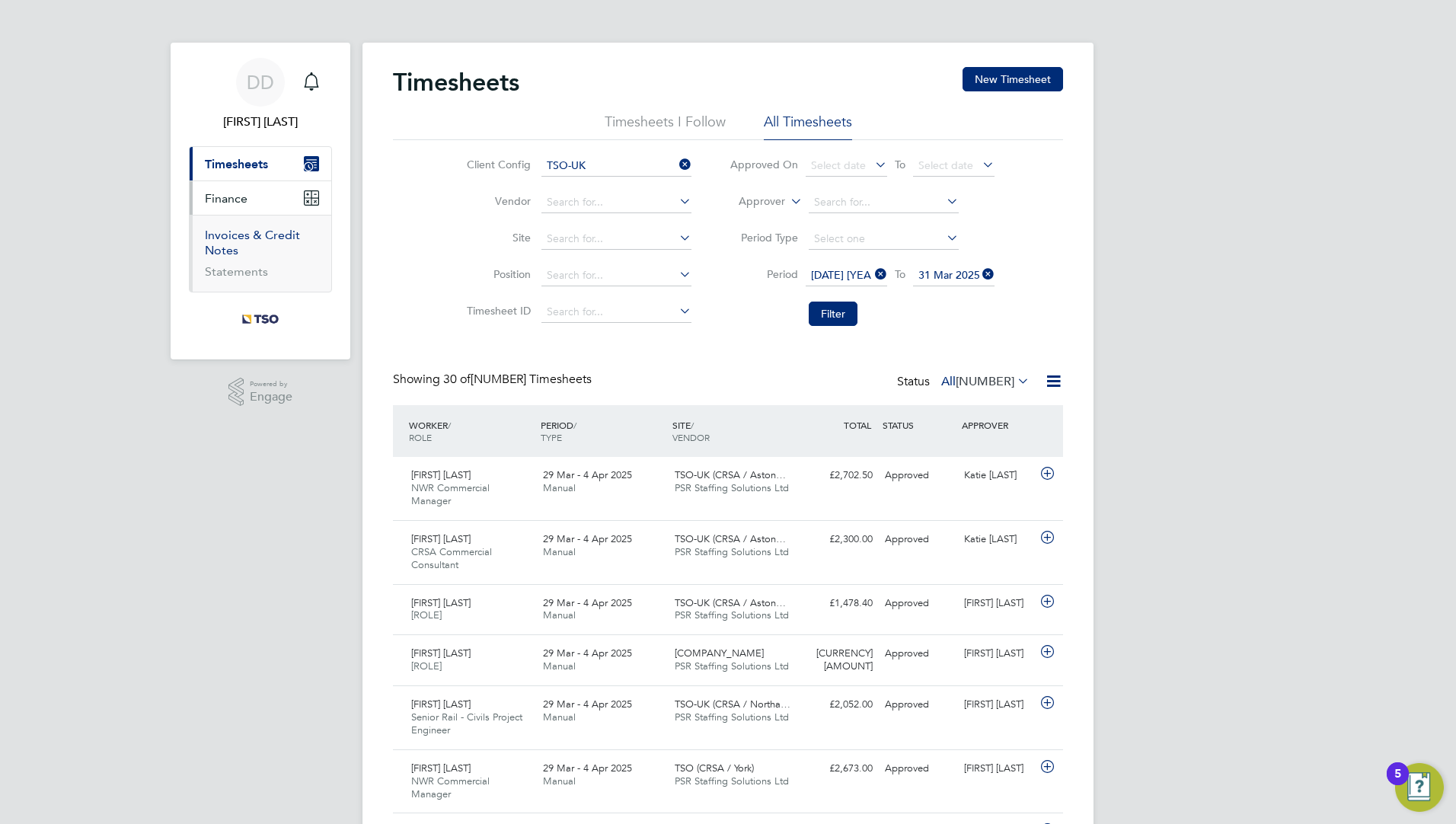 click on "Invoices & Credit Notes" at bounding box center [252, 242] 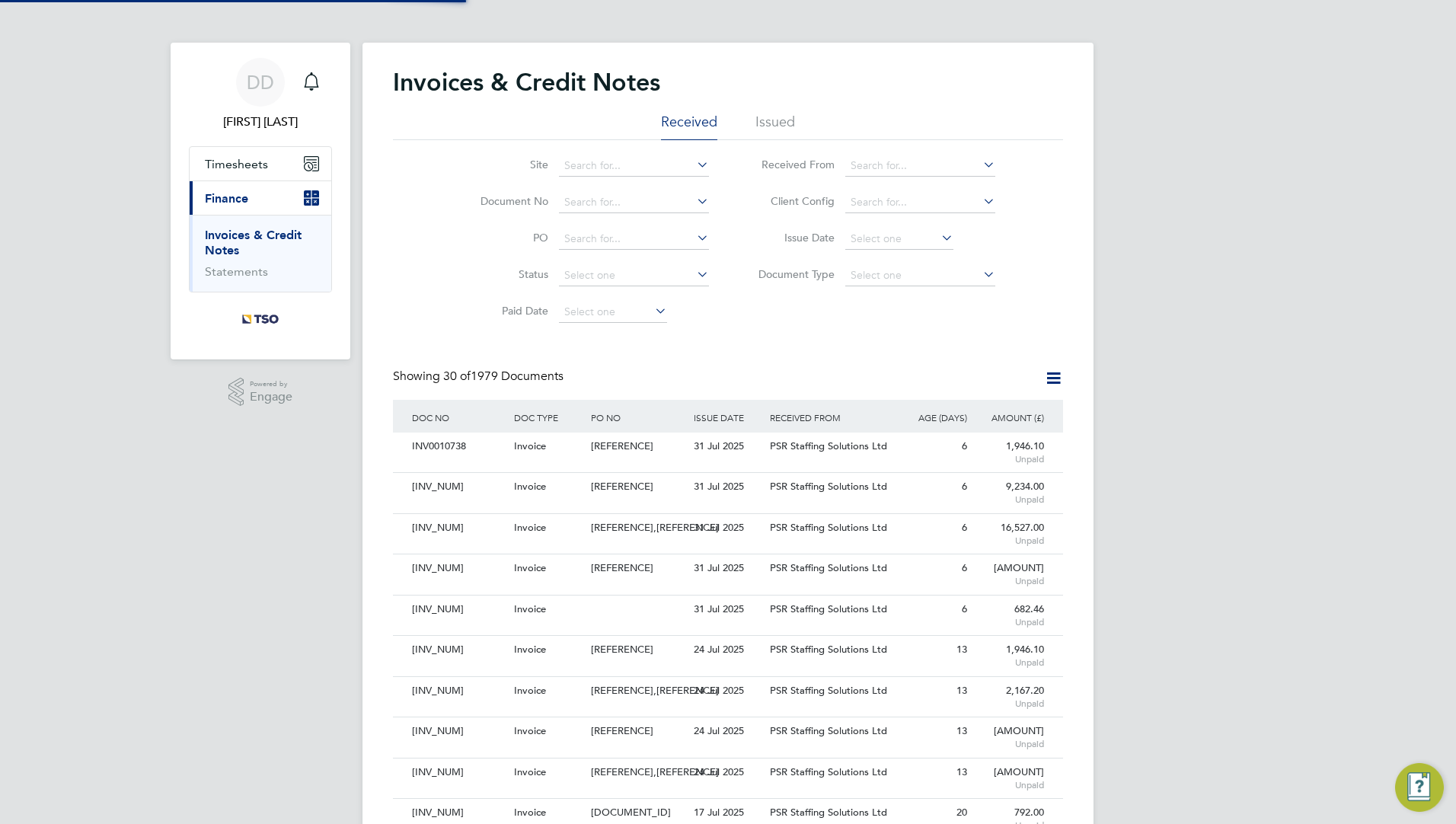 scroll, scrollTop: 8, scrollLeft: 8, axis: both 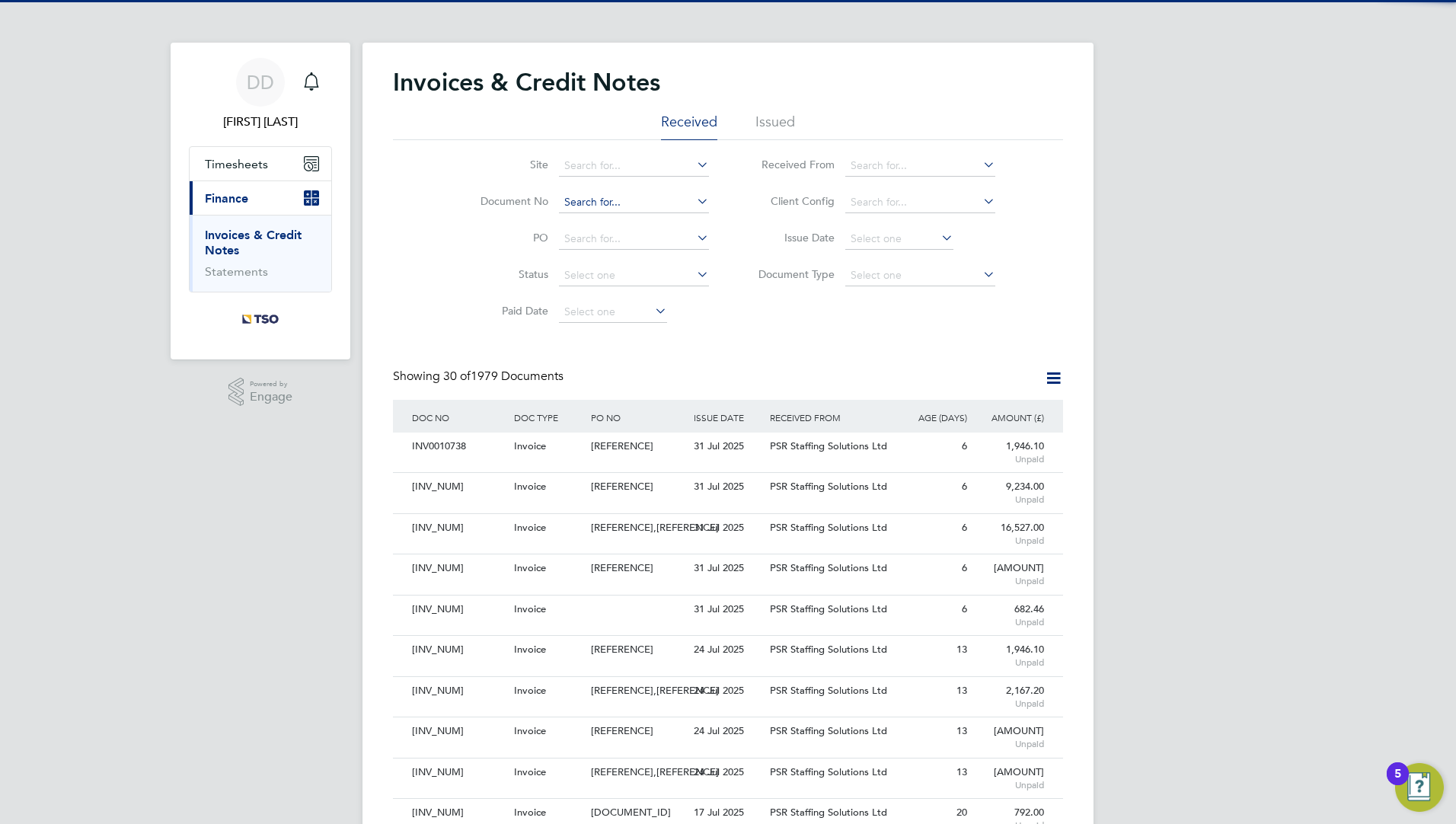 click 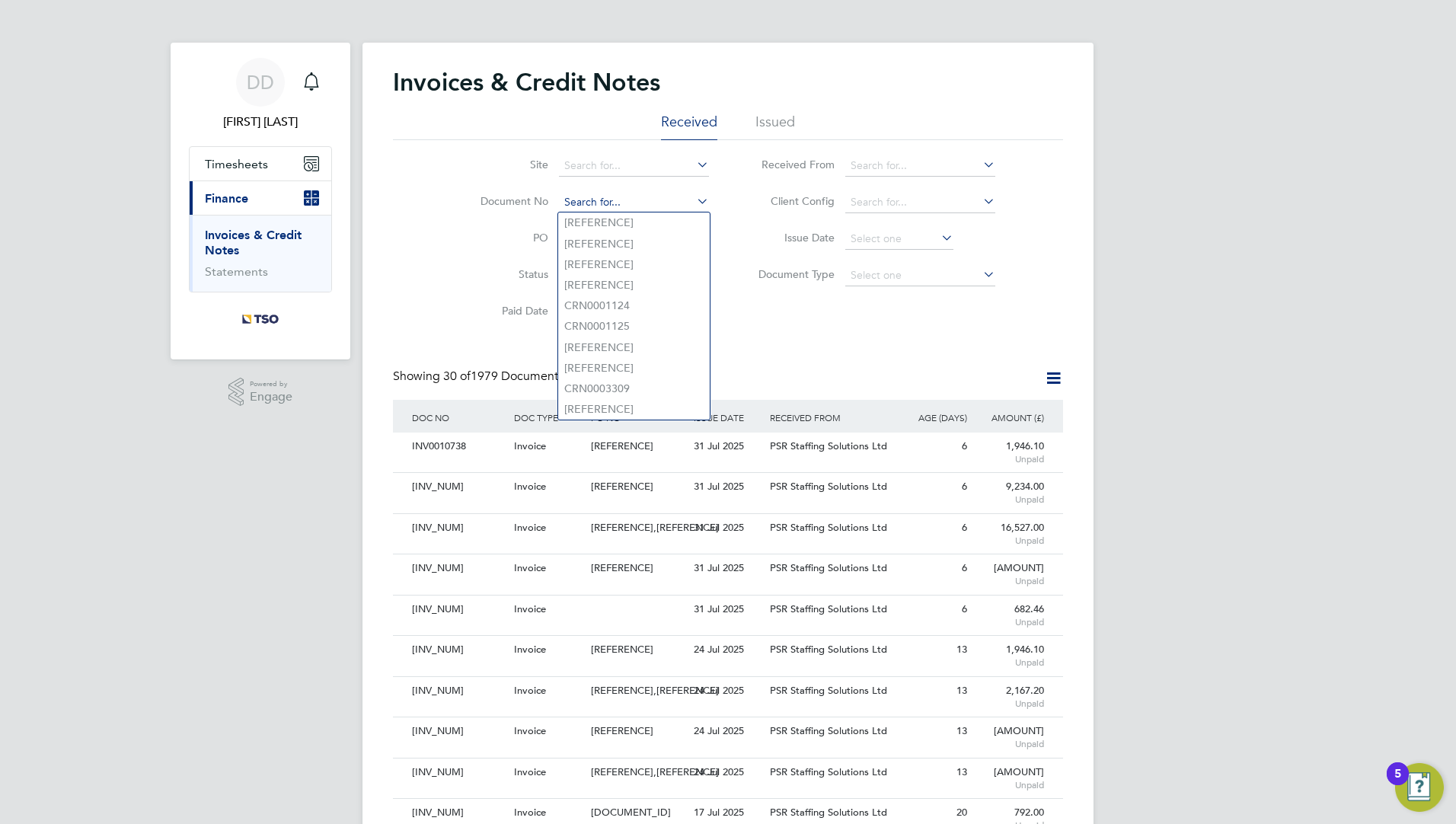 paste on "[INV_NUM]" 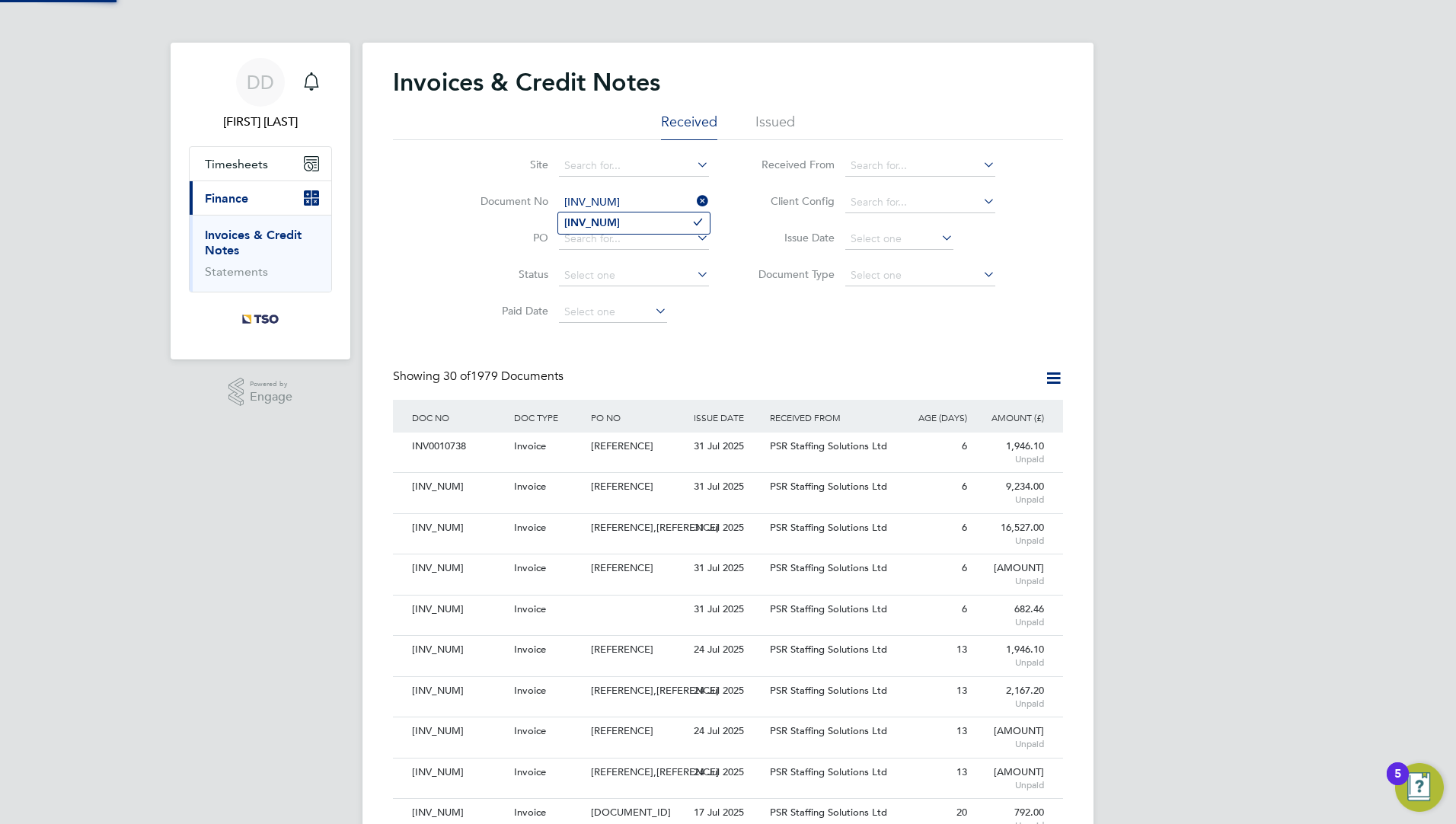 type on "[INV_NUM]" 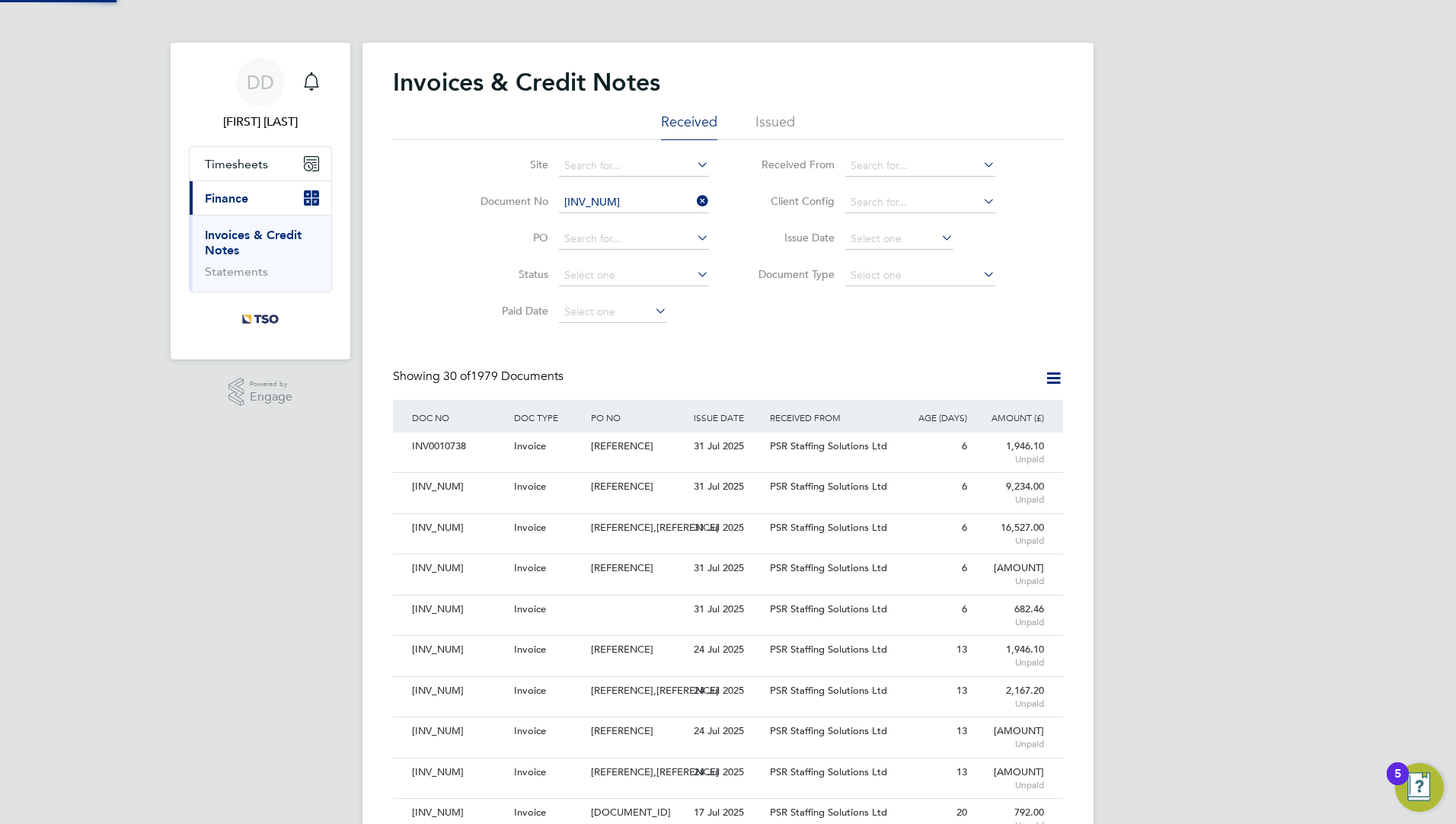 click on "[INV_NUM]" 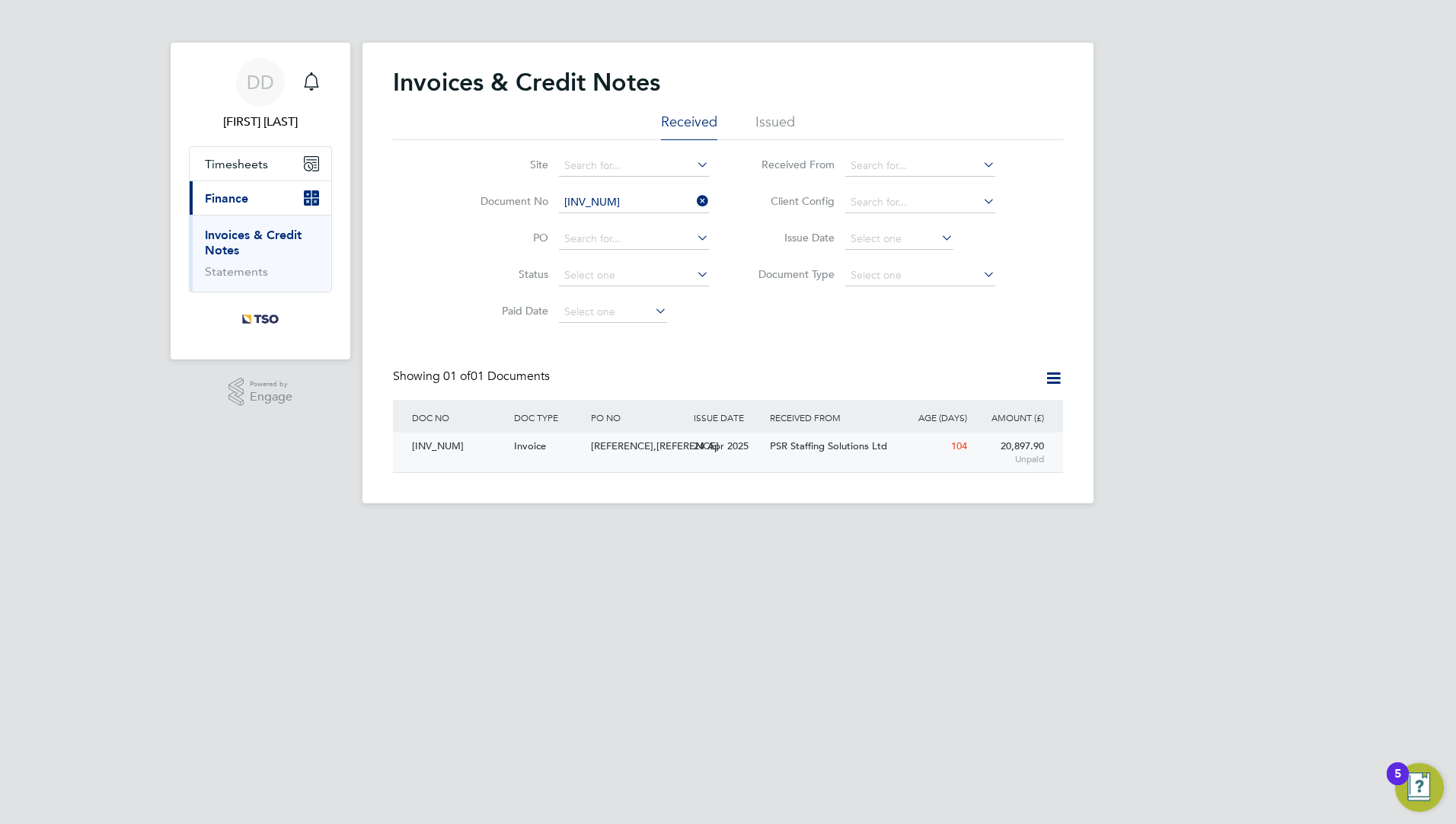 click on "Invoice" 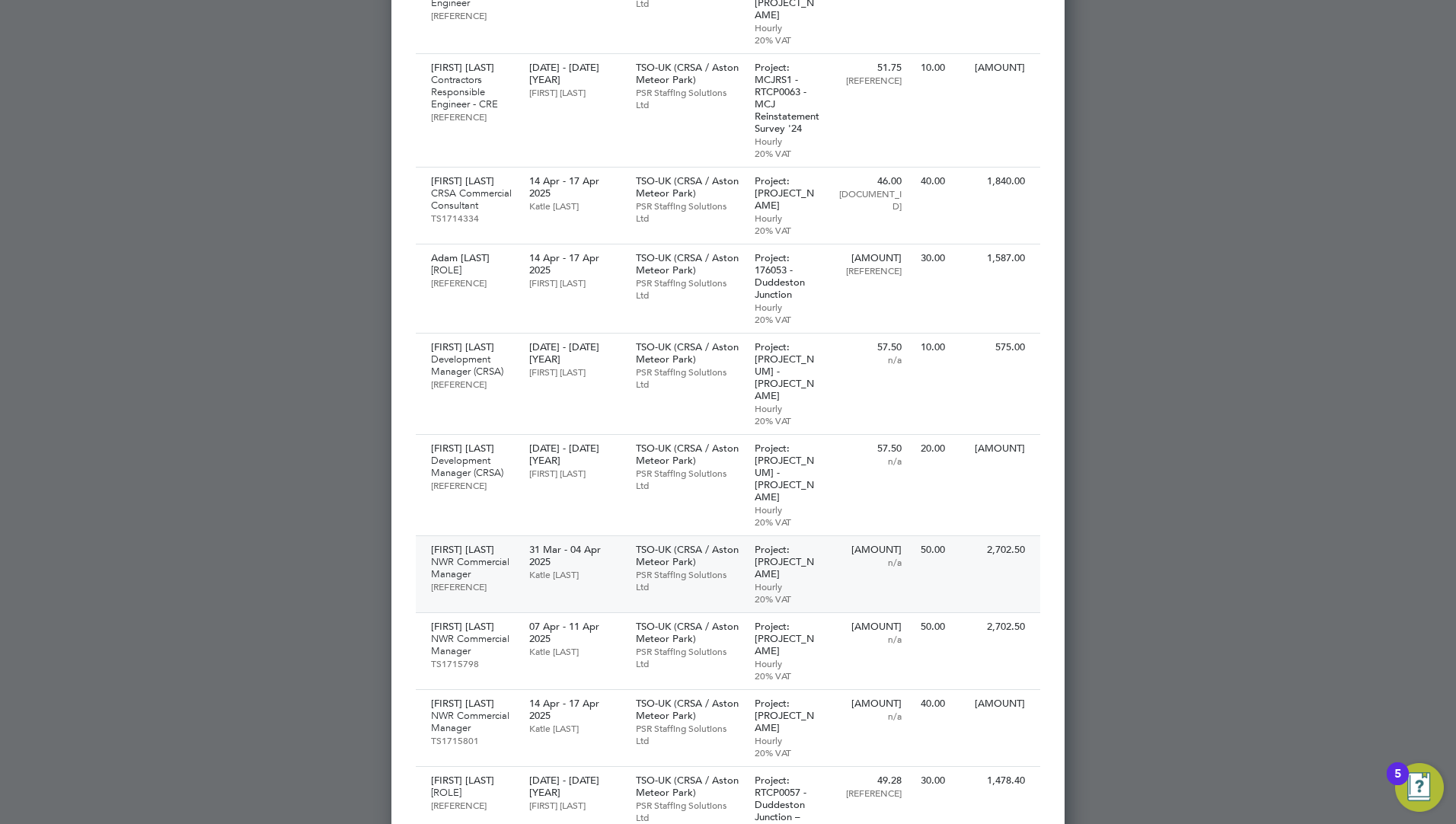 click on "TSO-UK (CRSA / Aston Meteor Park)" at bounding box center (688, 556) 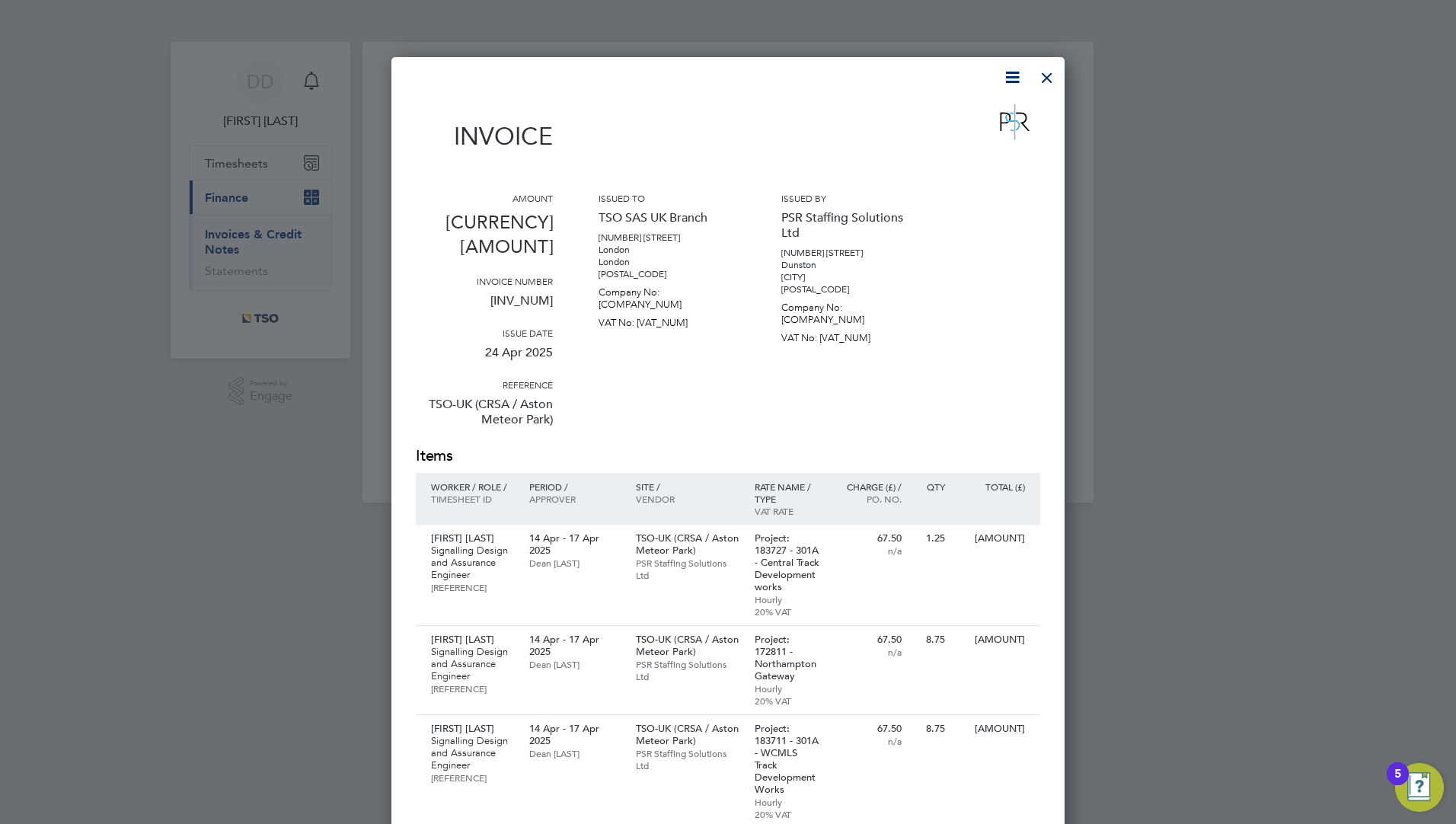 scroll, scrollTop: 0, scrollLeft: 0, axis: both 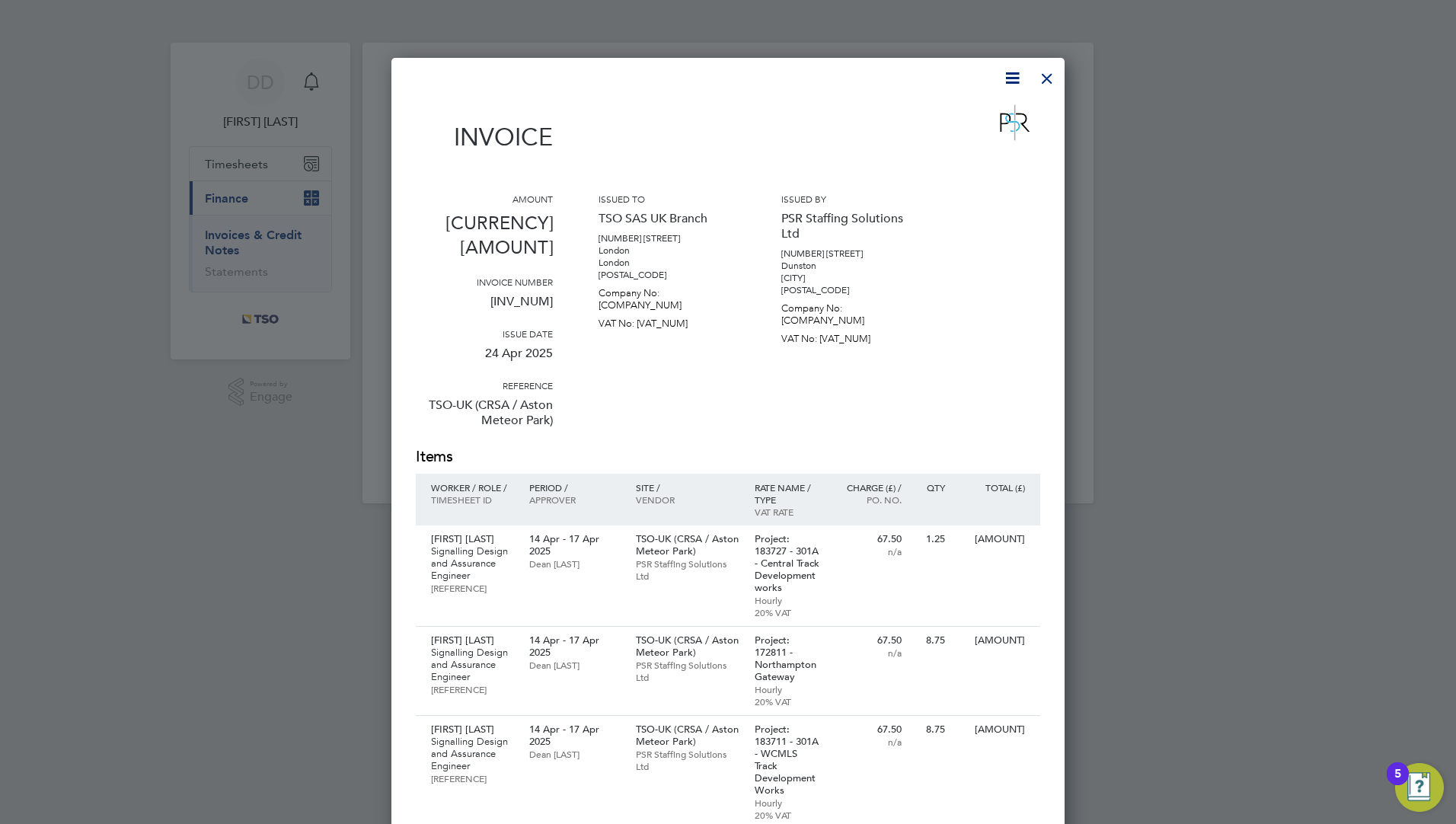 click at bounding box center [1047, 75] 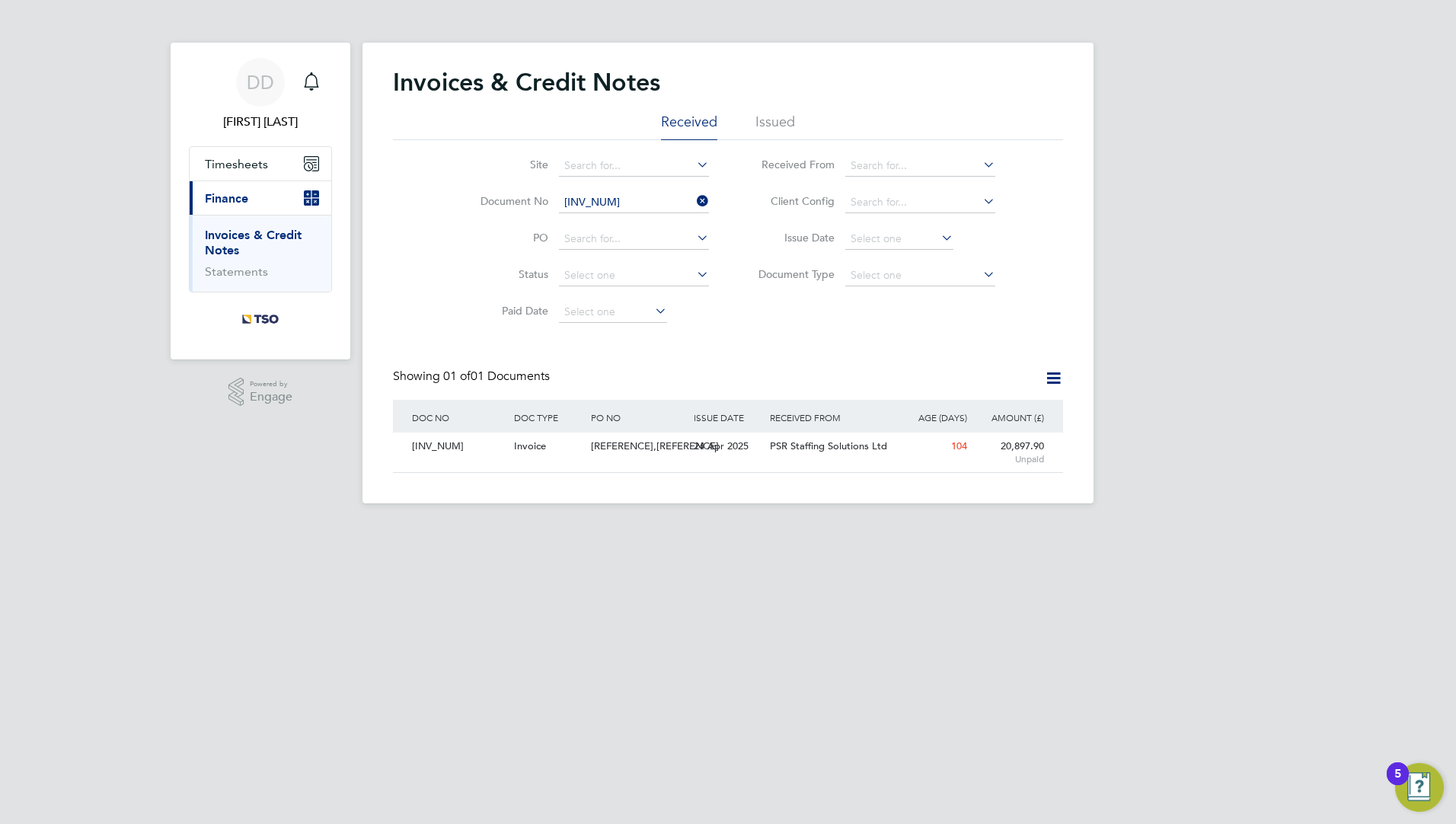 click 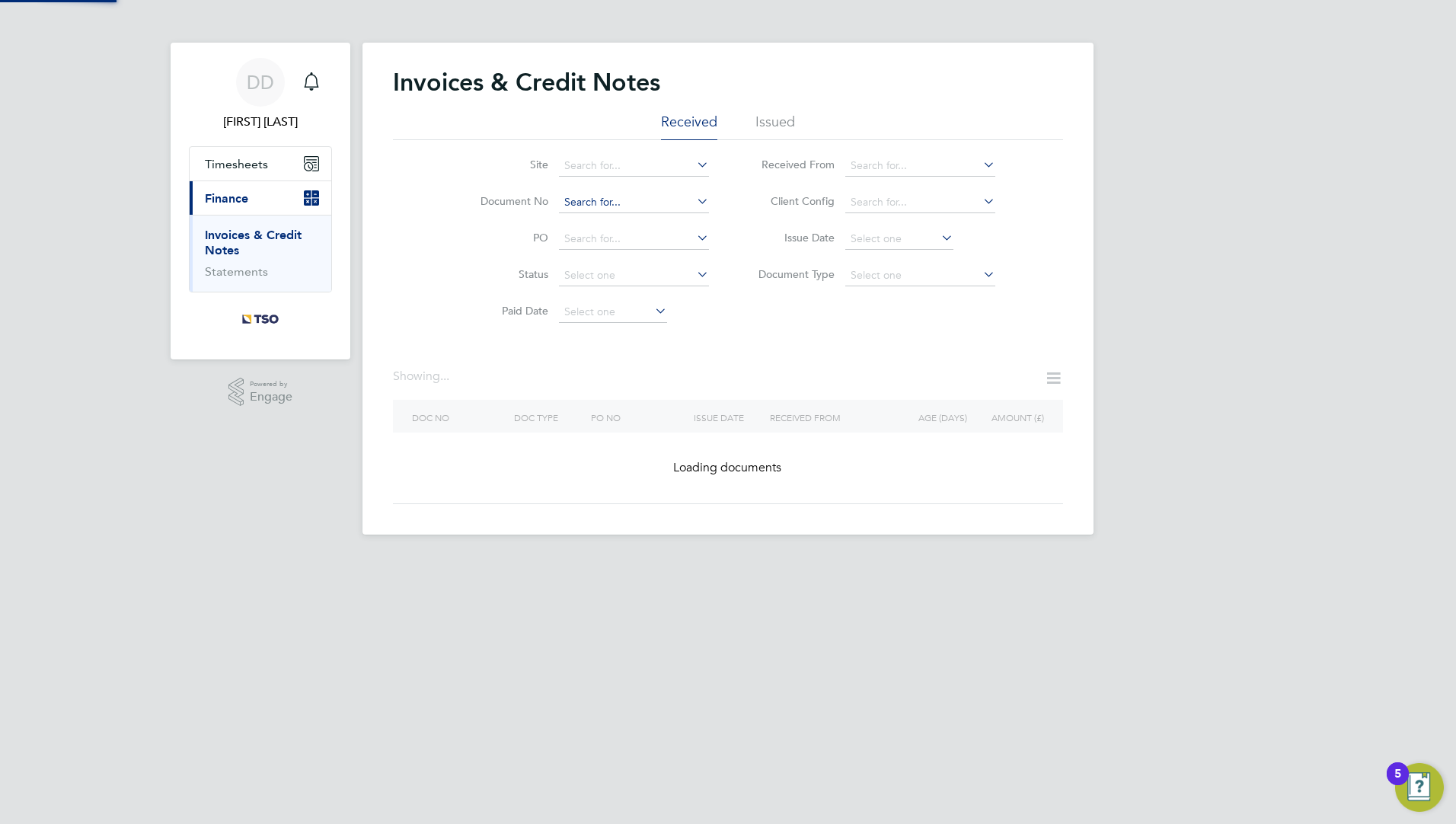 click 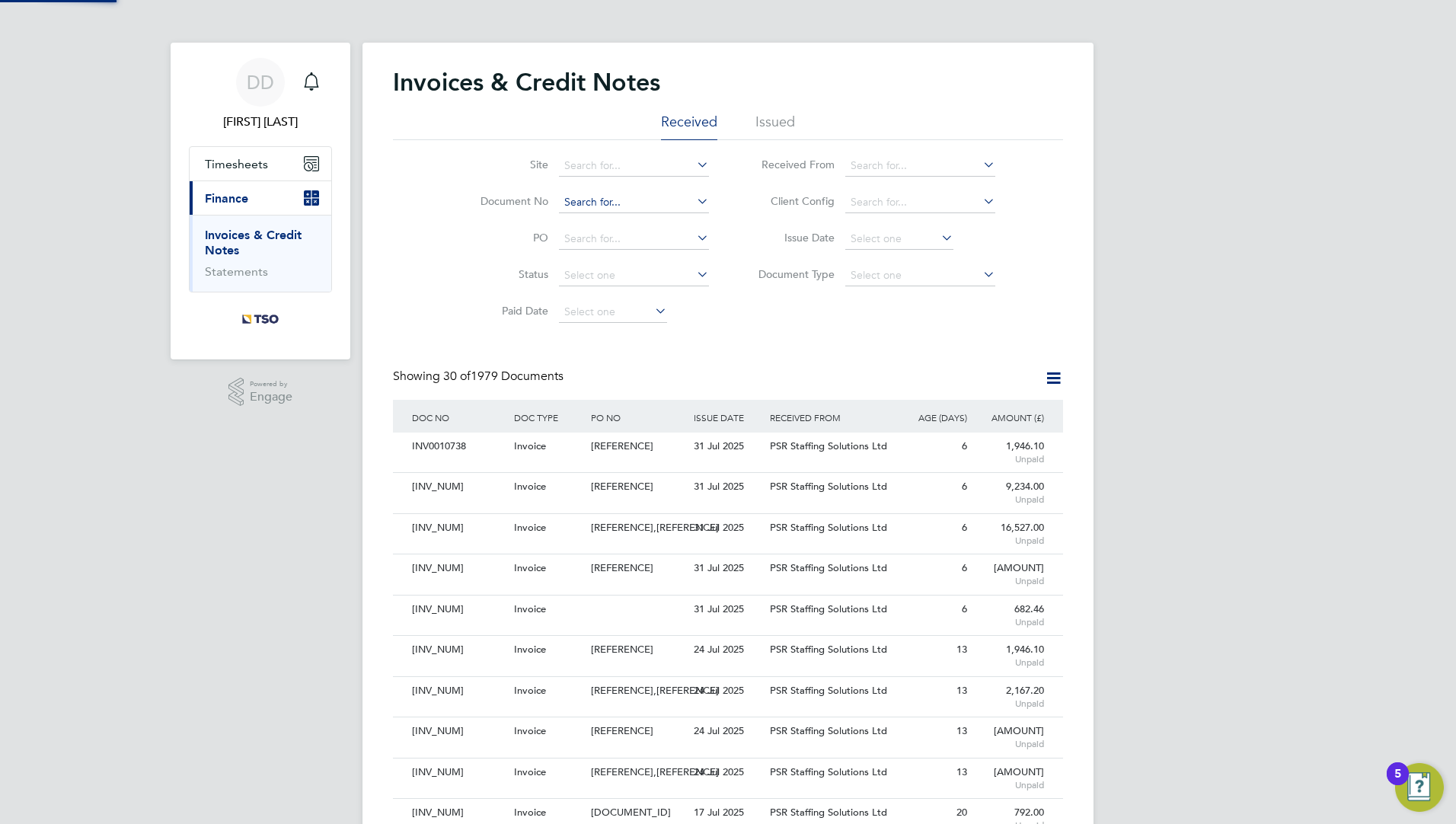 scroll, scrollTop: 8, scrollLeft: 8, axis: both 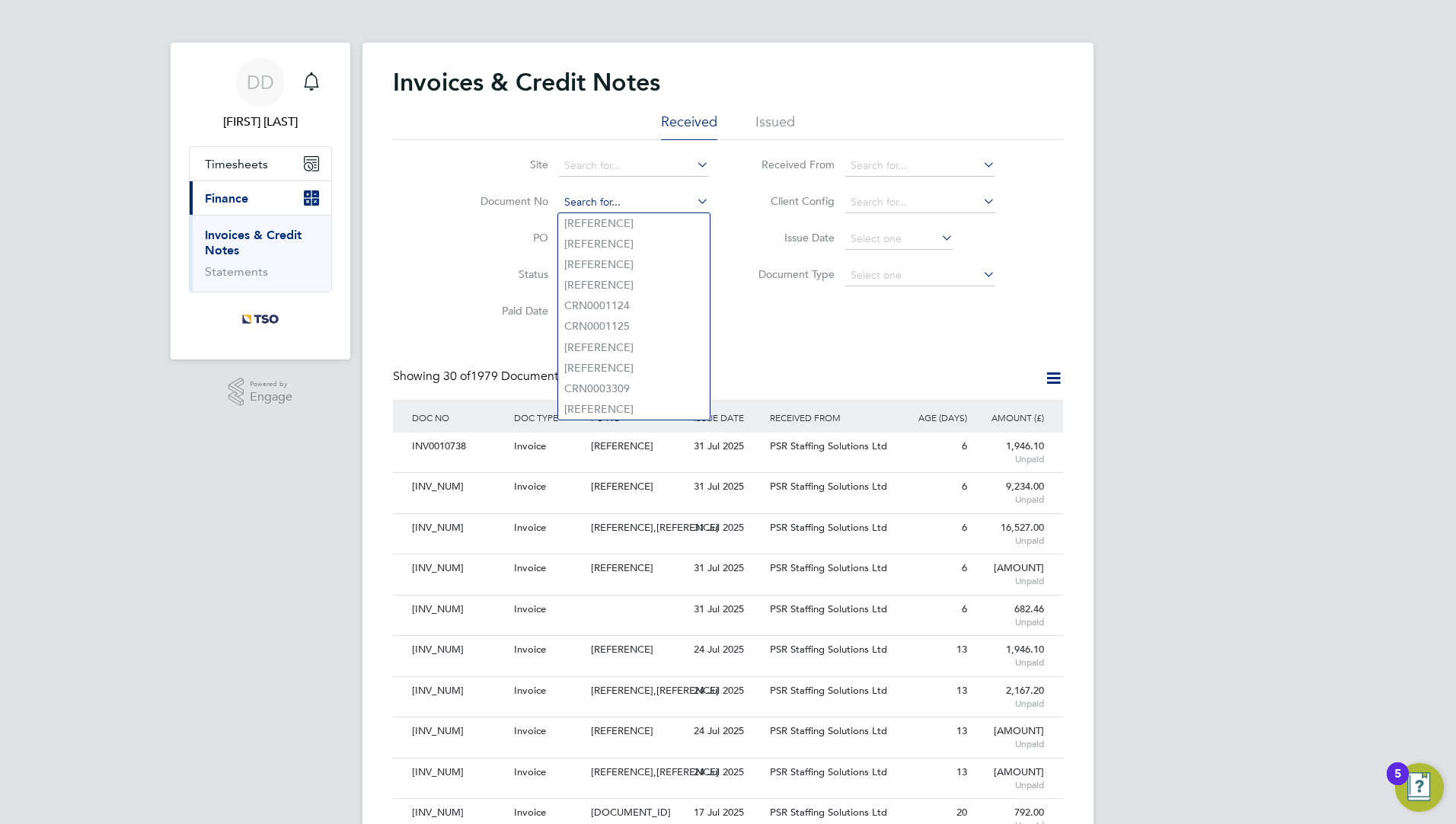 paste on "[INV_NUM]" 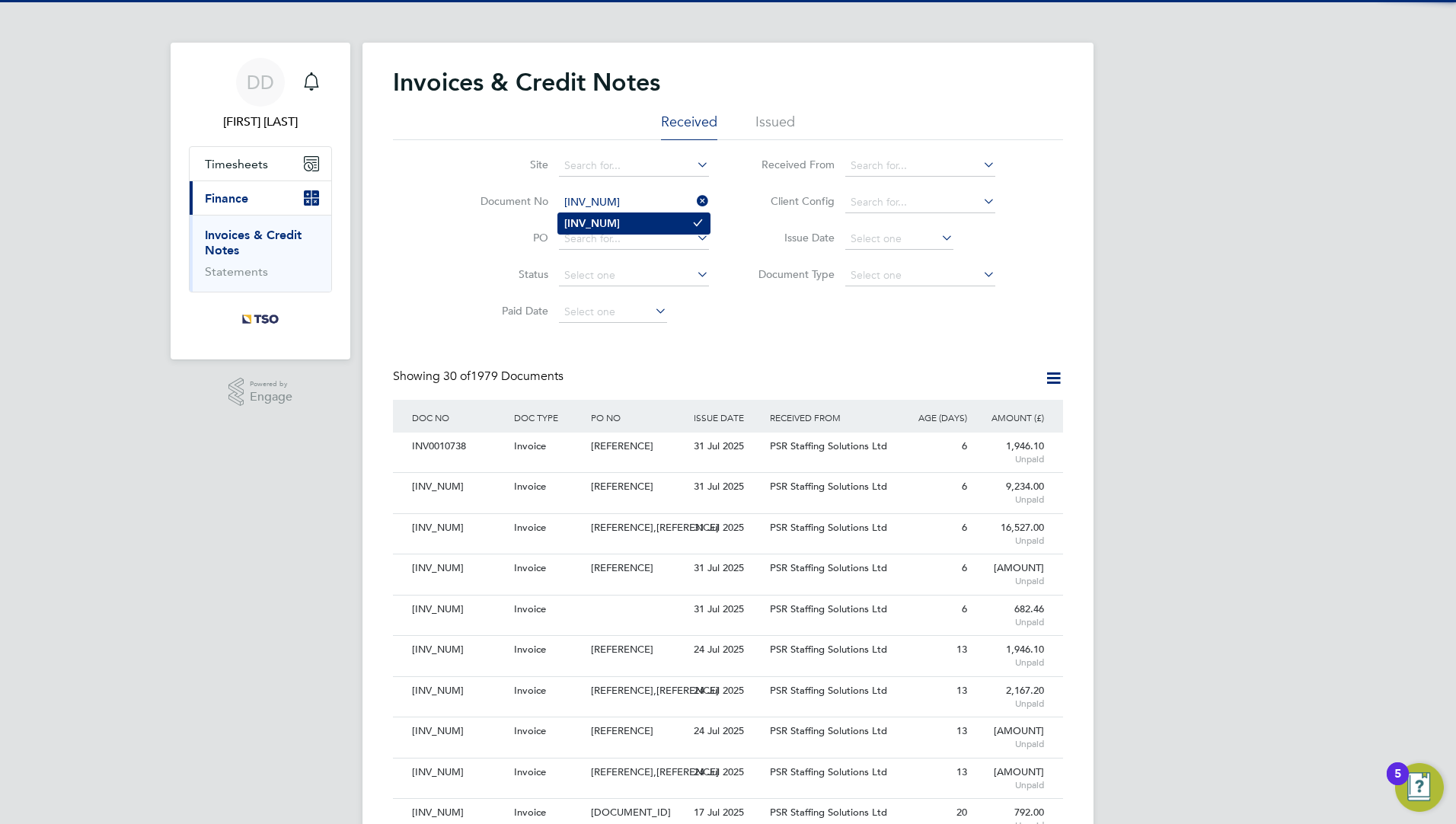 type on "[INV_NUM]" 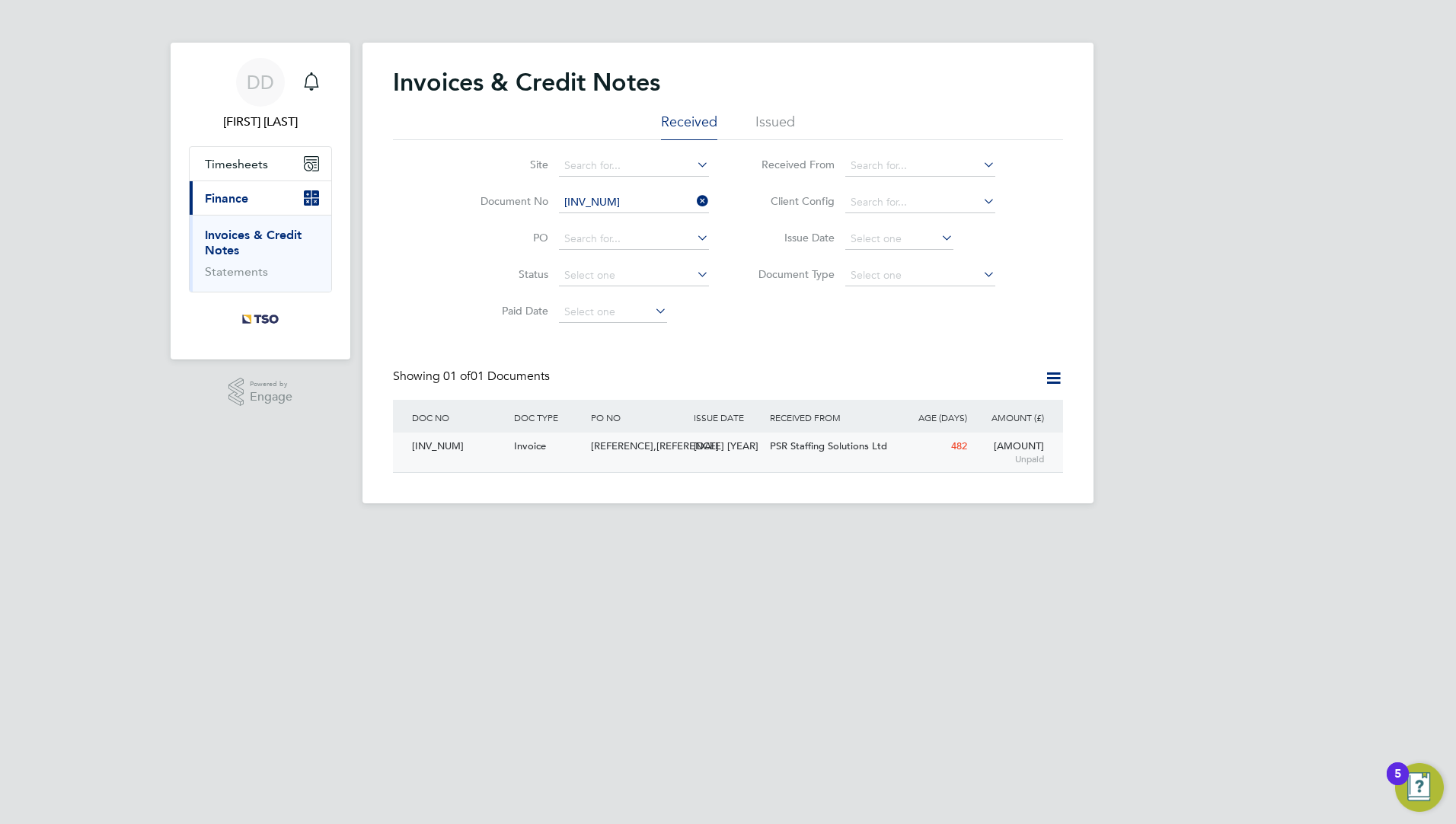 click on "[REFERENCE],[REFERENCE]" 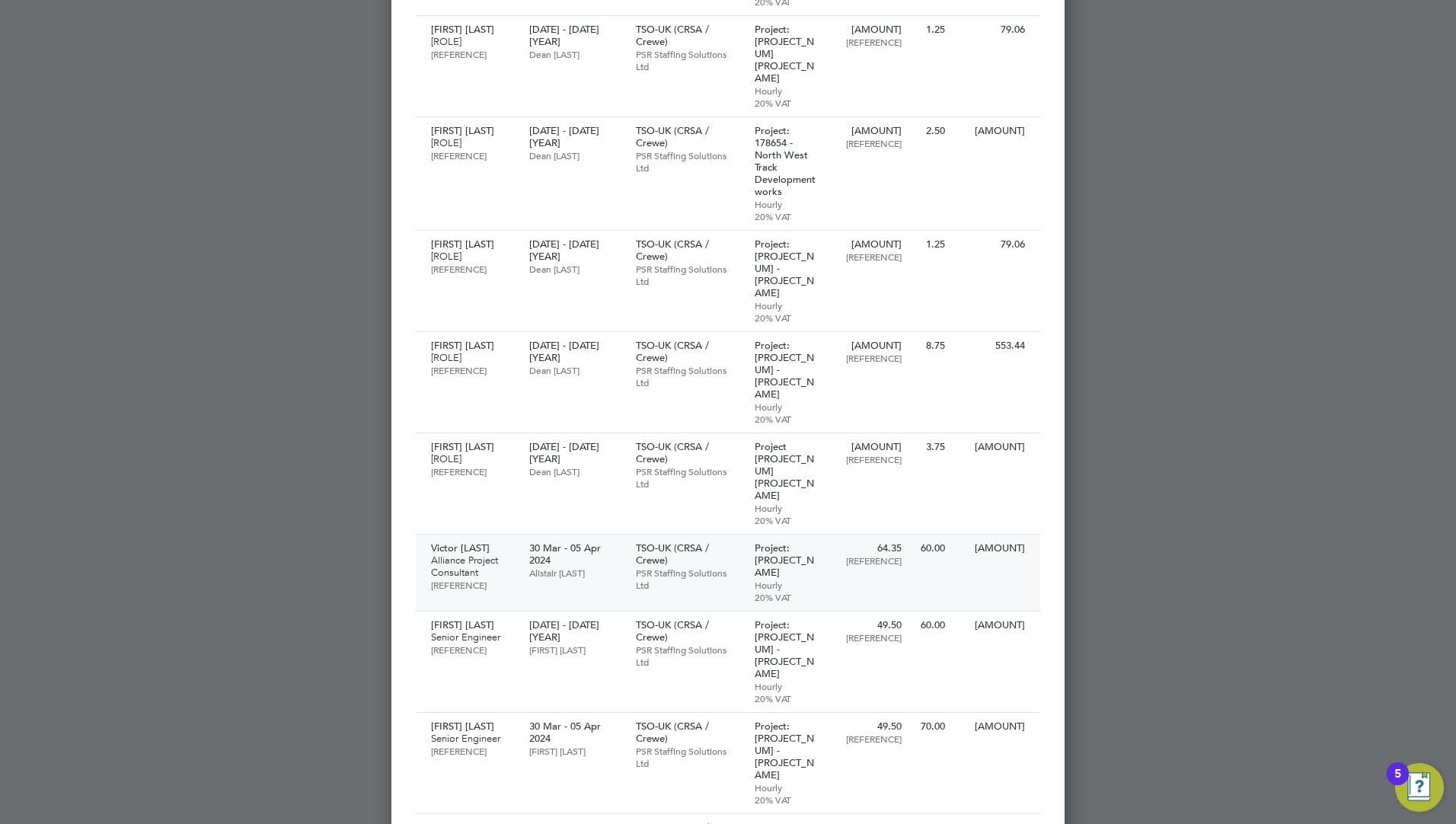 click on "Project: [PROJECT_NAME]" at bounding box center (787, 561) 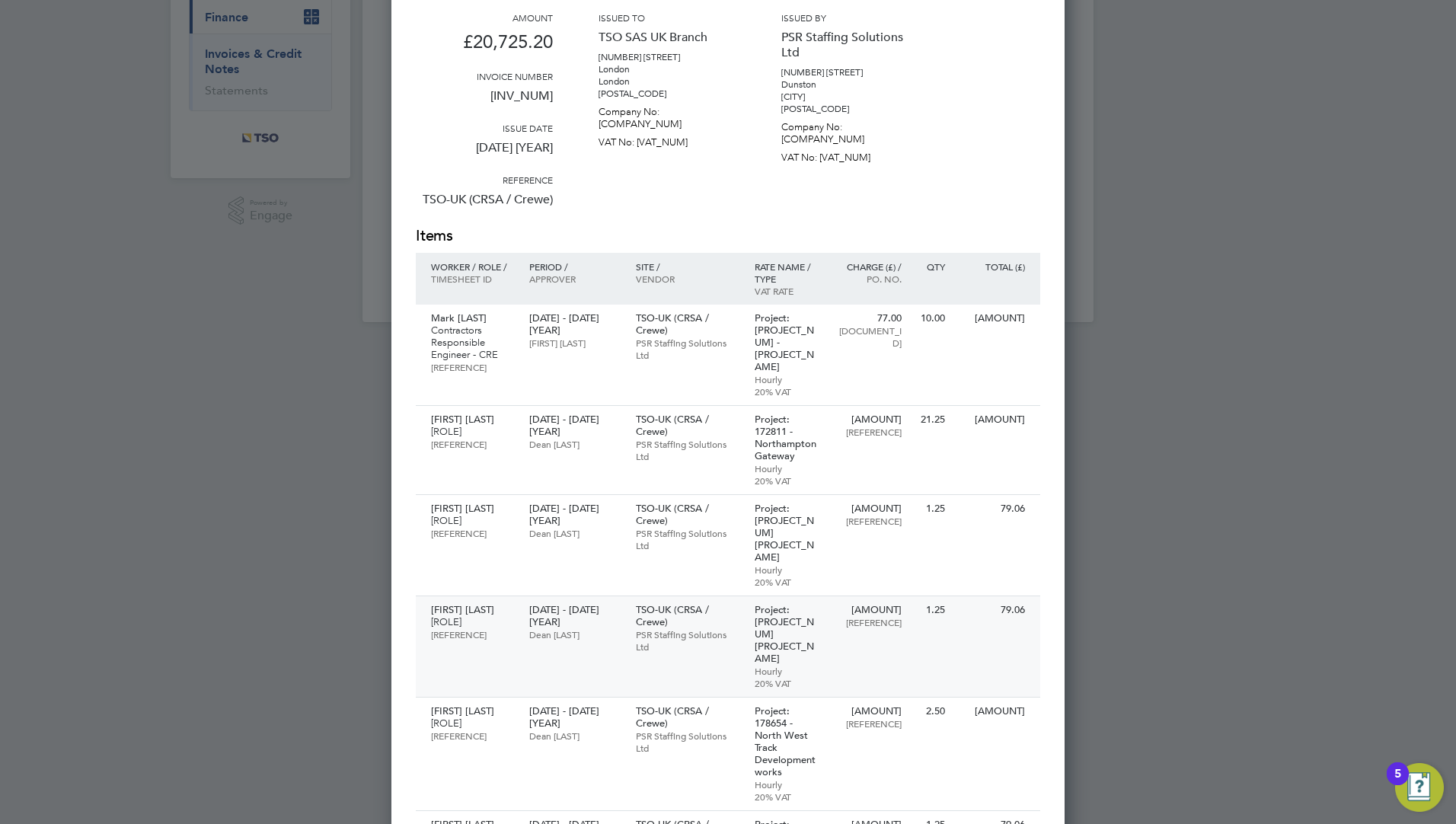 scroll, scrollTop: 0, scrollLeft: 0, axis: both 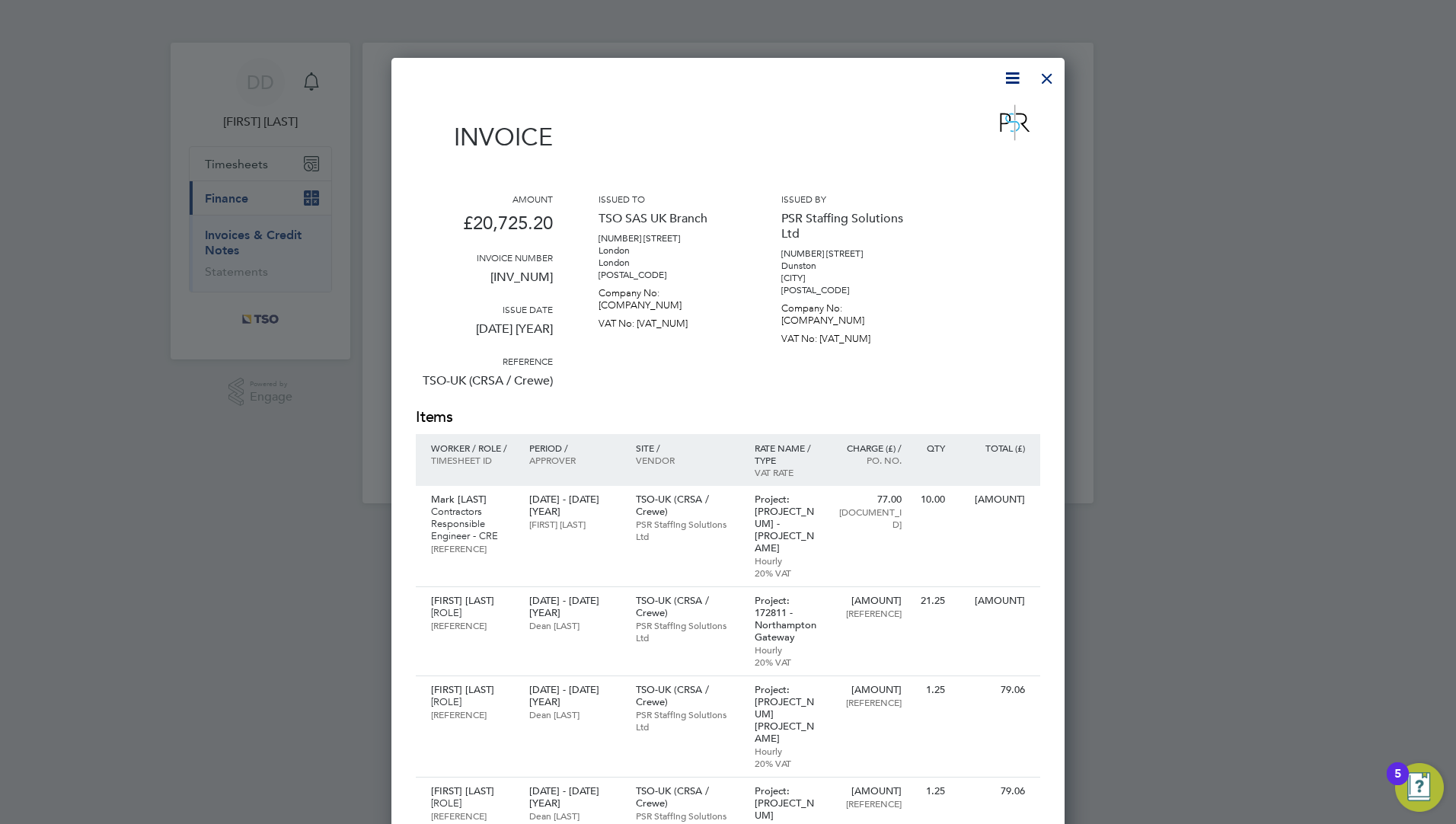 click at bounding box center (1047, 75) 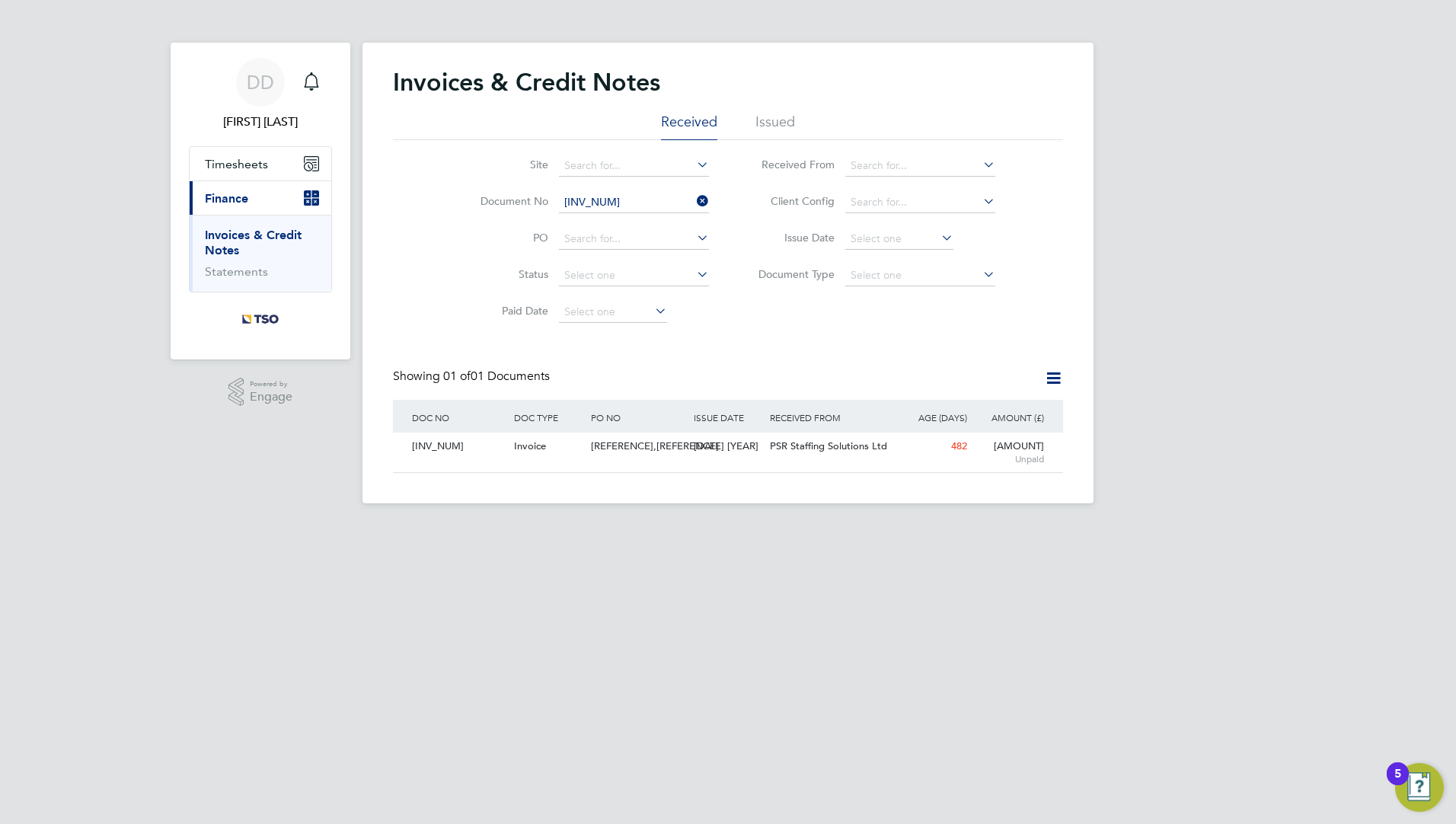 click 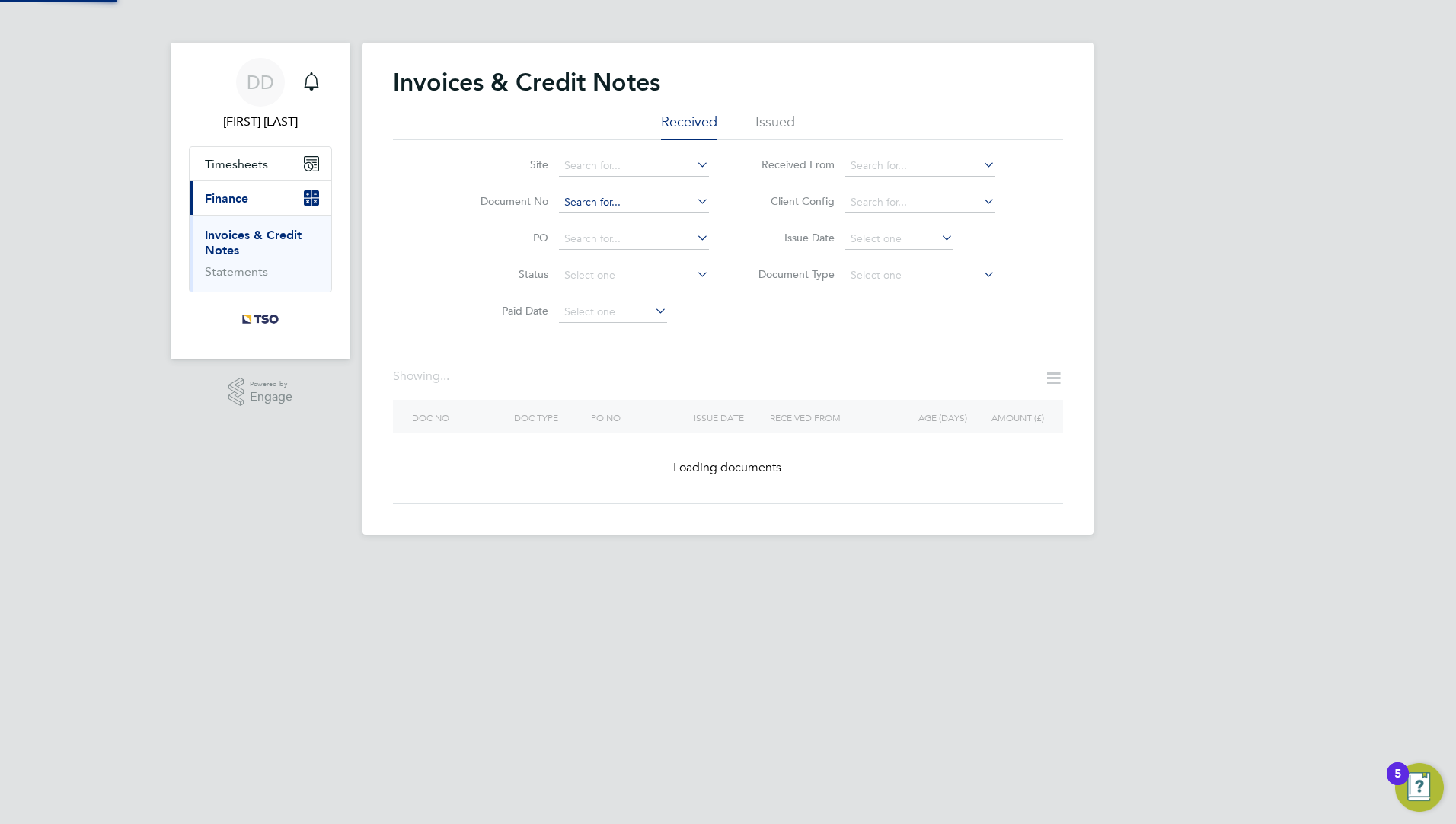 click 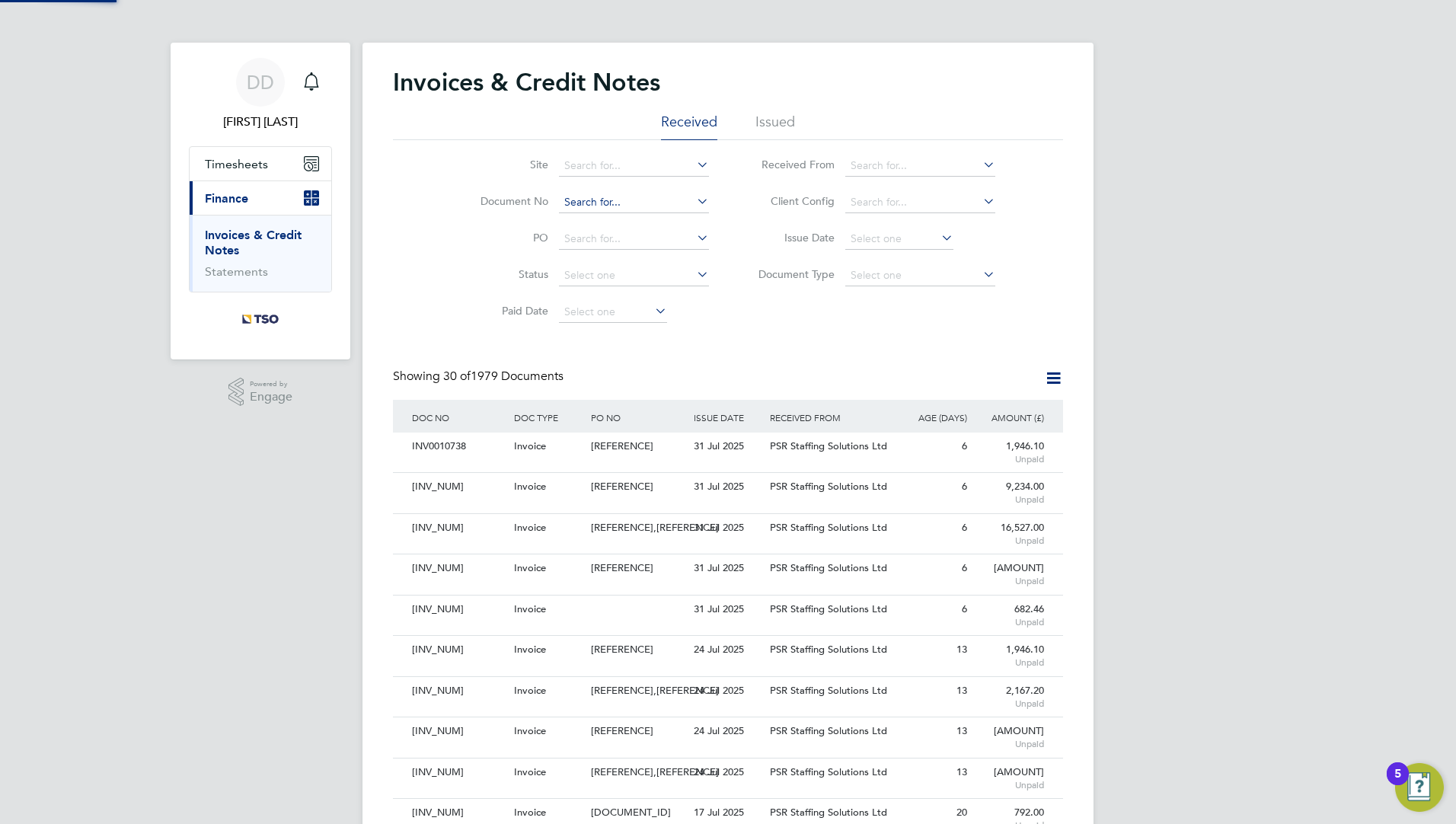 scroll, scrollTop: 8, scrollLeft: 8, axis: both 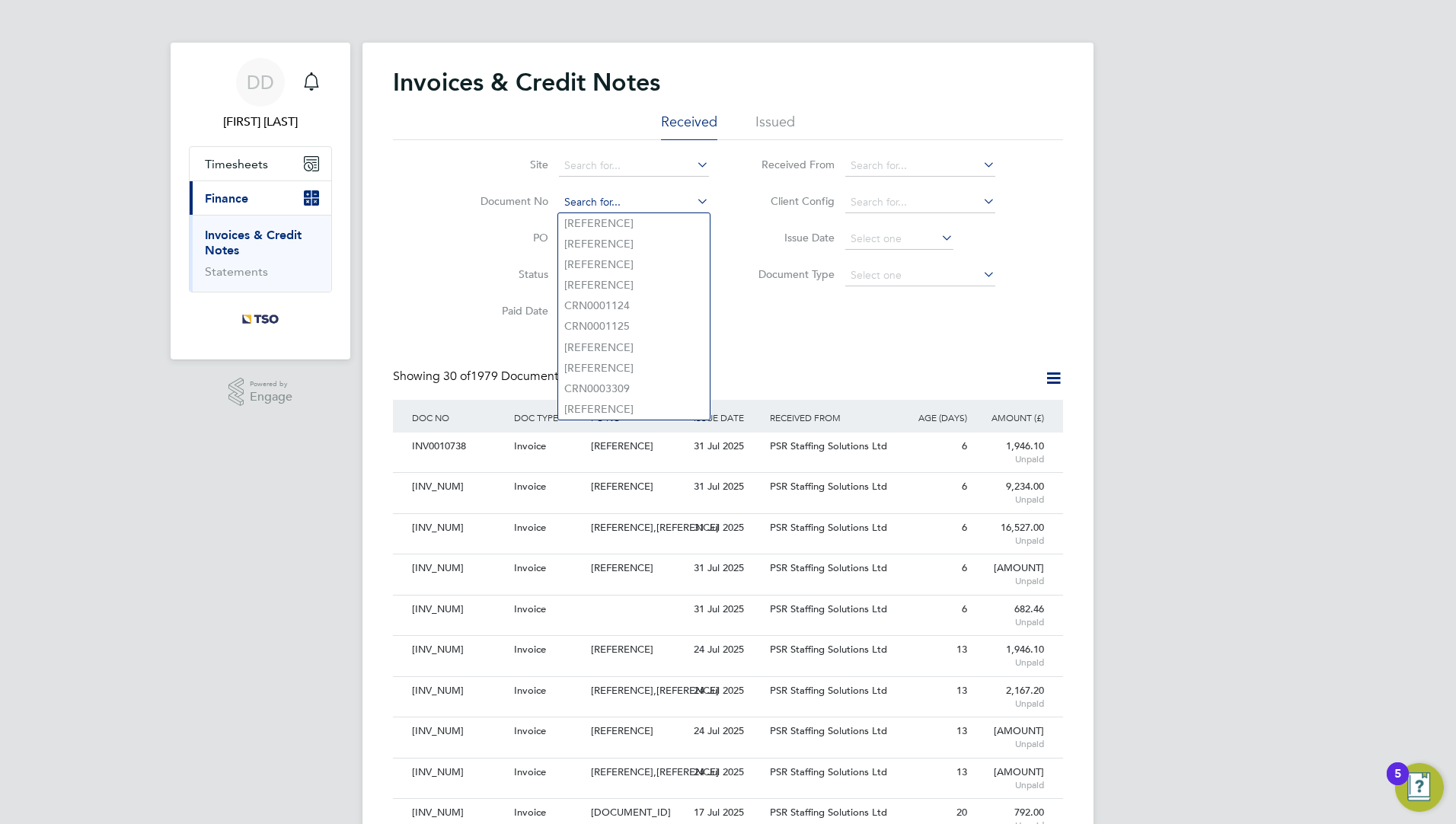 paste on "[INV_NUM]" 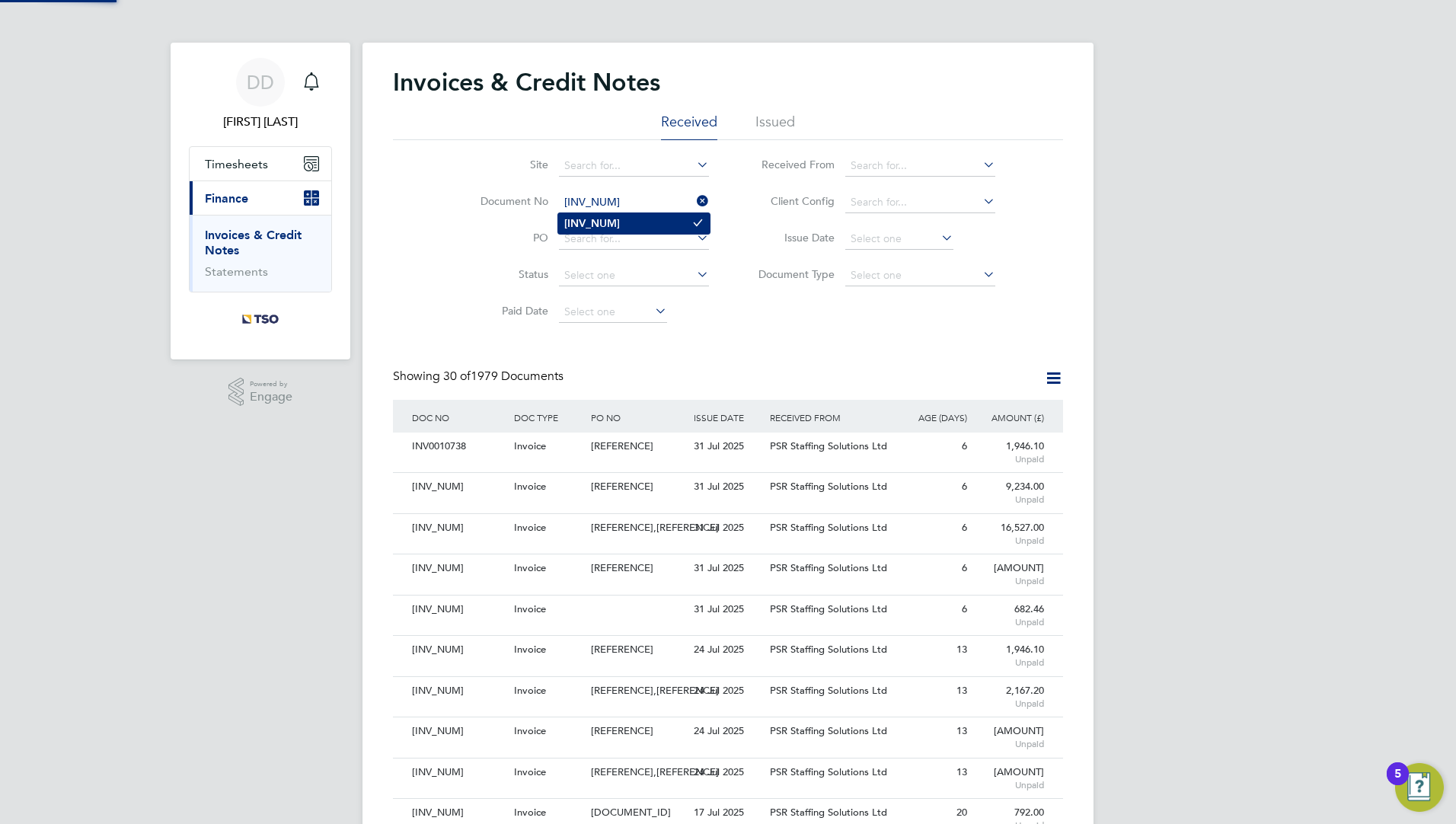 type on "[INV_NUM]" 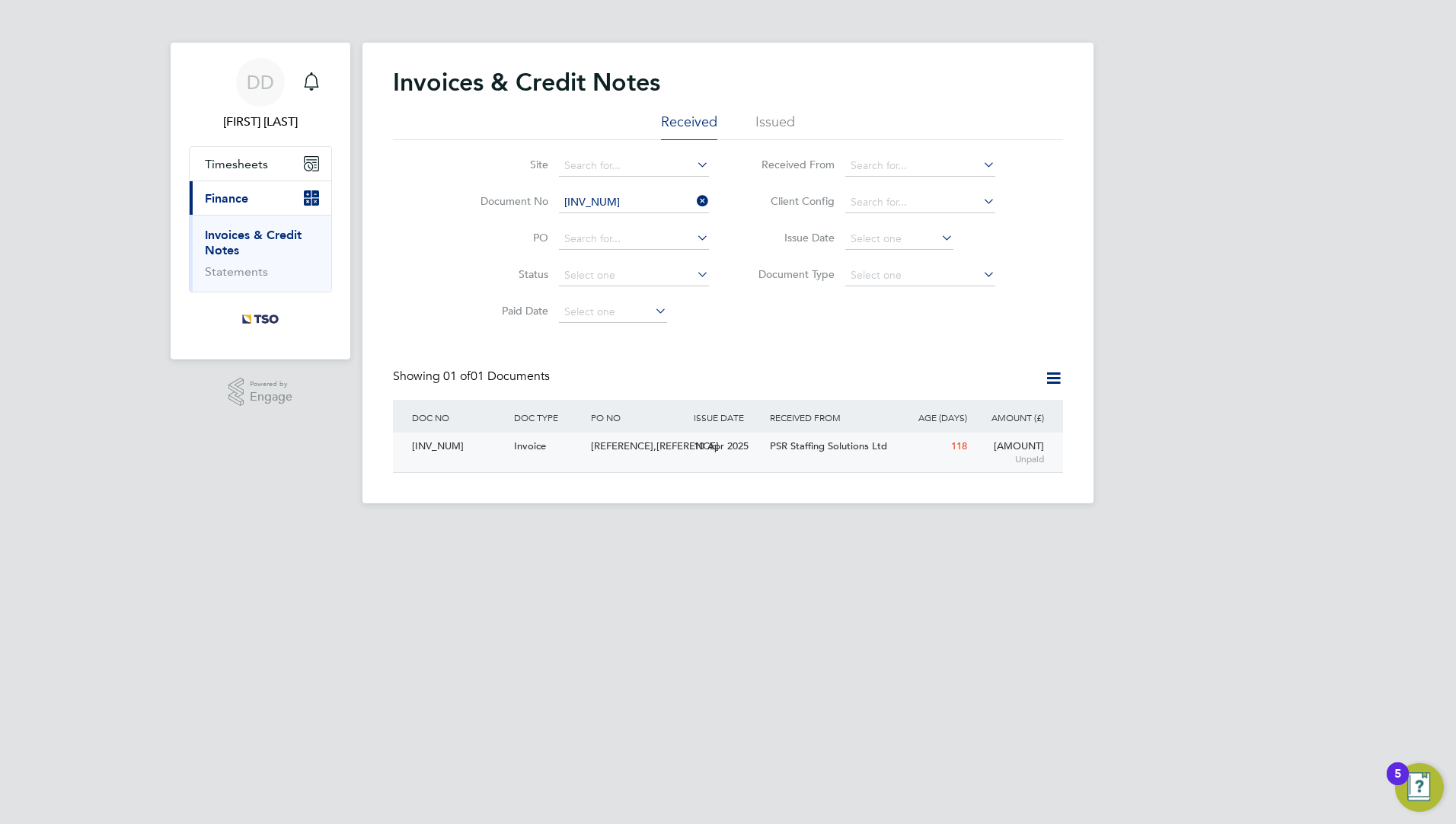 click on "[INV_NUM] Invoice [REFERENCE],[REFERENCE] [DATE] [COMPANY_NAME] [COMPANY_NAME] [NUMBER] [AMOUNT]  Unpaid" 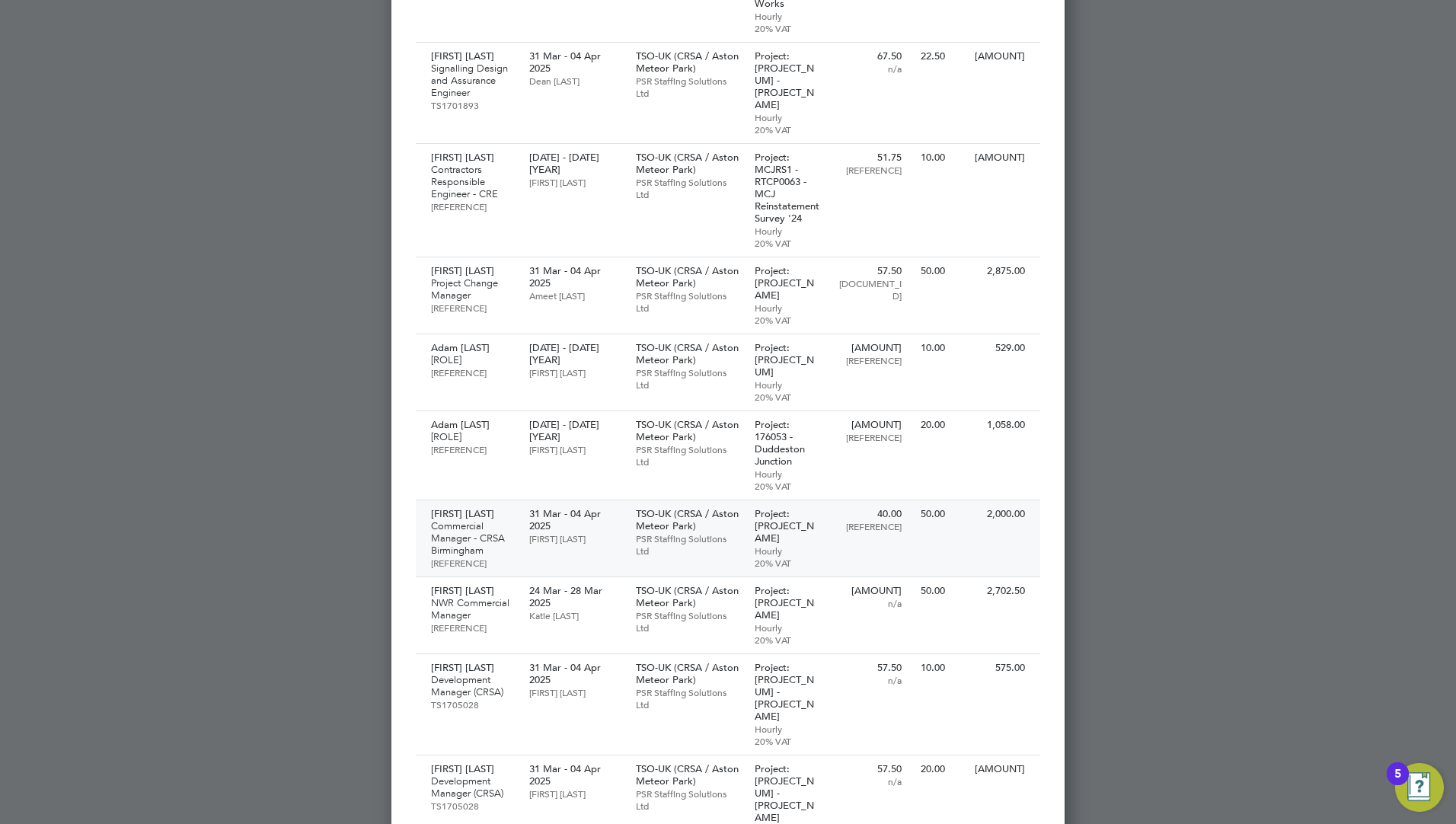 click on "PSR Staffing Solutions Ltd" at bounding box center [688, 545] 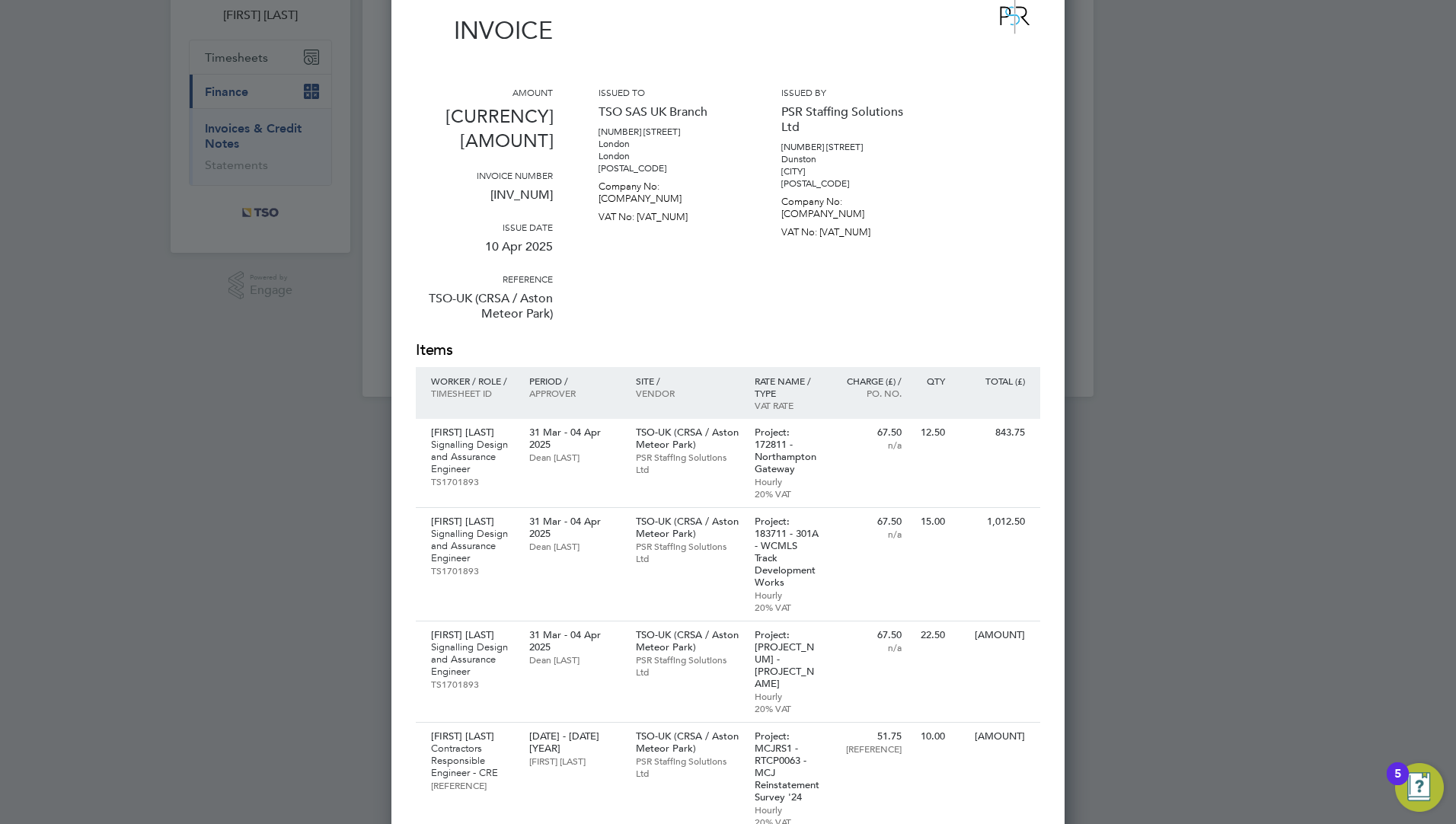 scroll, scrollTop: 0, scrollLeft: 0, axis: both 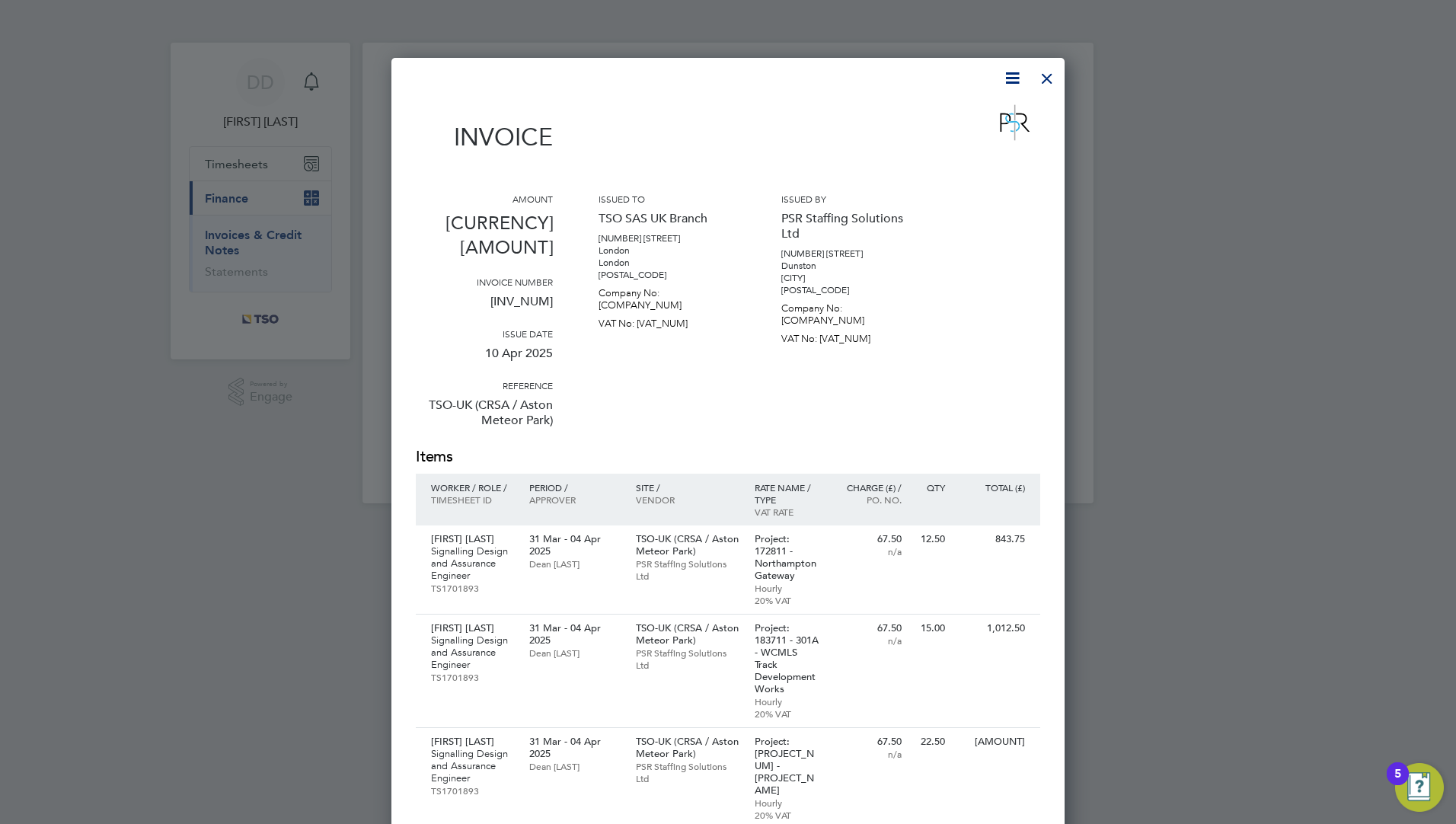 click at bounding box center (1047, 75) 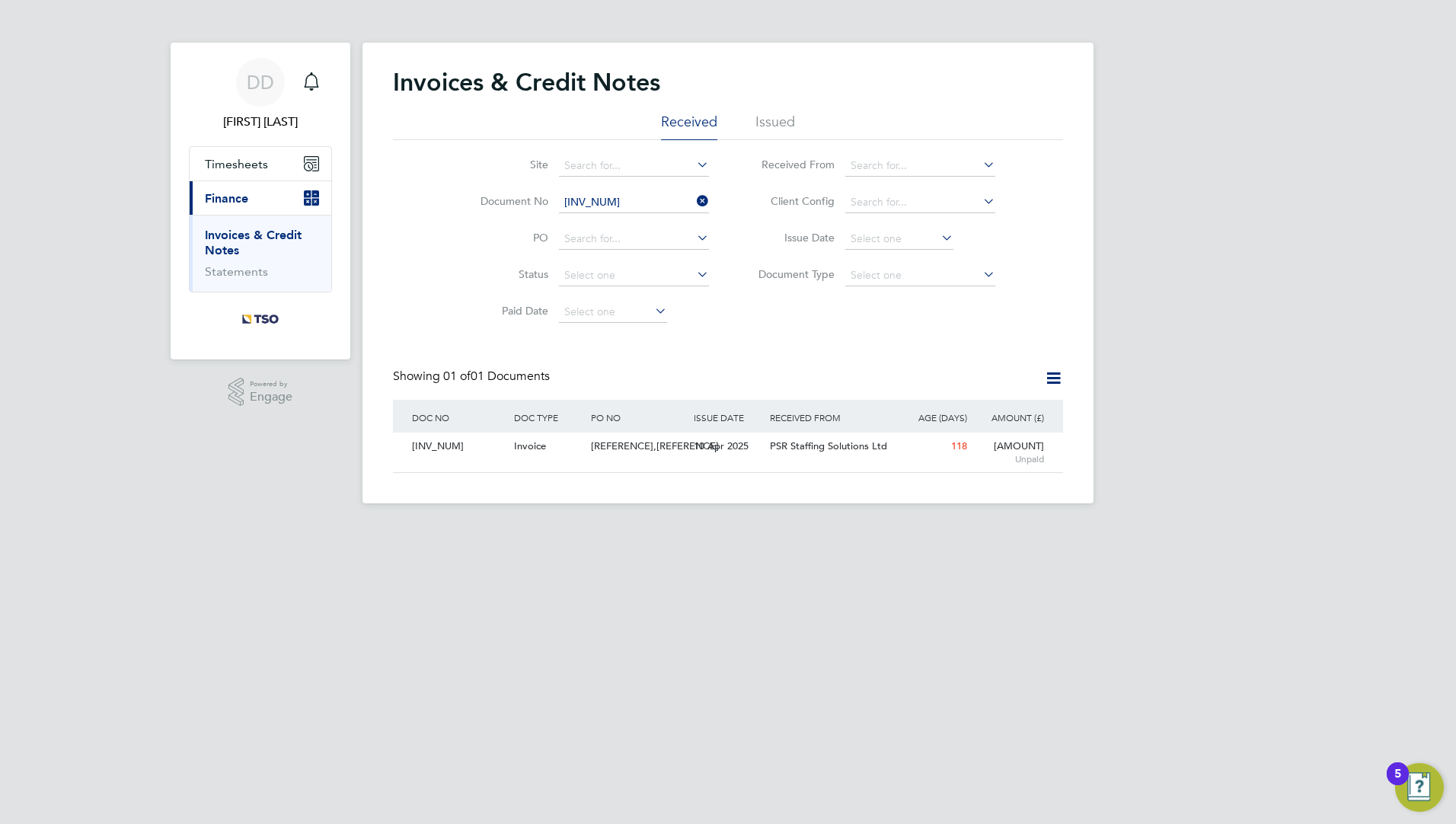 click 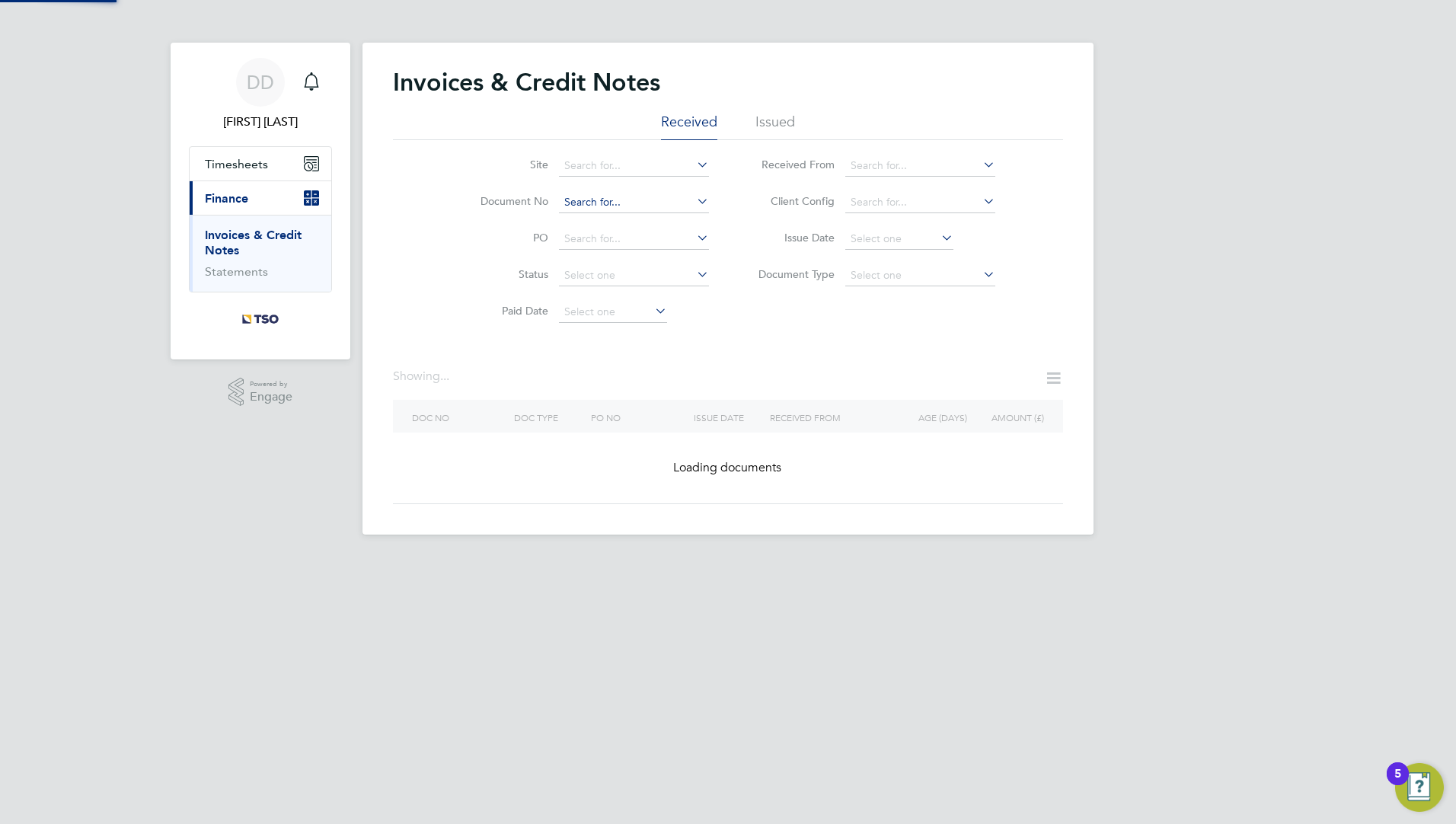 click 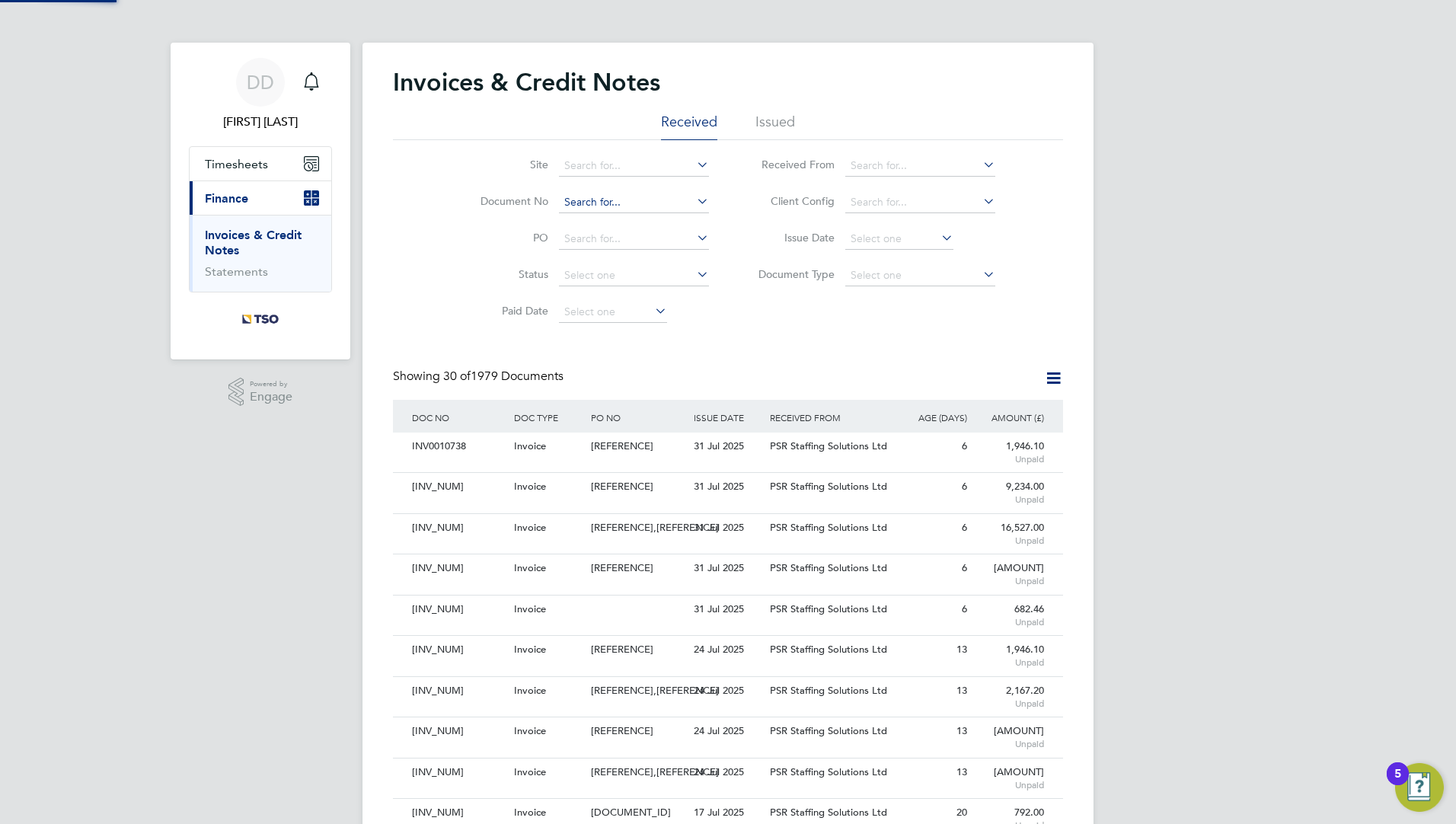 scroll, scrollTop: 8, scrollLeft: 8, axis: both 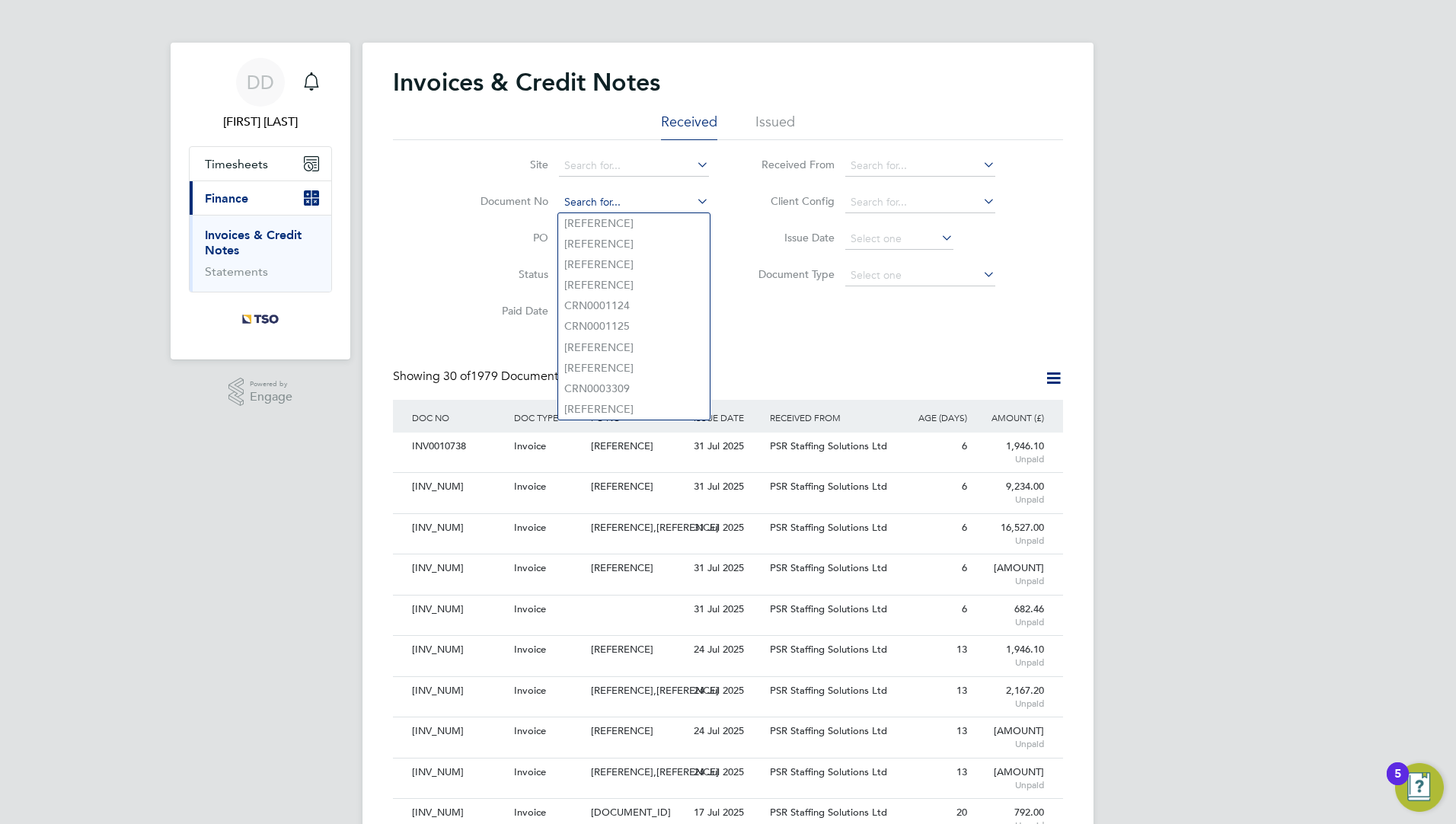 paste on "[INV_NUM]" 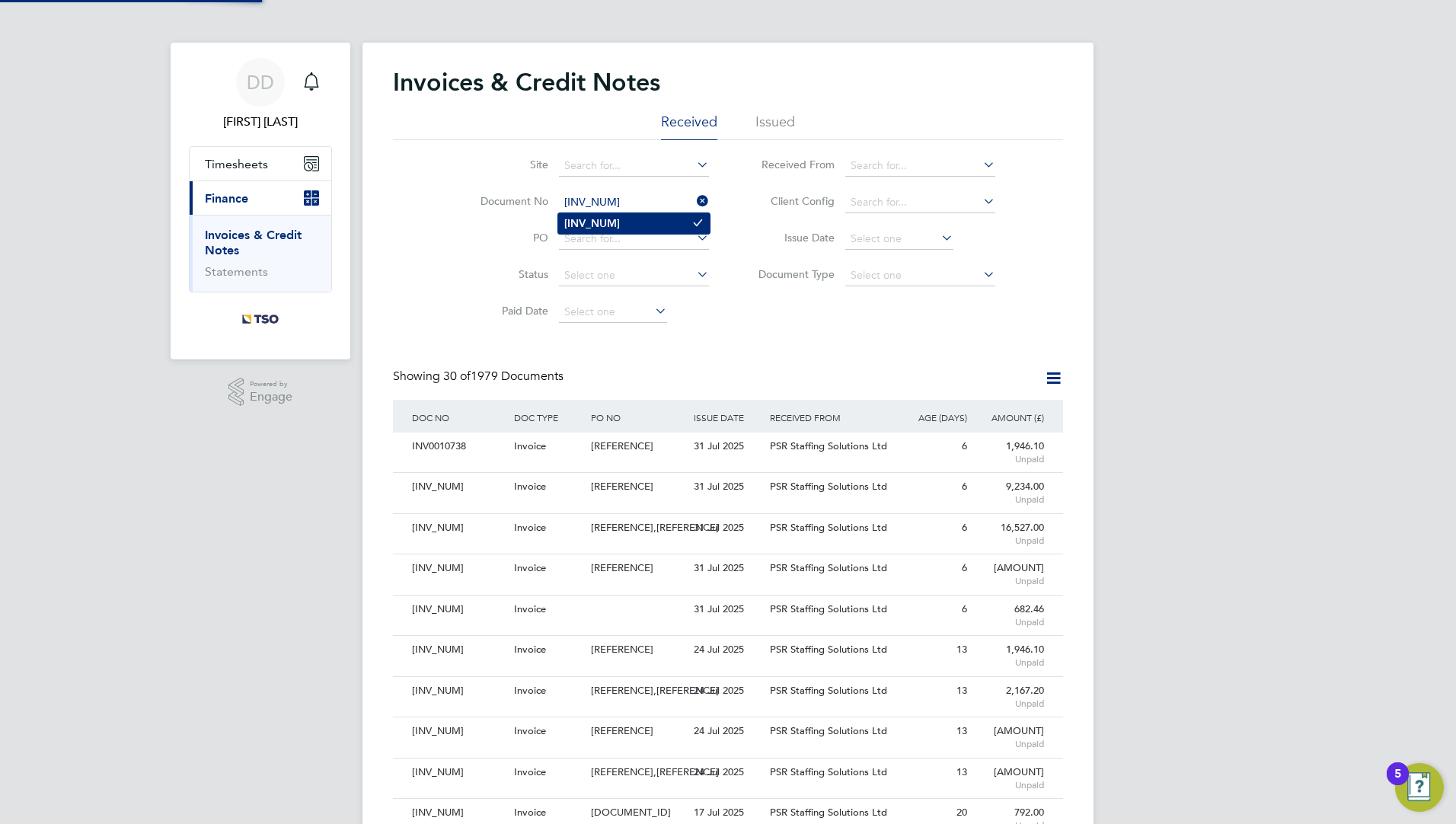 type on "[INV_NUM]" 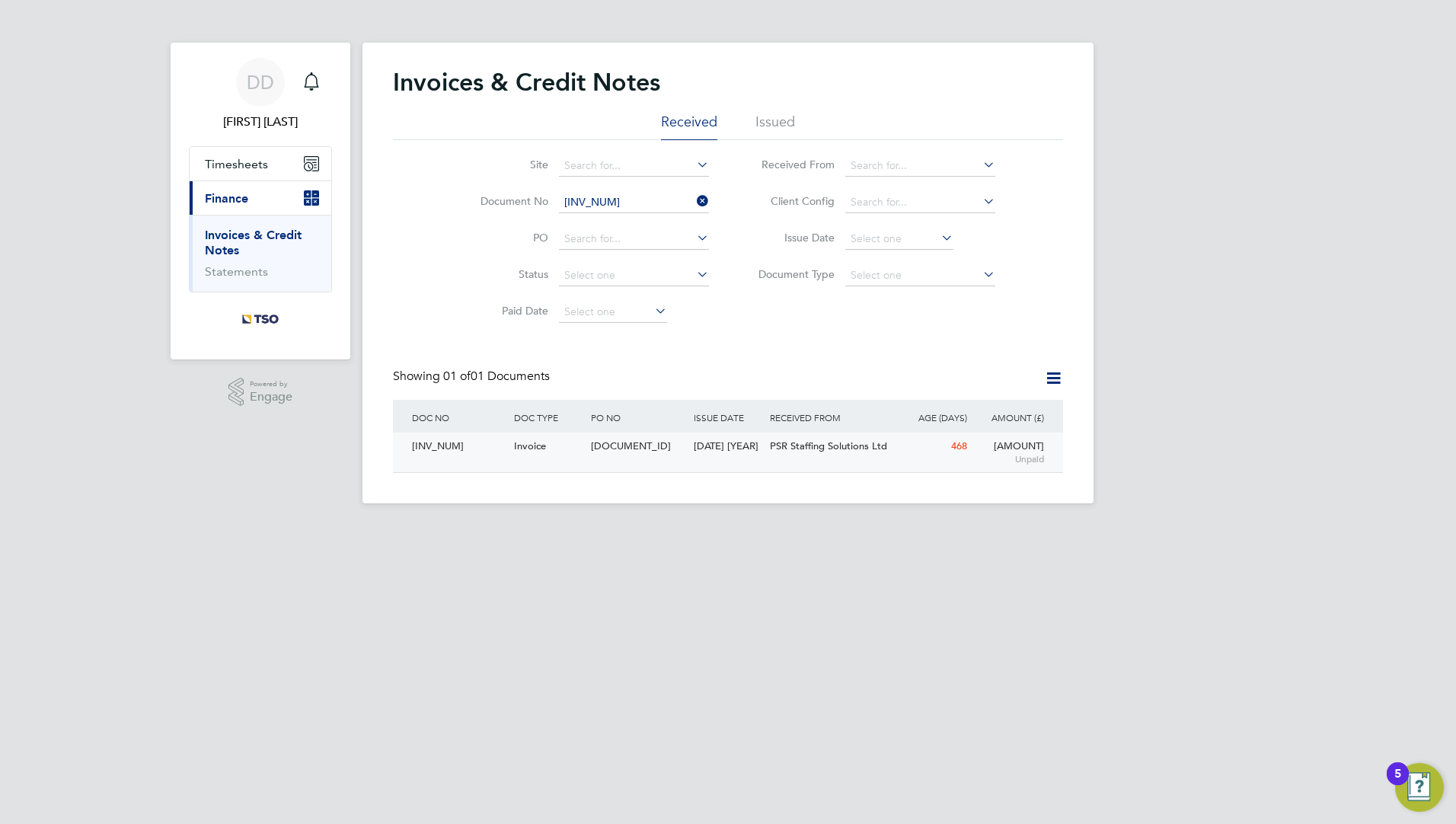 click on "[INV_NUM] Invoice [REFERENCE] [DATE] [COMPANY_NAME] [COMPANY_NAME] [NUMBER] [AMOUNT]  Unpaid" 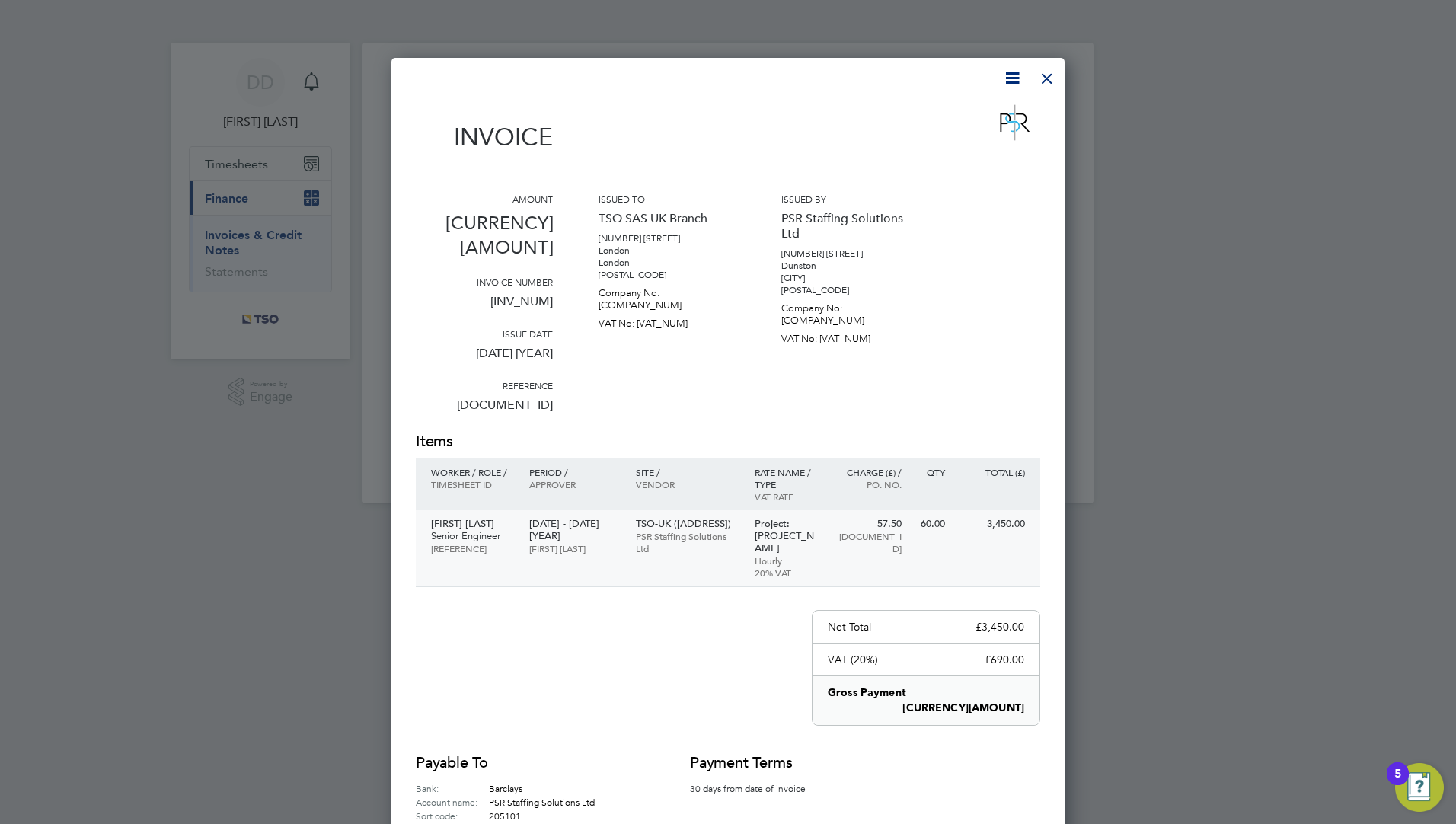 click on "[FIRST] [LAST]
[ROLE]
[REFERENCE]
[DATE] - [DATE] [YEAR]
[FIRST] [LAST]
[COMPANY_NAME]
[COMPANY_NAME]
Project: [PROJECT_NAME]
Hourly
[PERCENTAGE]% VAT
[HOURS]
[REFERENCE]
[HOURS]
[AMOUNT]" at bounding box center [728, 548] 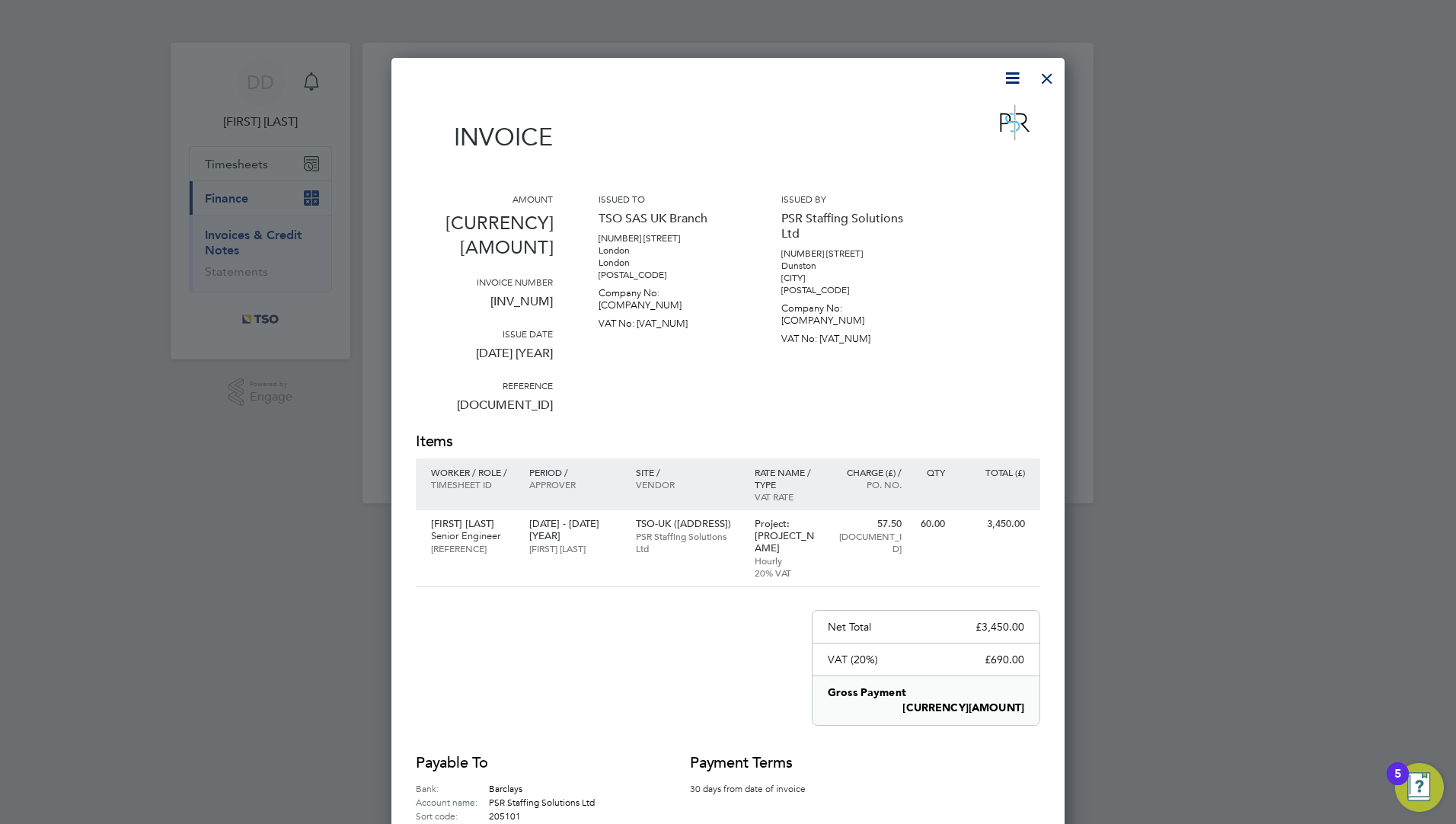 click at bounding box center (1047, 75) 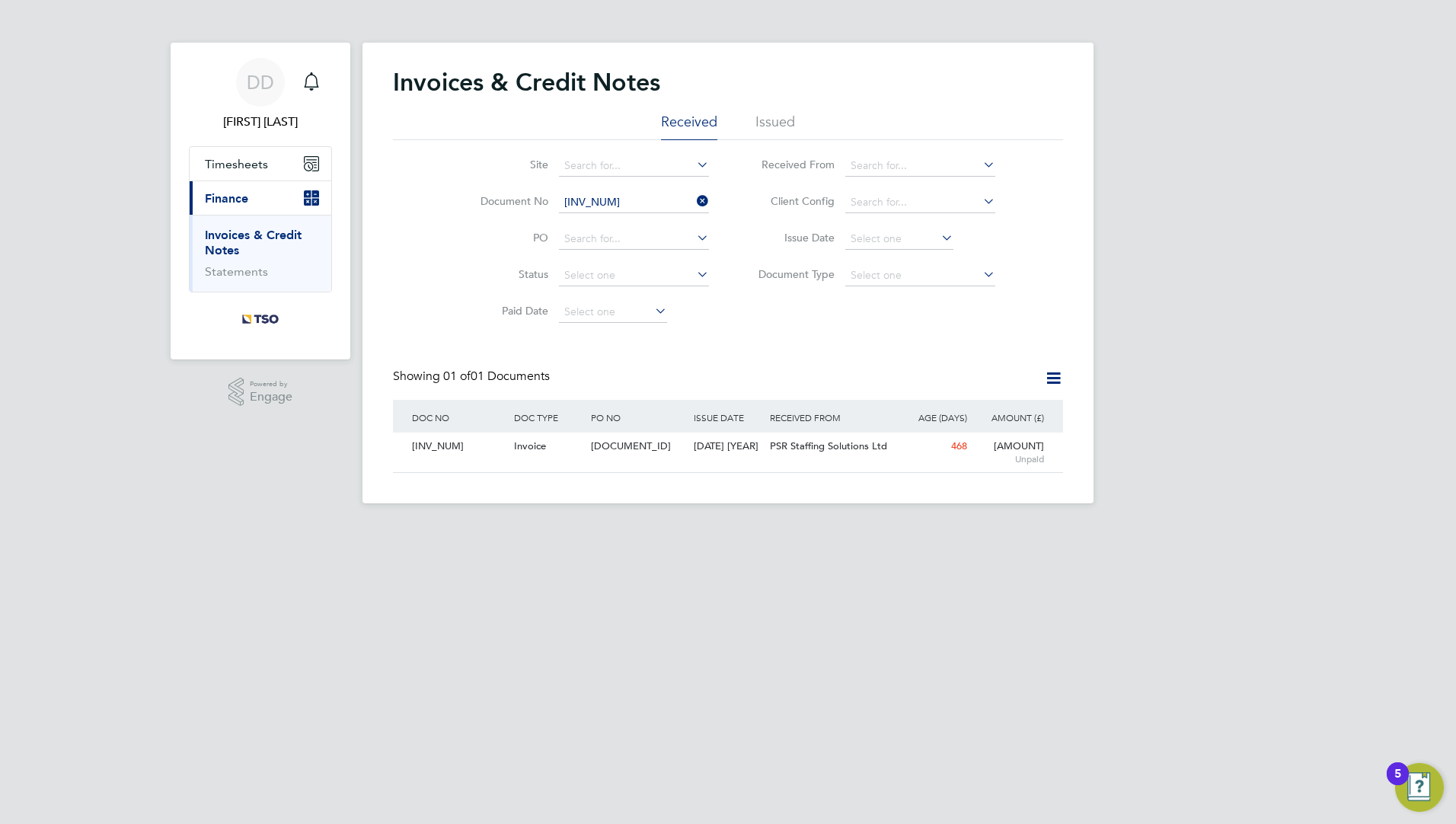 click 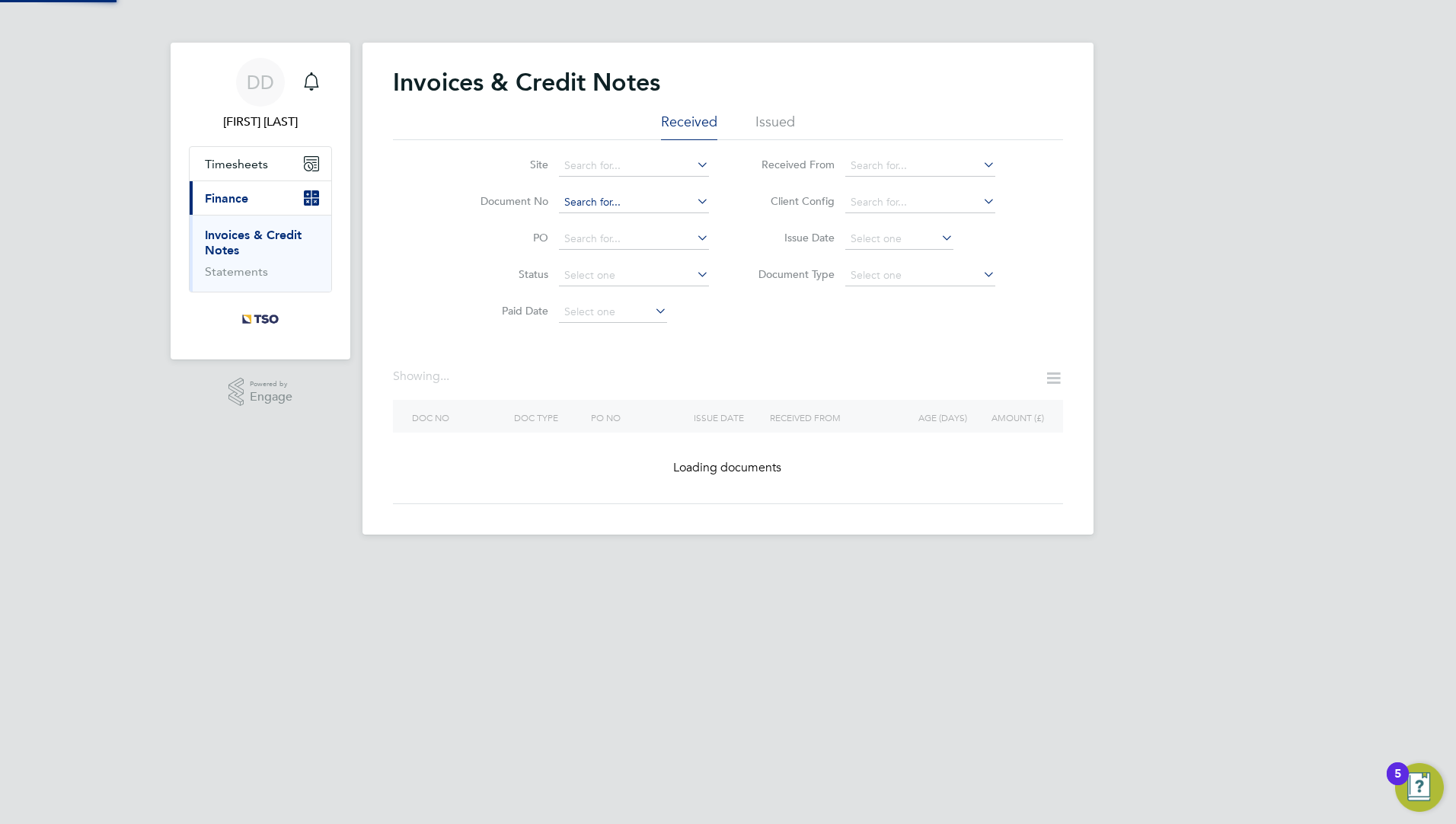 click 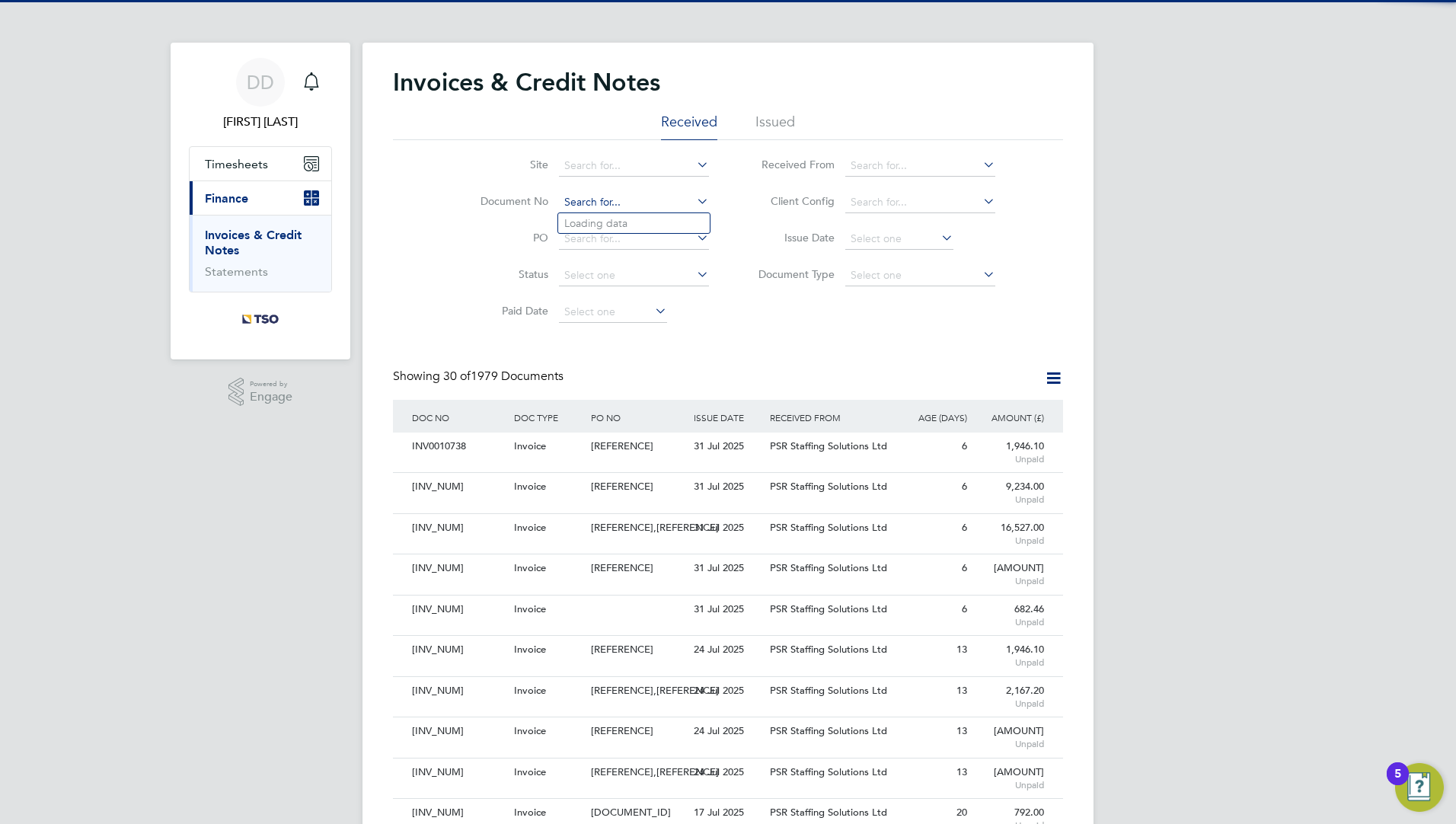 scroll, scrollTop: 8, scrollLeft: 8, axis: both 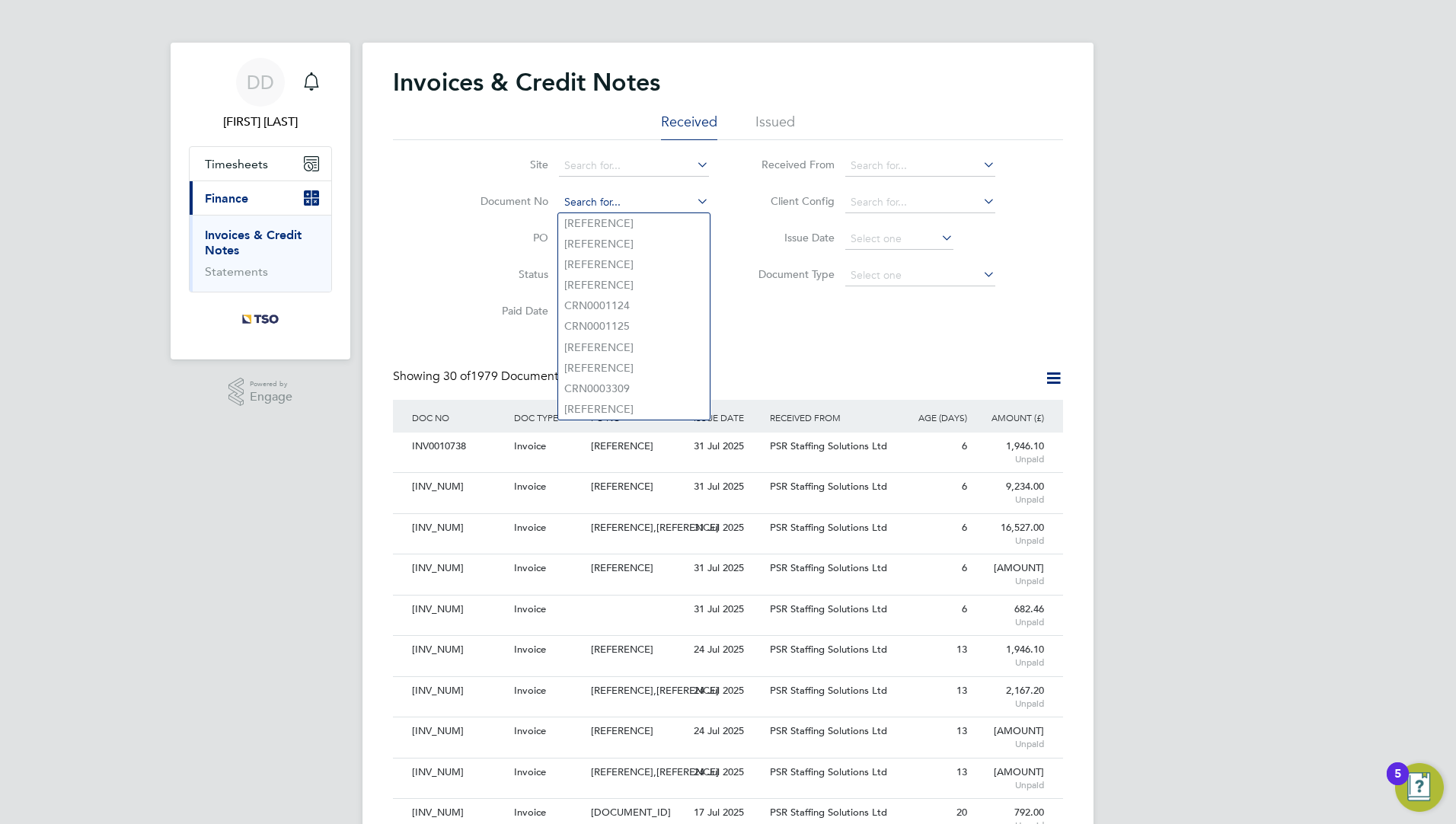 paste on "INV 0006849" 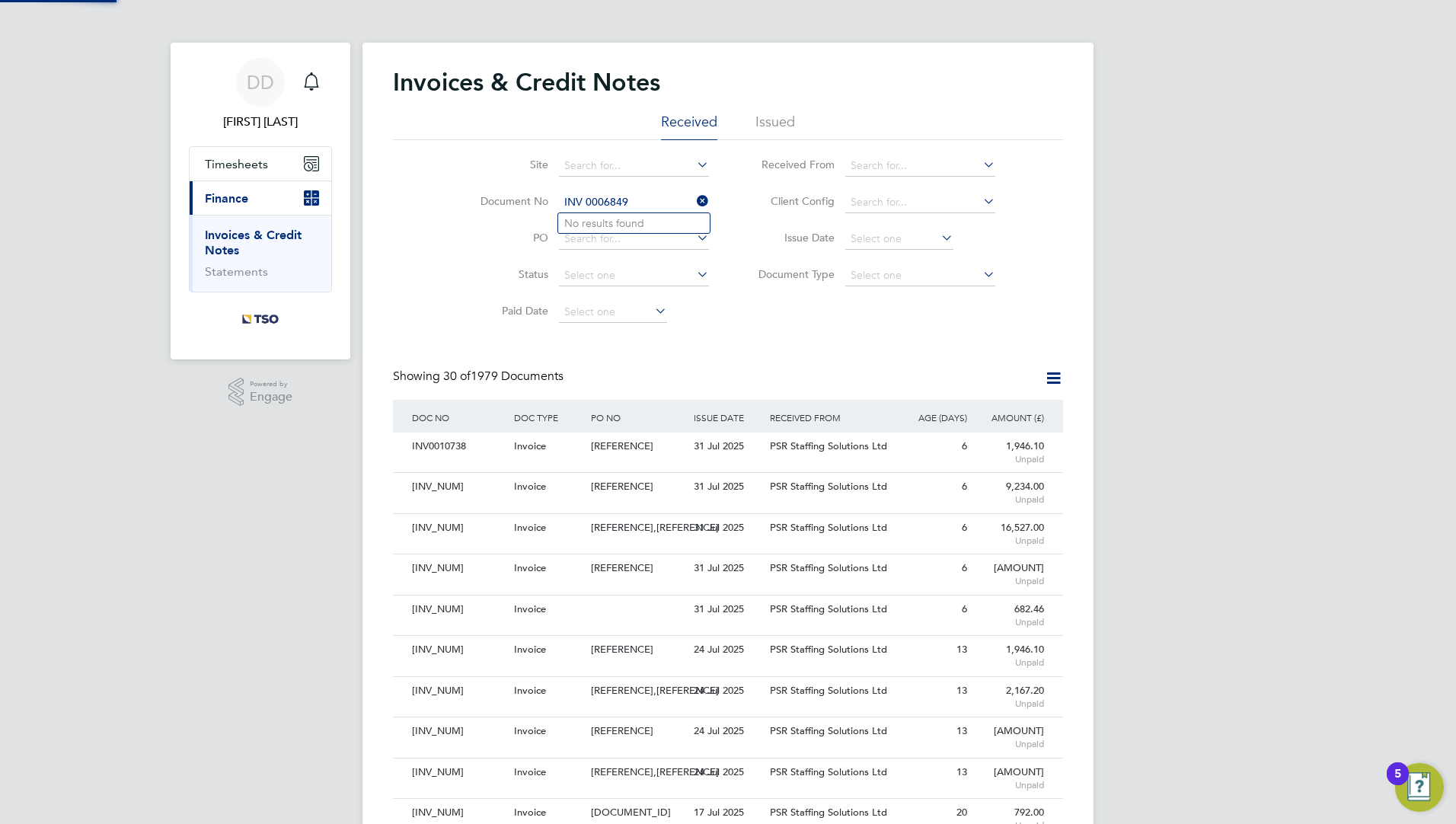 click on "INV 0006849" 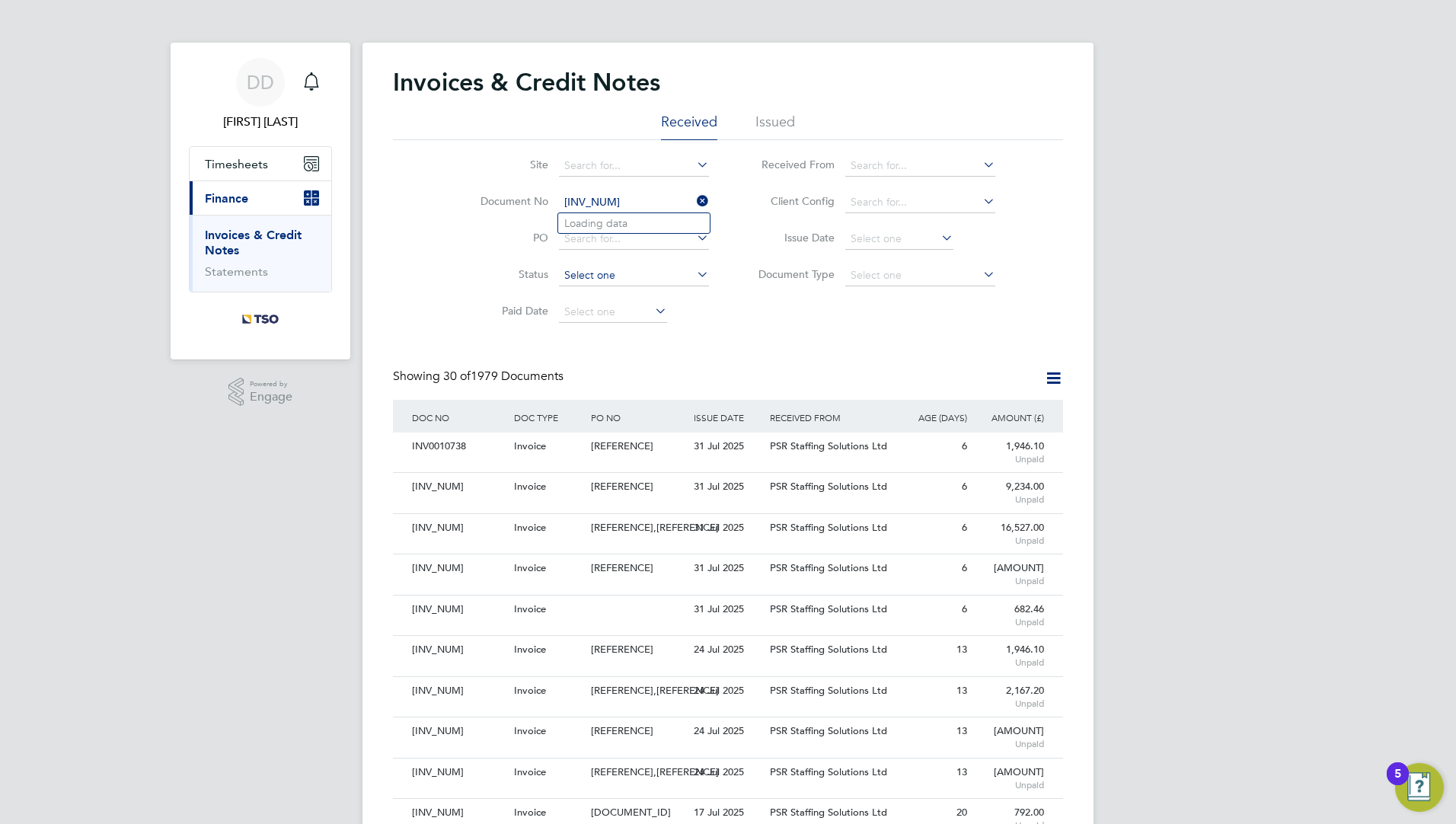 type on "[INV_NUM]" 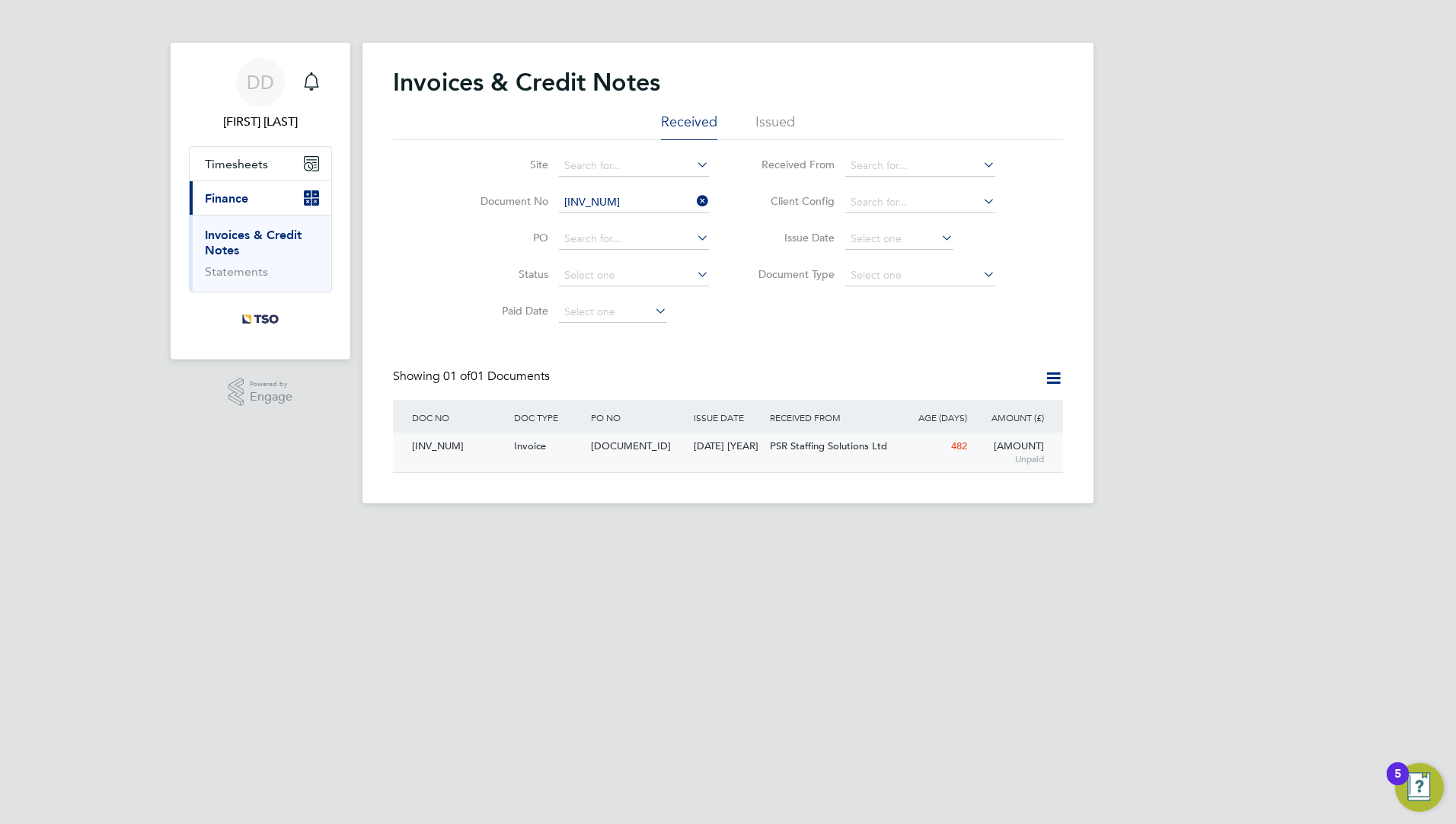 click on "[DOCUMENT_ID]" 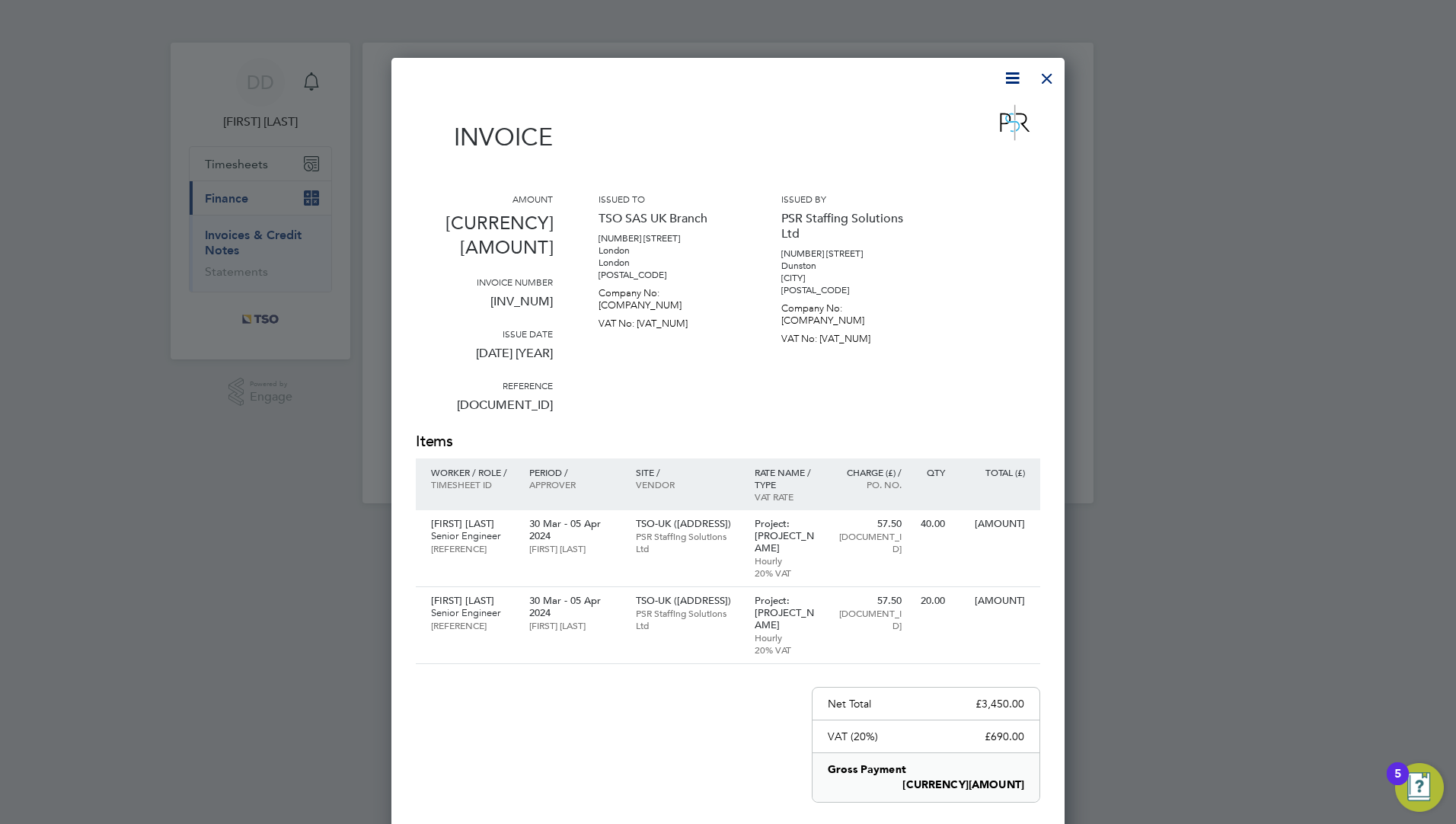 click on "Invoice
Amount
[CURRENCY][AMOUNT]
Invoice number
[INV_NUM]
Issue date
[DATE] [YEAR]
Reference
[REFERENCE]
Issued to
[COMPANY_NAME]
[NUMBER] [STREET]
[CITY]
[CITY]
[POSTAL_CODE]
Company No: [COMPANY_NUM]
VAT No: [VAT_NUM]
Issued by
[COMPANY_NAME]
[NUMBER] [STREET]
[CITY]
[CITY]
[POSTAL_CODE]
Company No: [COMPANY_NUM]
VAT No: [VAT_NUM]
Items
Worker / Role / Period /" at bounding box center [728, 506] 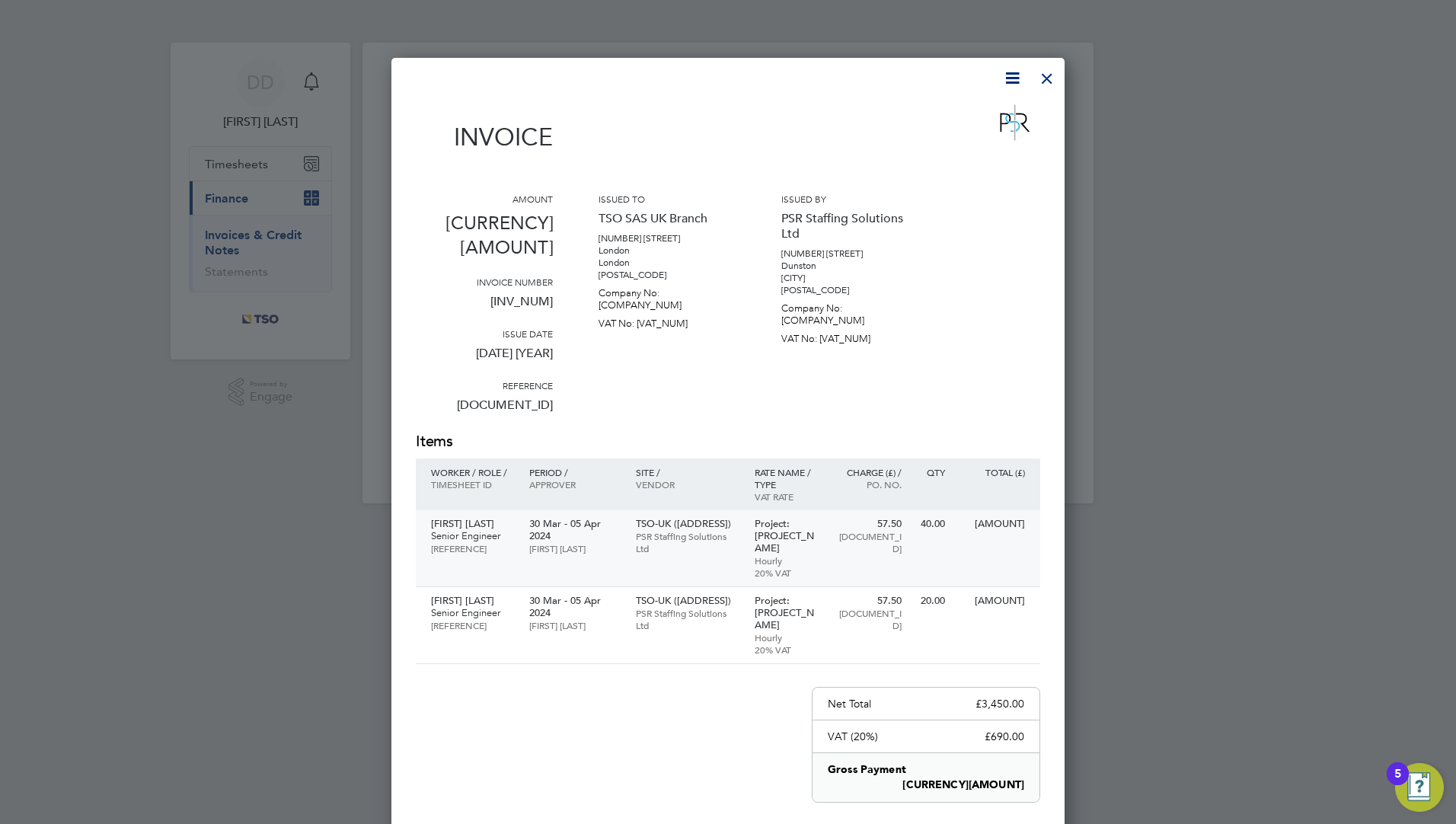 click on "[FIRST] [LAST]
[ROLE]
[REFERENCE]
[DATE] - [DATE] [YEAR]
[FIRST] [LAST]
[COMPANY_NAME]
[COMPANY_NAME]
Project: [PROJECT_NAME]
Hourly
[PERCENTAGE]% VAT
[HOURS]
[REFERENCE]
[HOURS]
[AMOUNT]" at bounding box center [728, 548] 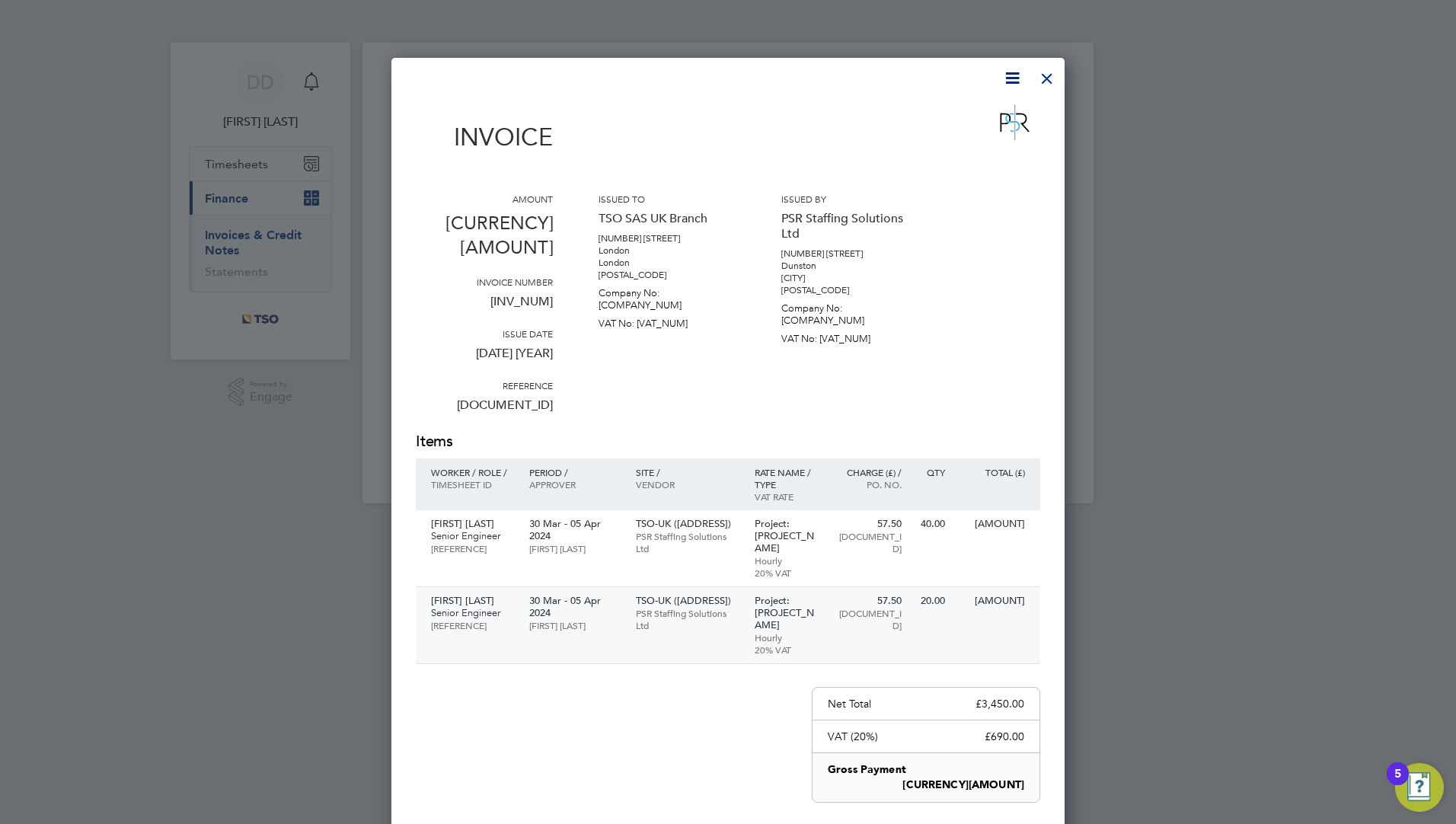 click on "Project: [PROJECT_NAME]" at bounding box center [787, 613] 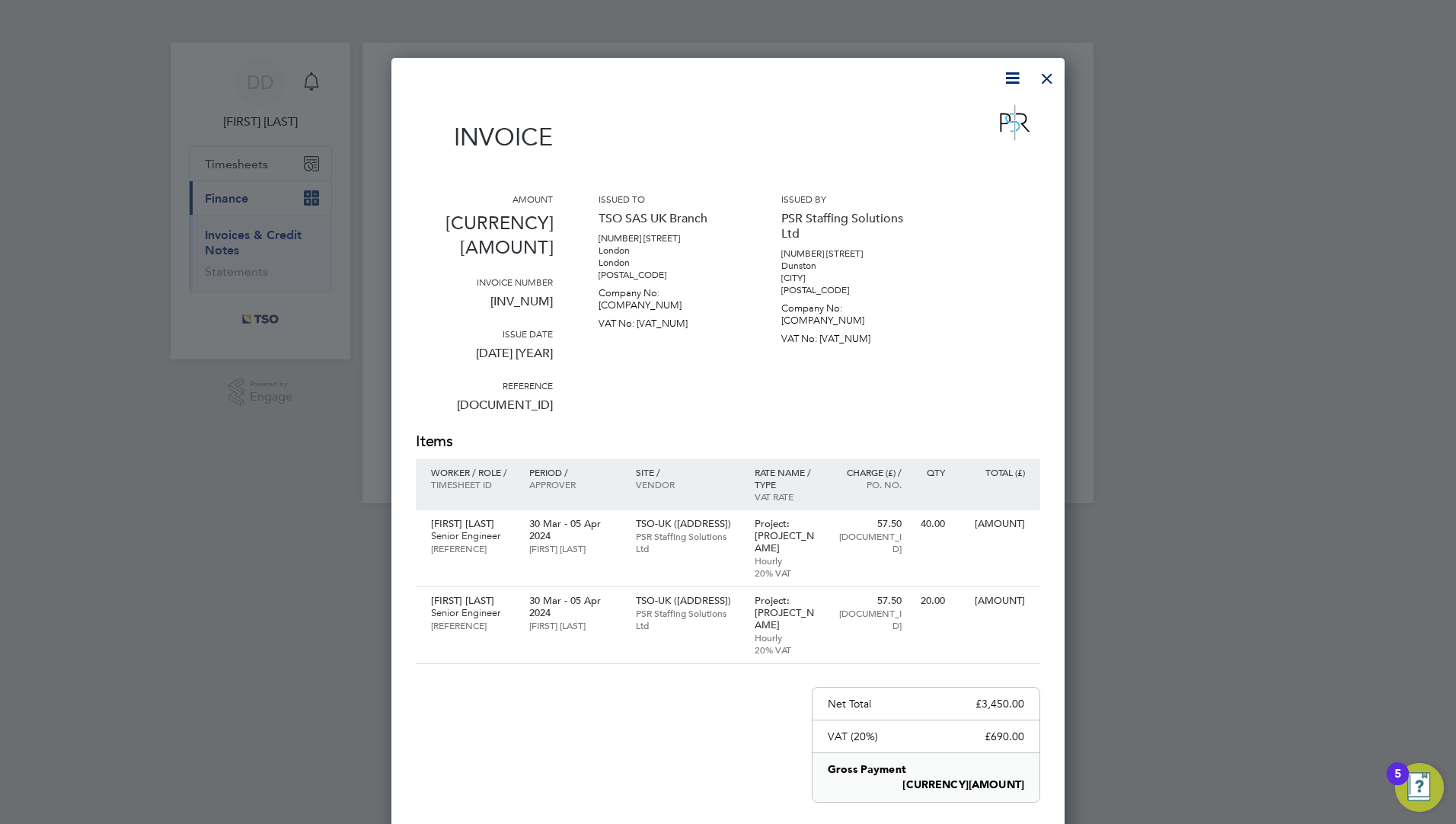 click at bounding box center (1047, 75) 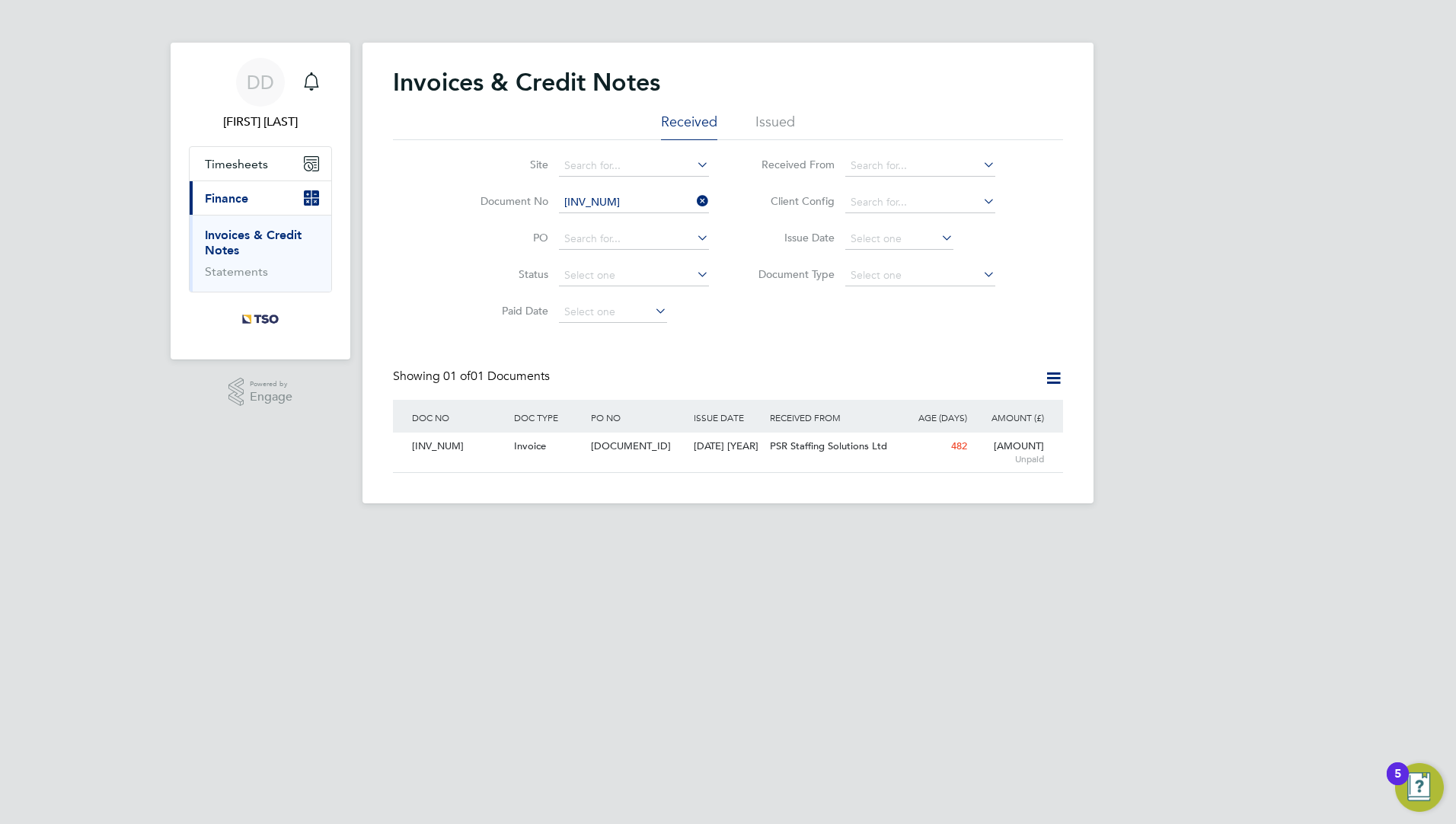 click 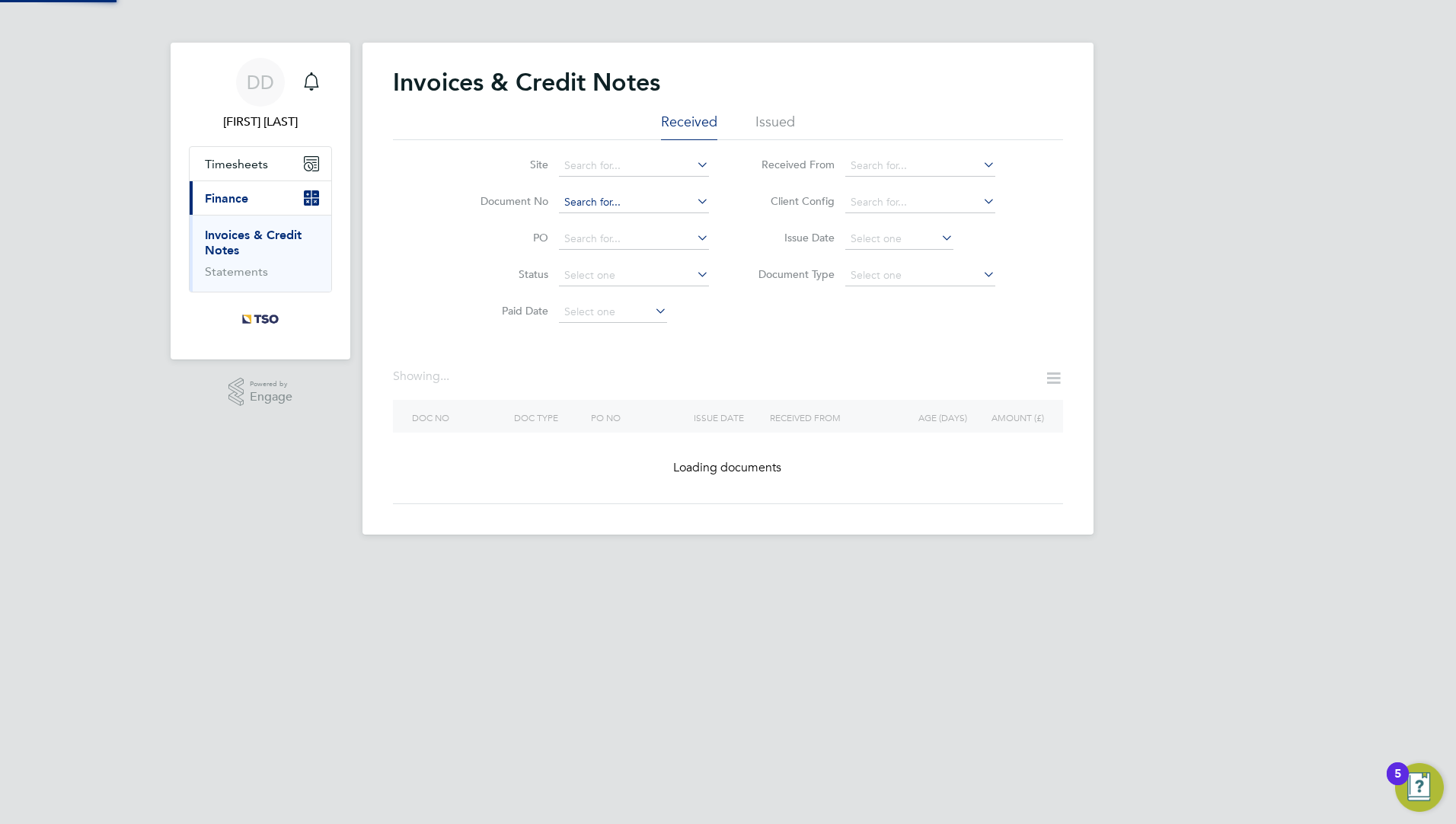 click 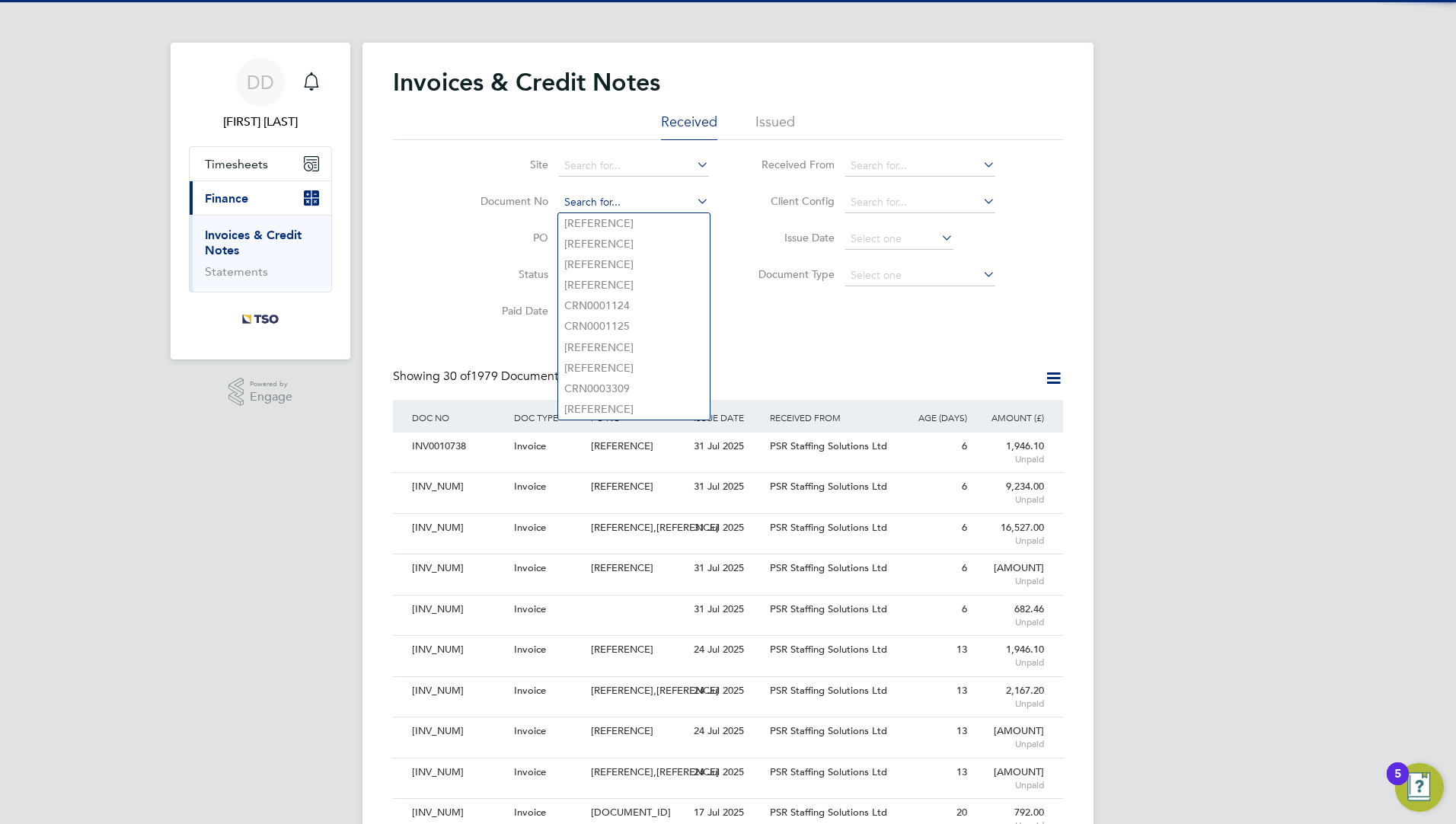 scroll, scrollTop: 8, scrollLeft: 8, axis: both 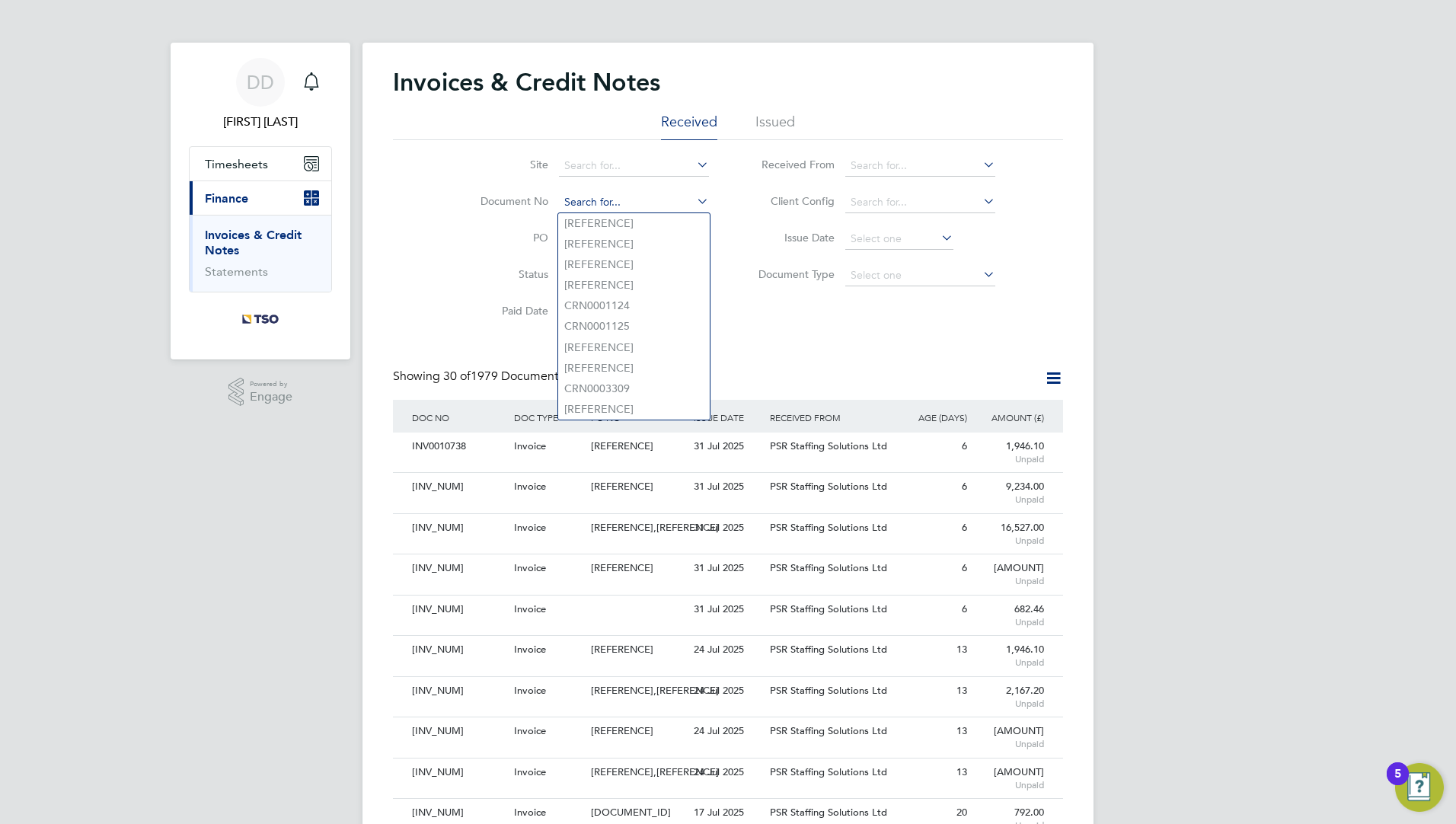 paste on "[INV_NUM]" 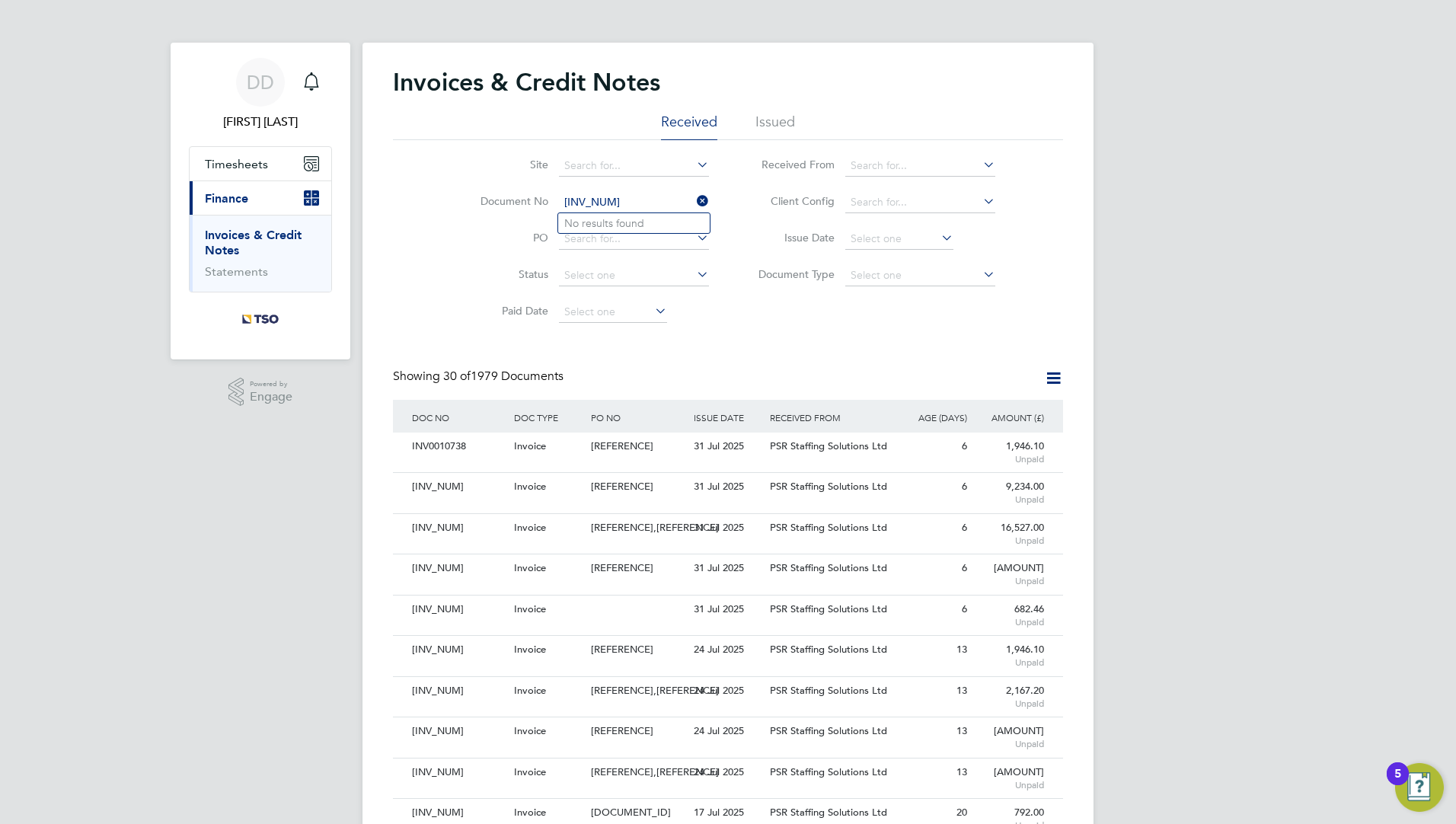 drag, startPoint x: 588, startPoint y: 201, endPoint x: 604, endPoint y: 222, distance: 26.40076 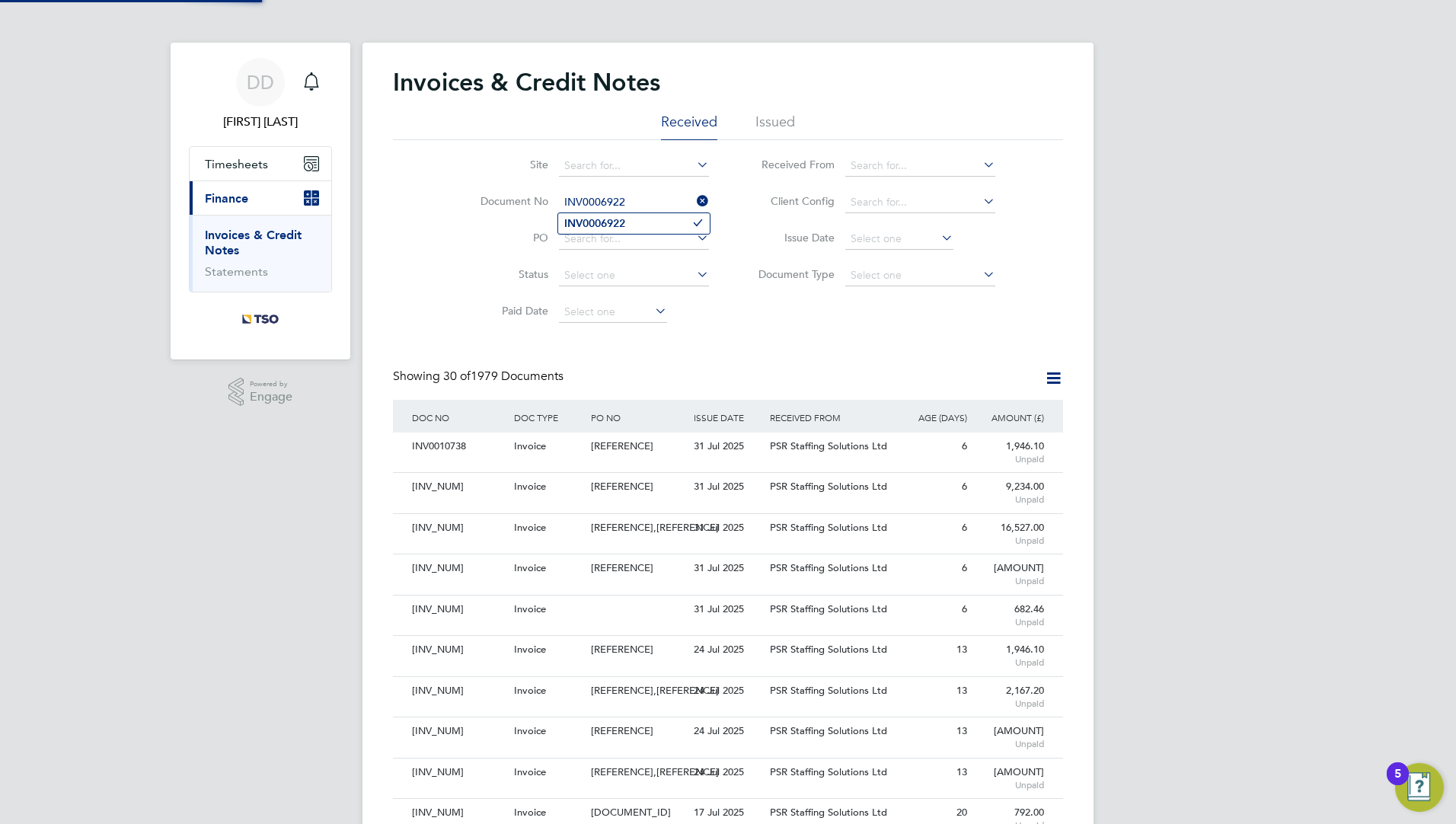 type on "INV0006922" 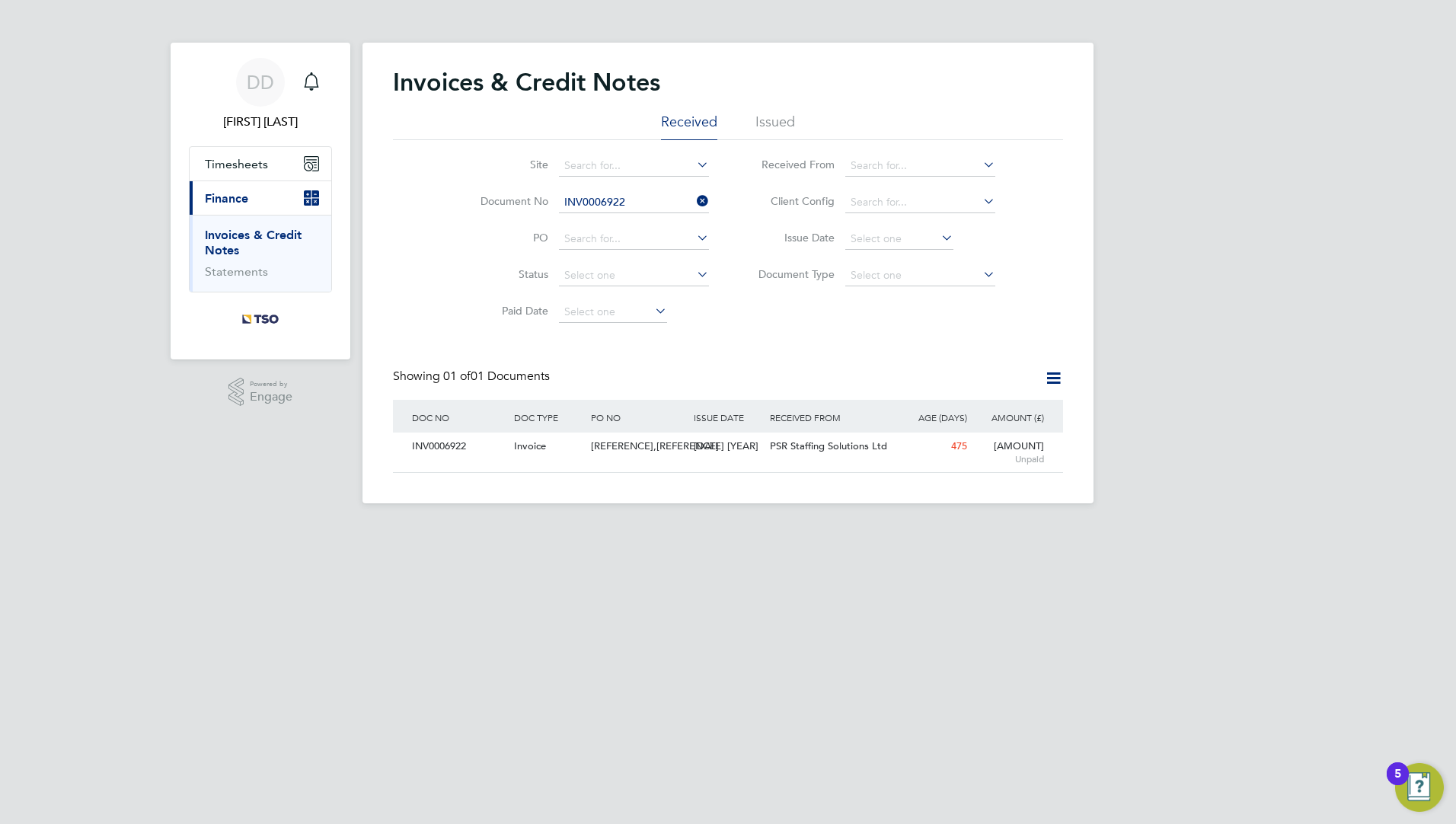 click on "PO NO" 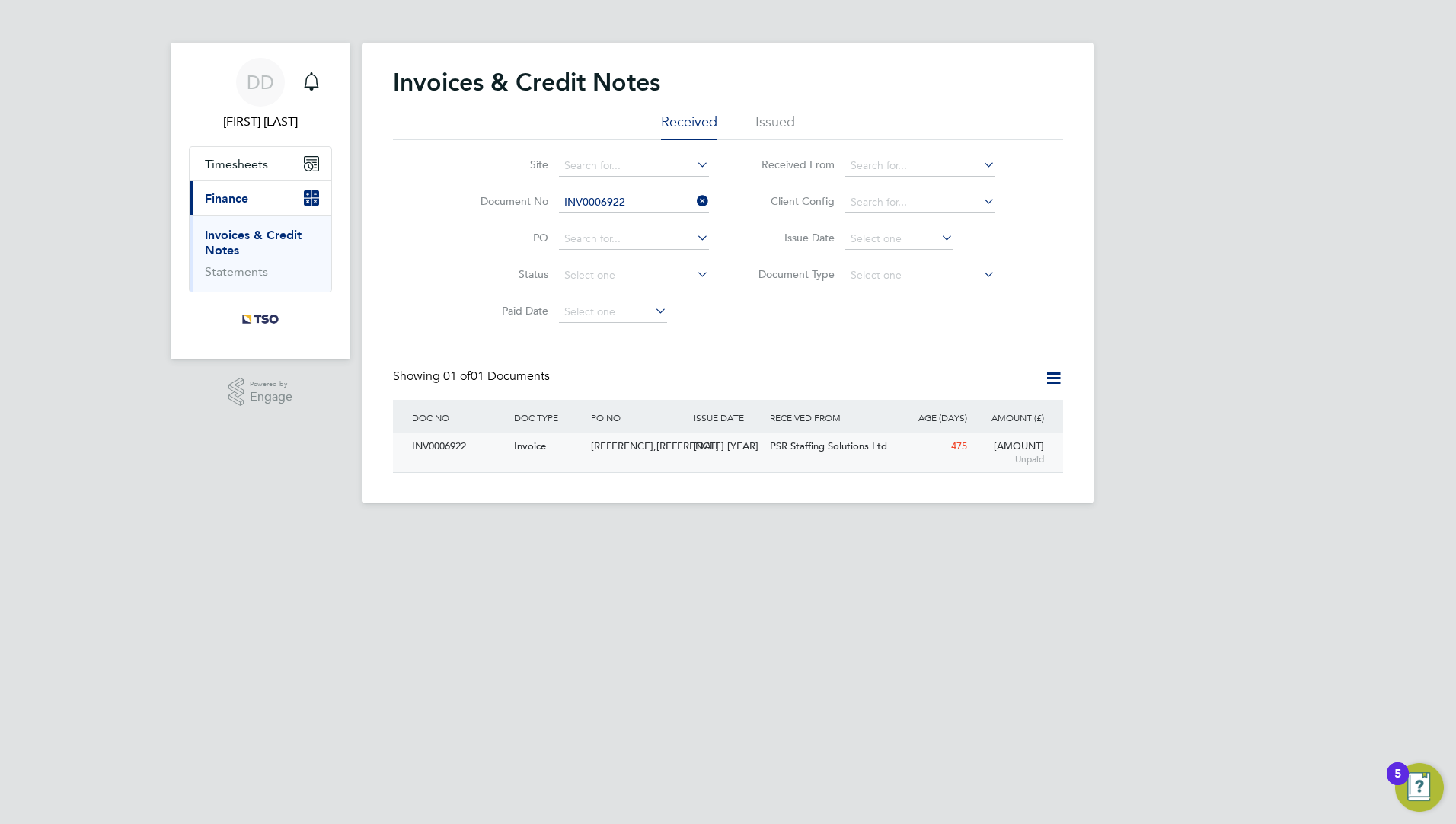 click on "[REFERENCE],[REFERENCE]" 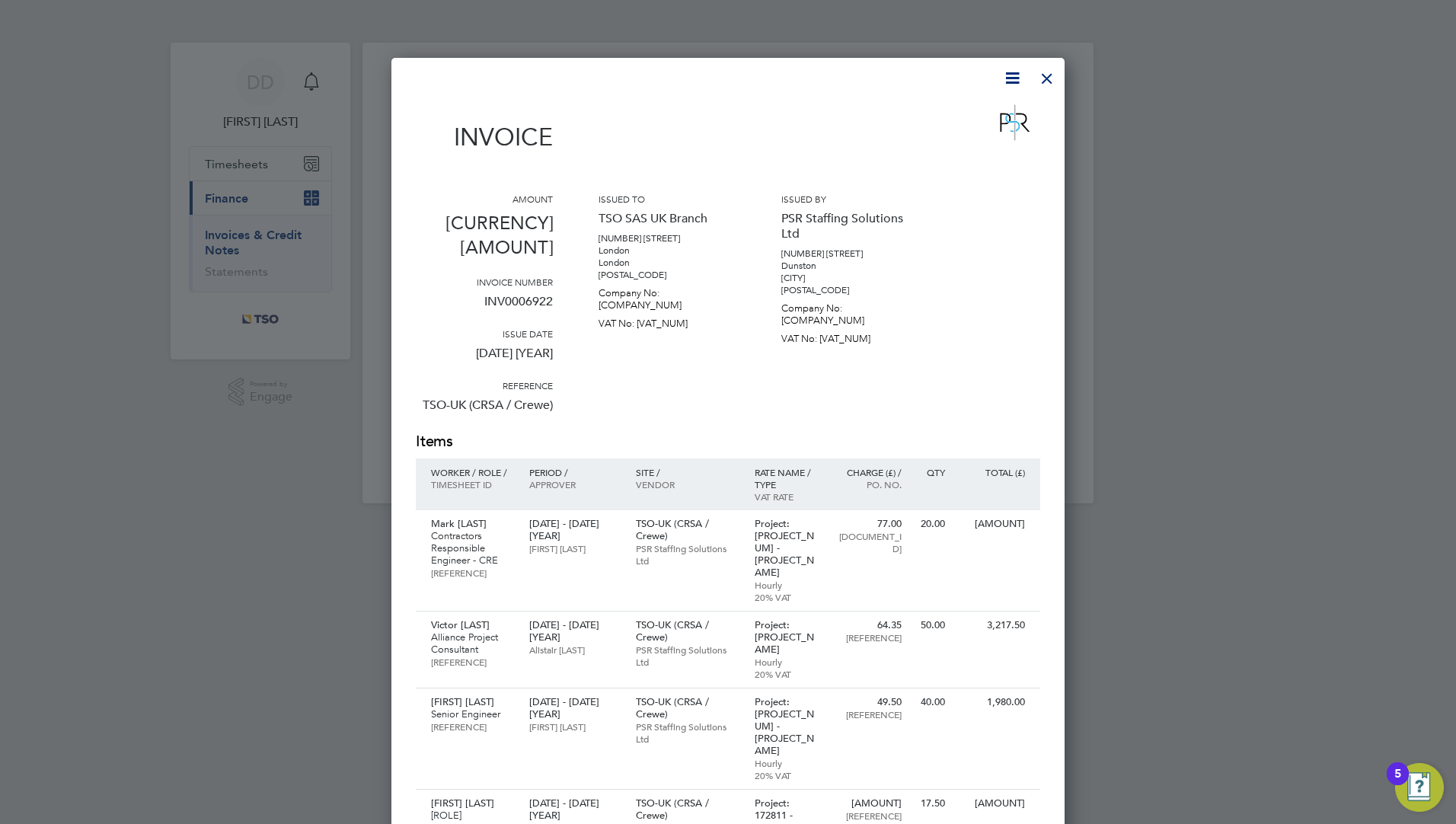 click at bounding box center [1047, 75] 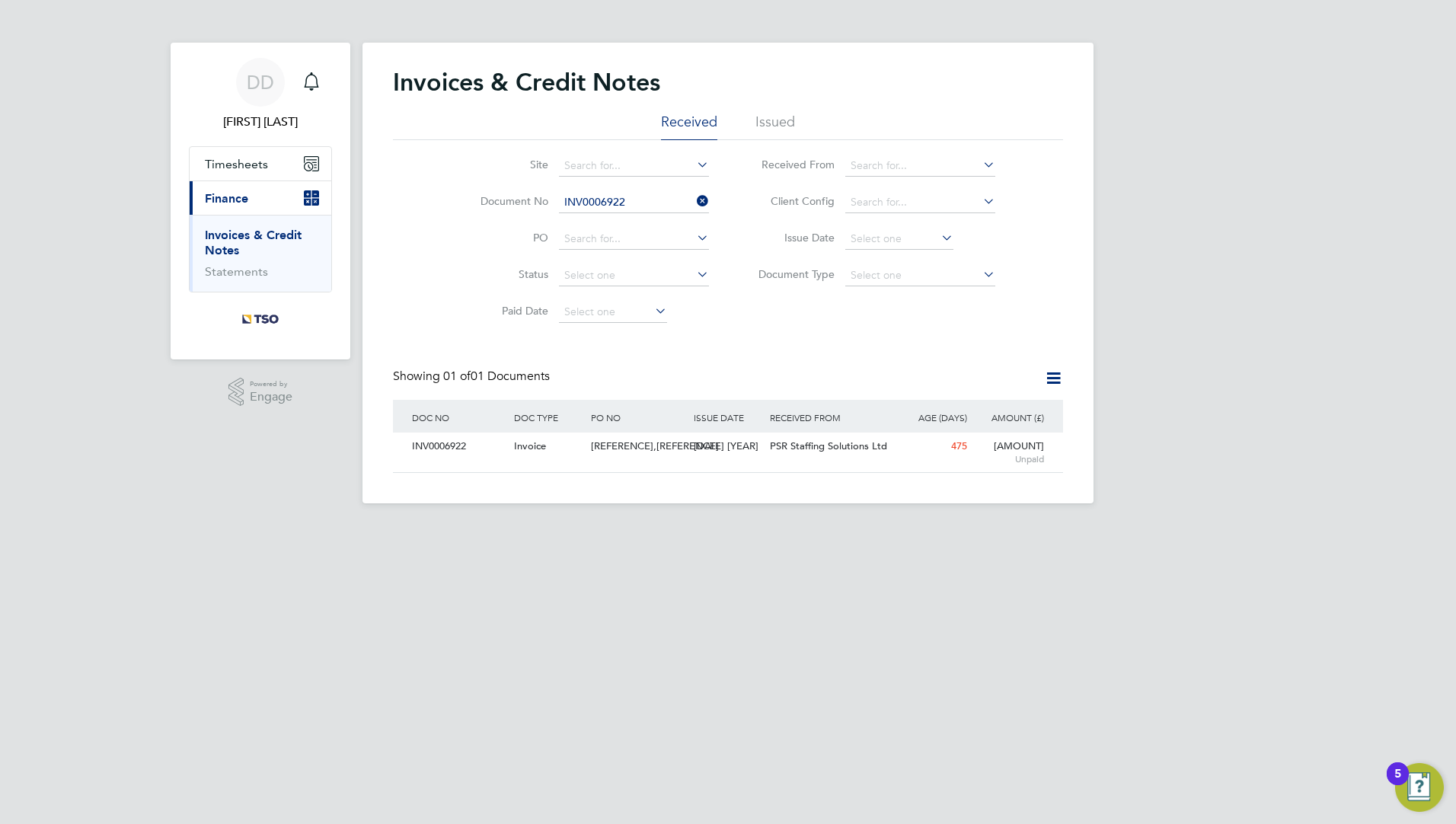 click 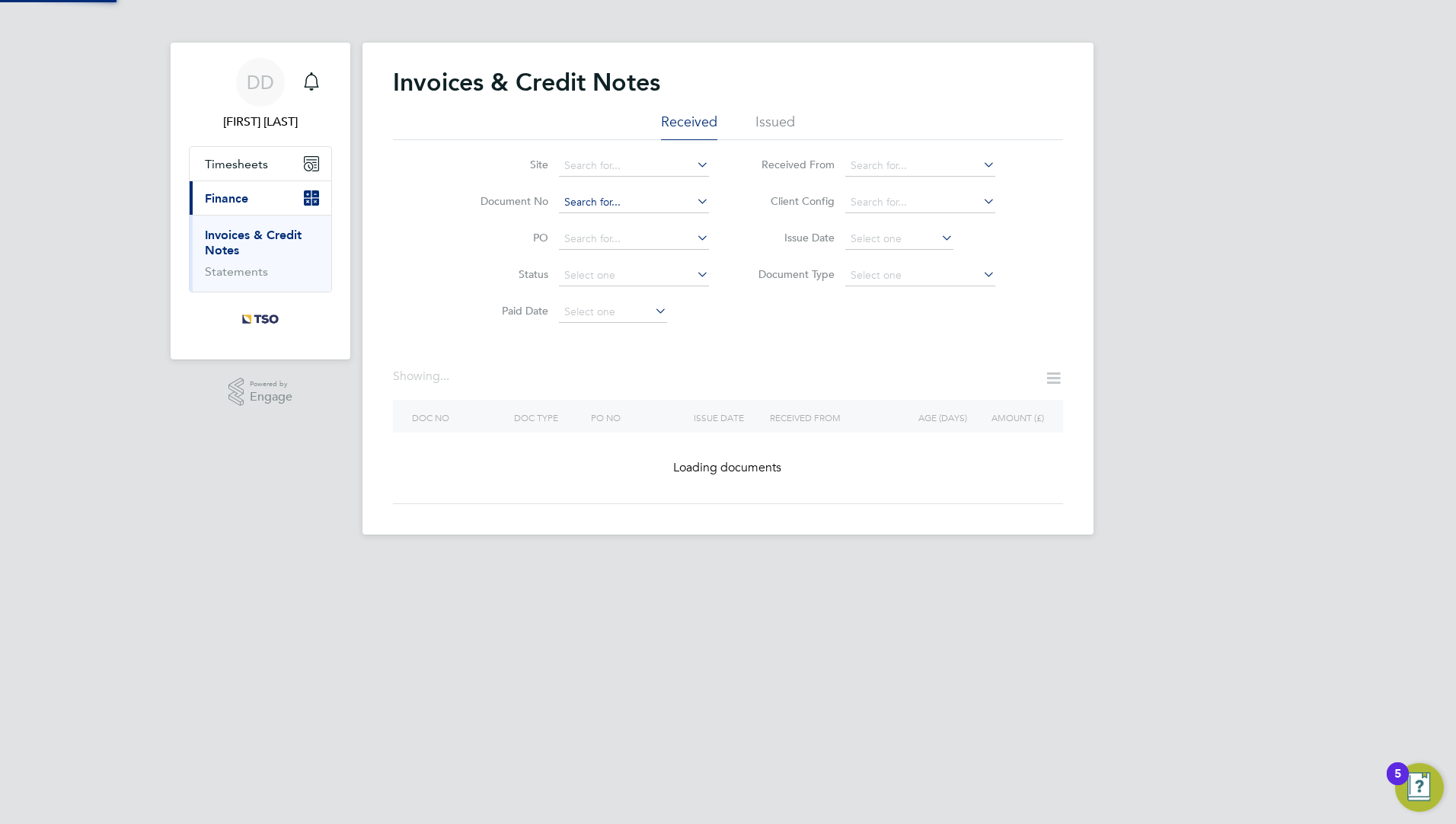 click 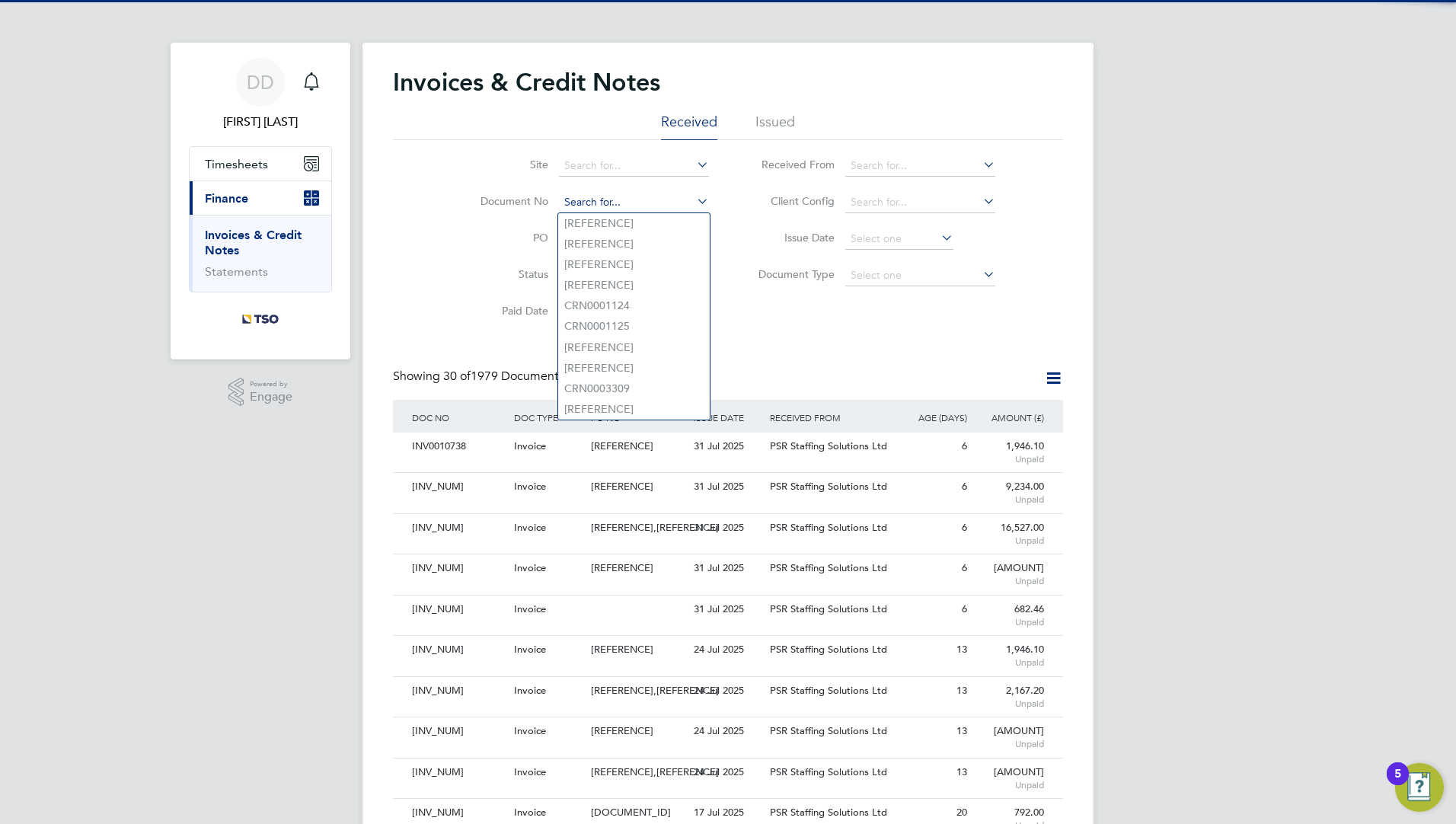 paste on "[INV_NUM]" 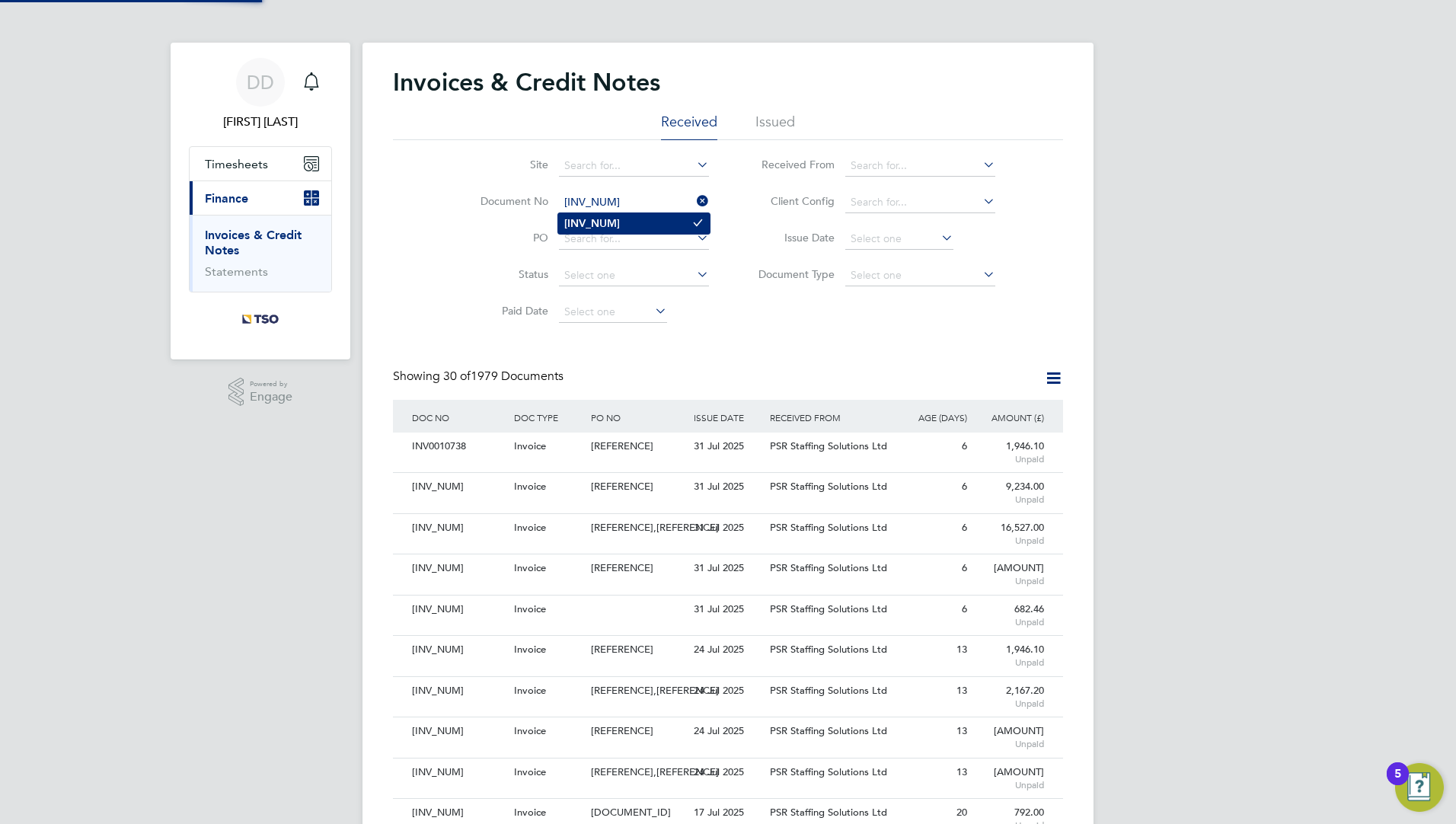 type on "[INV_NUM]" 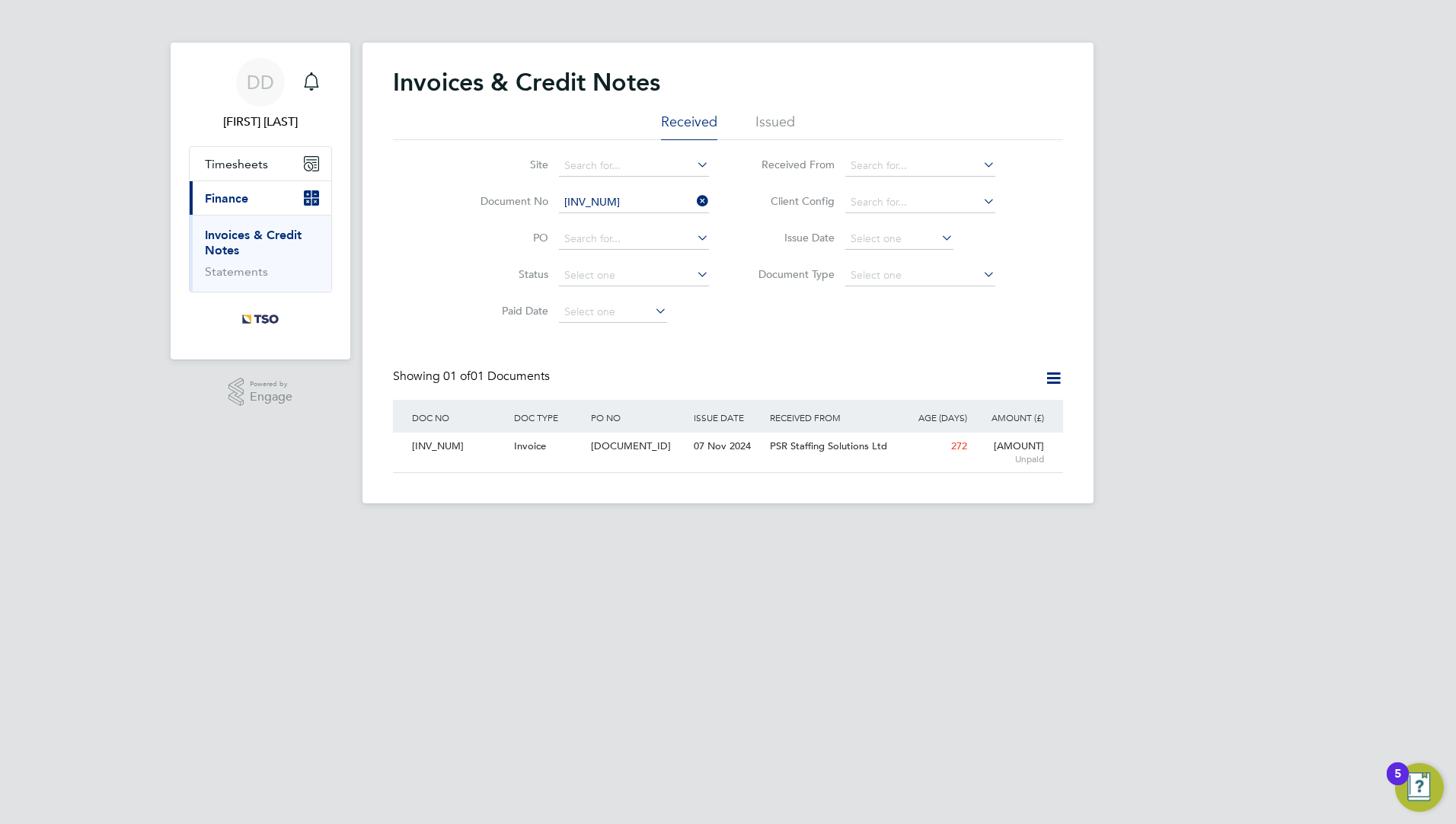 click on "PO NO" 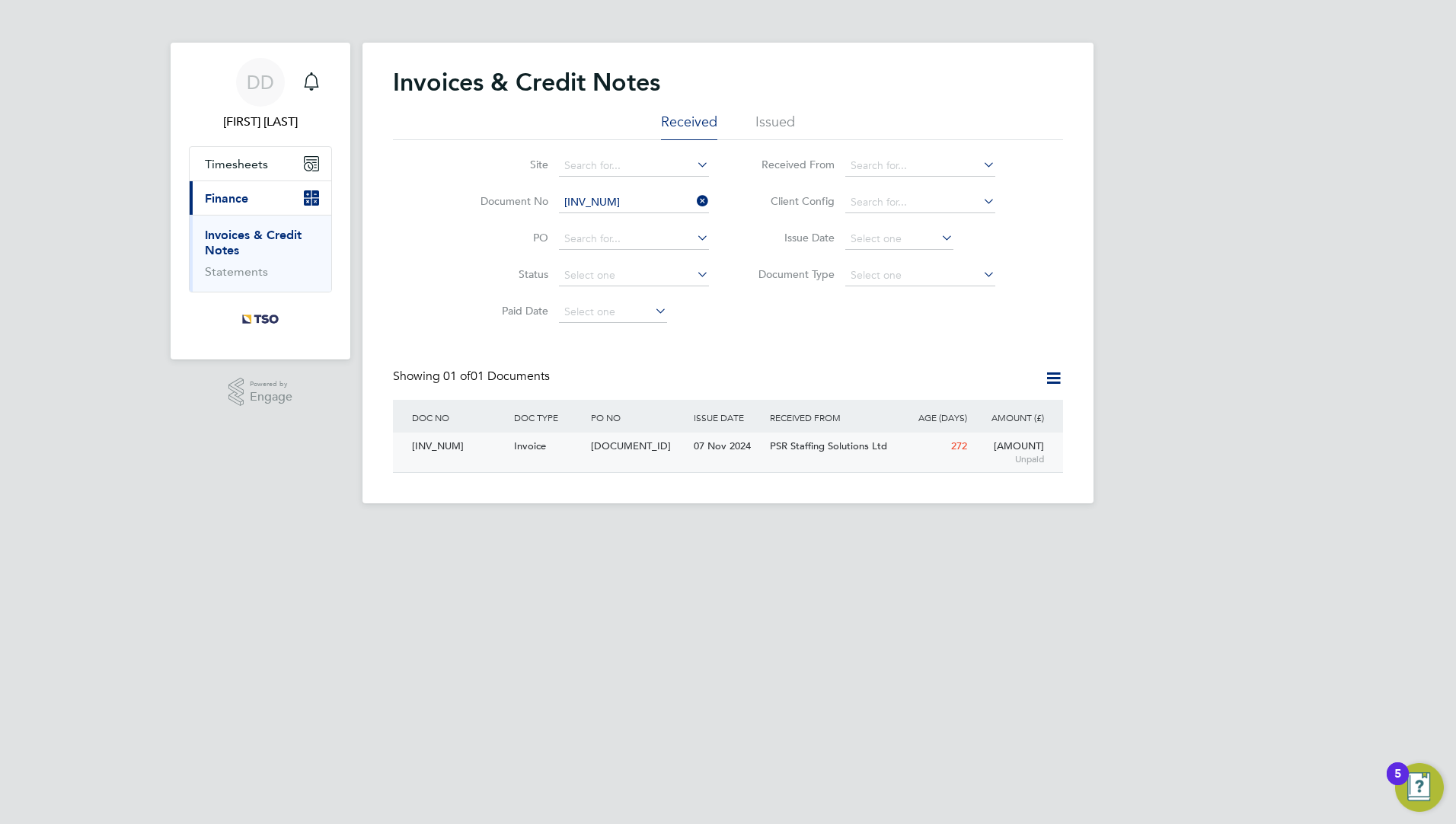 click on "07 Nov 2024" 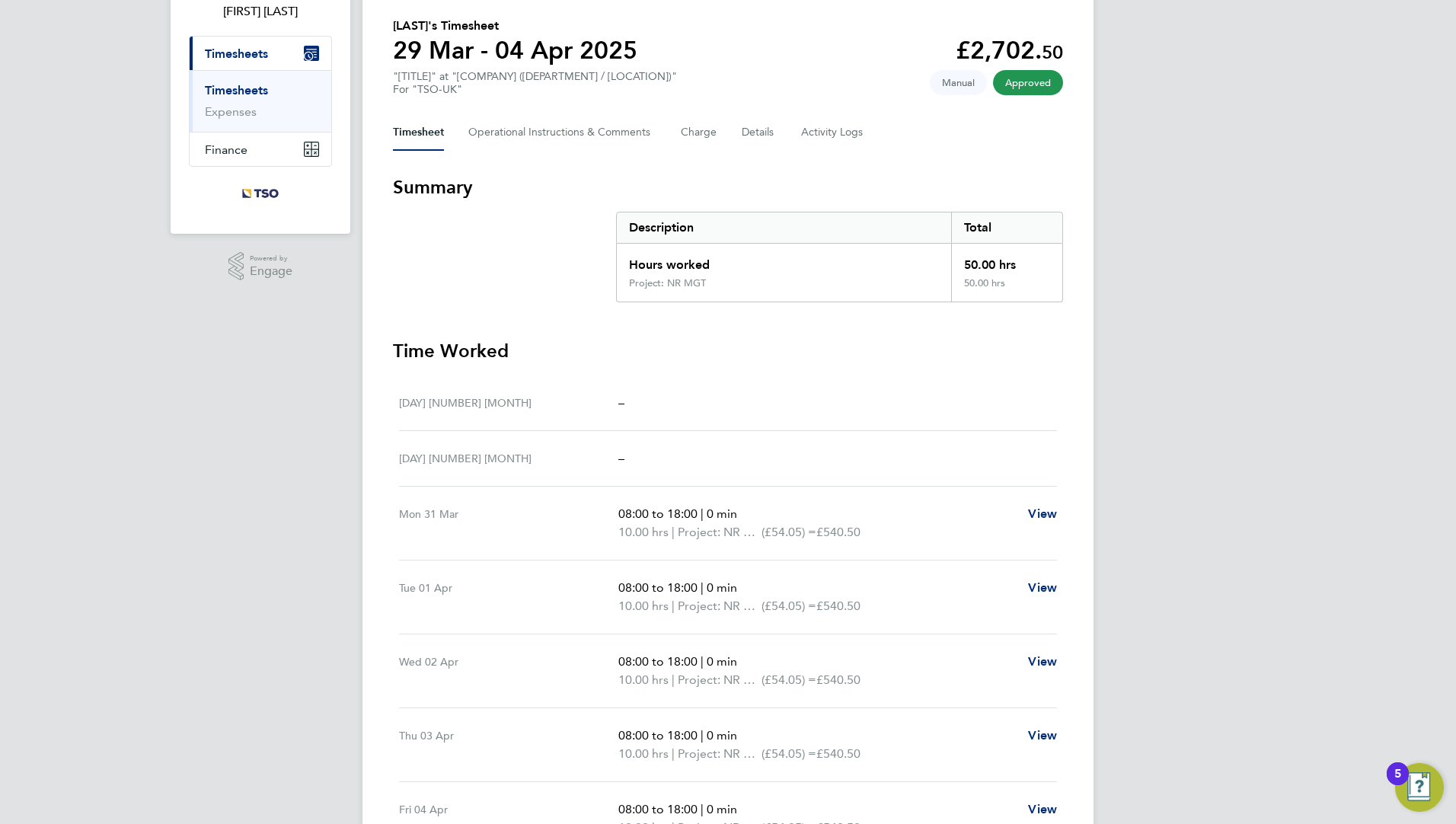 scroll, scrollTop: 203, scrollLeft: 0, axis: vertical 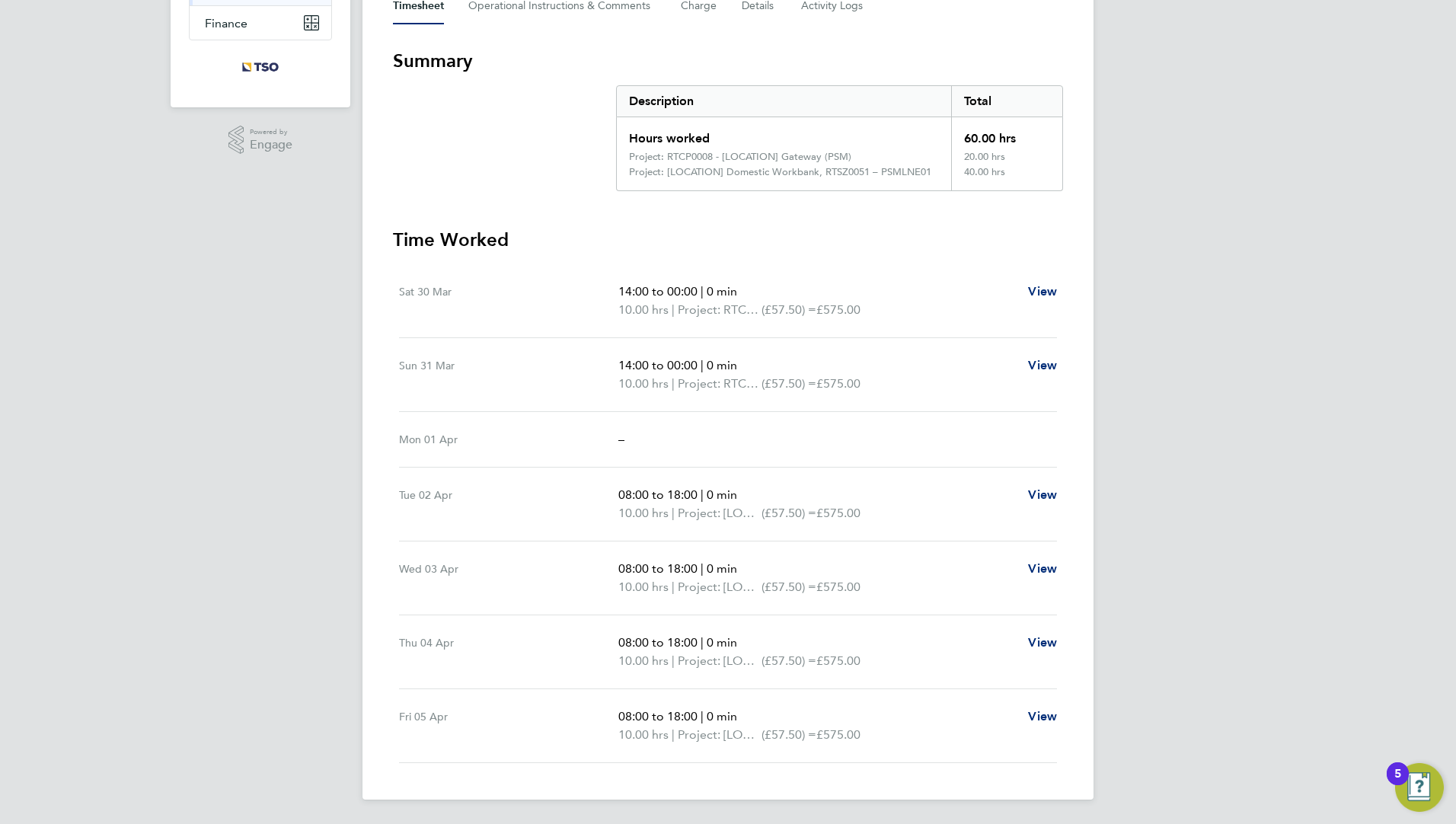 click on "DD   [FIRST] [LAST]   Notifications
Applications:   Current page:   Timesheets
Timesheets   Expenses   Finance
Invoices & Credit Notes   Statements
.st0{fill:#C0C1C2;}
Powered by Engage
Back  Follow
[FIRST] [LAST]'s Timesheet   [DATE] - [DATE] 2024   £3,450. 00  "Senior Engineer" at "TSO-UK (CRSA / [LOCATION], [LOCATION])"  For "TSO-UK"  Approved   Manual   Timesheet   Operational Instructions & Comments   Charge   Details   Activity Logs   Summary   Description   Total   Hours worked   60.00 hrs   Project: RTCP0008 - [LOCATION] Gateway (PSM)   20.00 hrs   Project: [LOCATION] Domestic Workbank, RTSZ0051 – PSMLNE01   40.00 hrs   Time Worked   Sat [DATE]   14:00 to 00:00   |   0 min   10.00 hrs   |   Project: RTCP0008 - [LOCATION] Gateway (PSM)   (£57.50) =   £575.00   View   Sun [DATE]   14:00 to 00:00   |   0 min   10.00 hrs   |   £575.00" at bounding box center (728, 293) 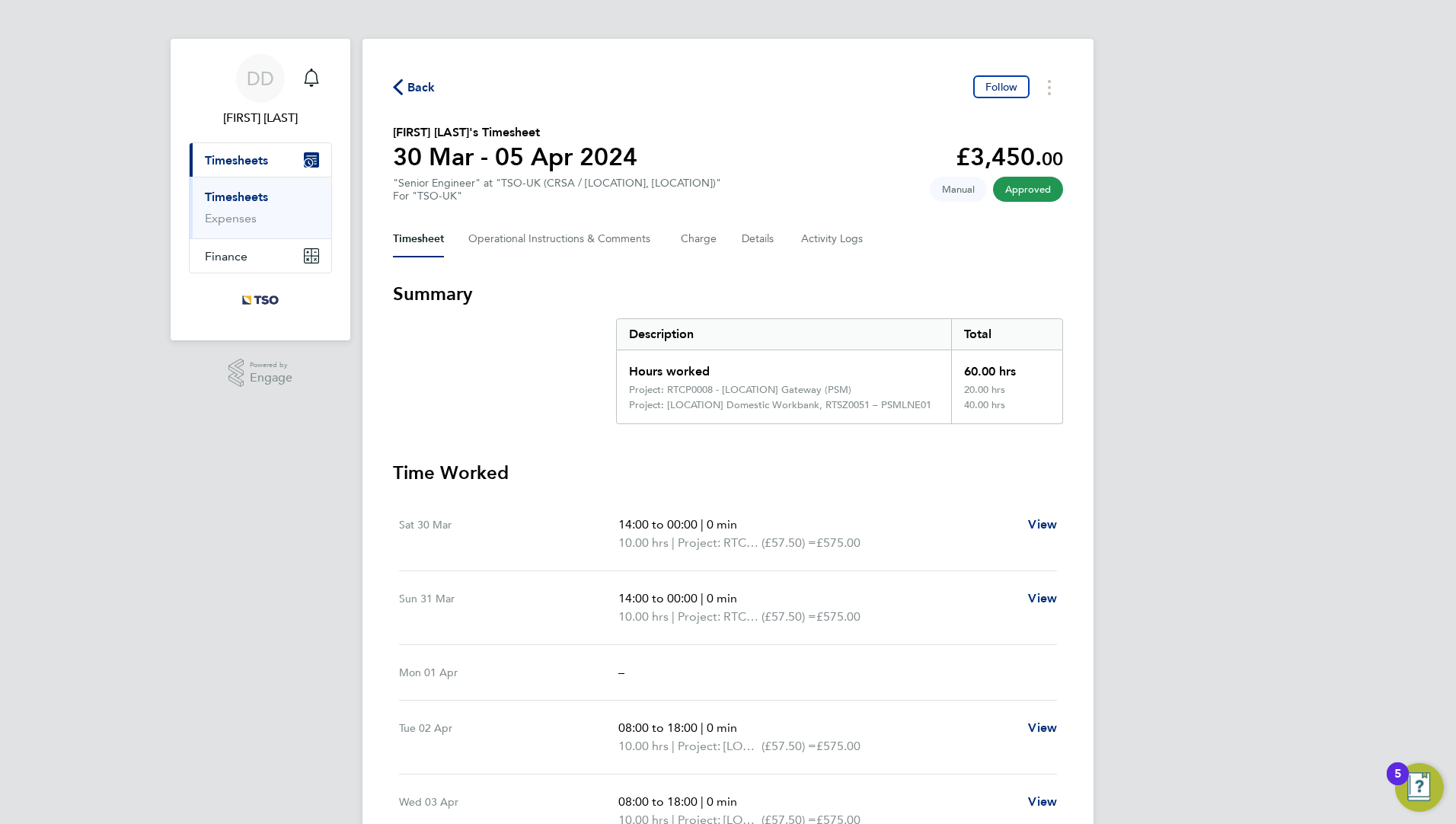 scroll, scrollTop: 0, scrollLeft: 0, axis: both 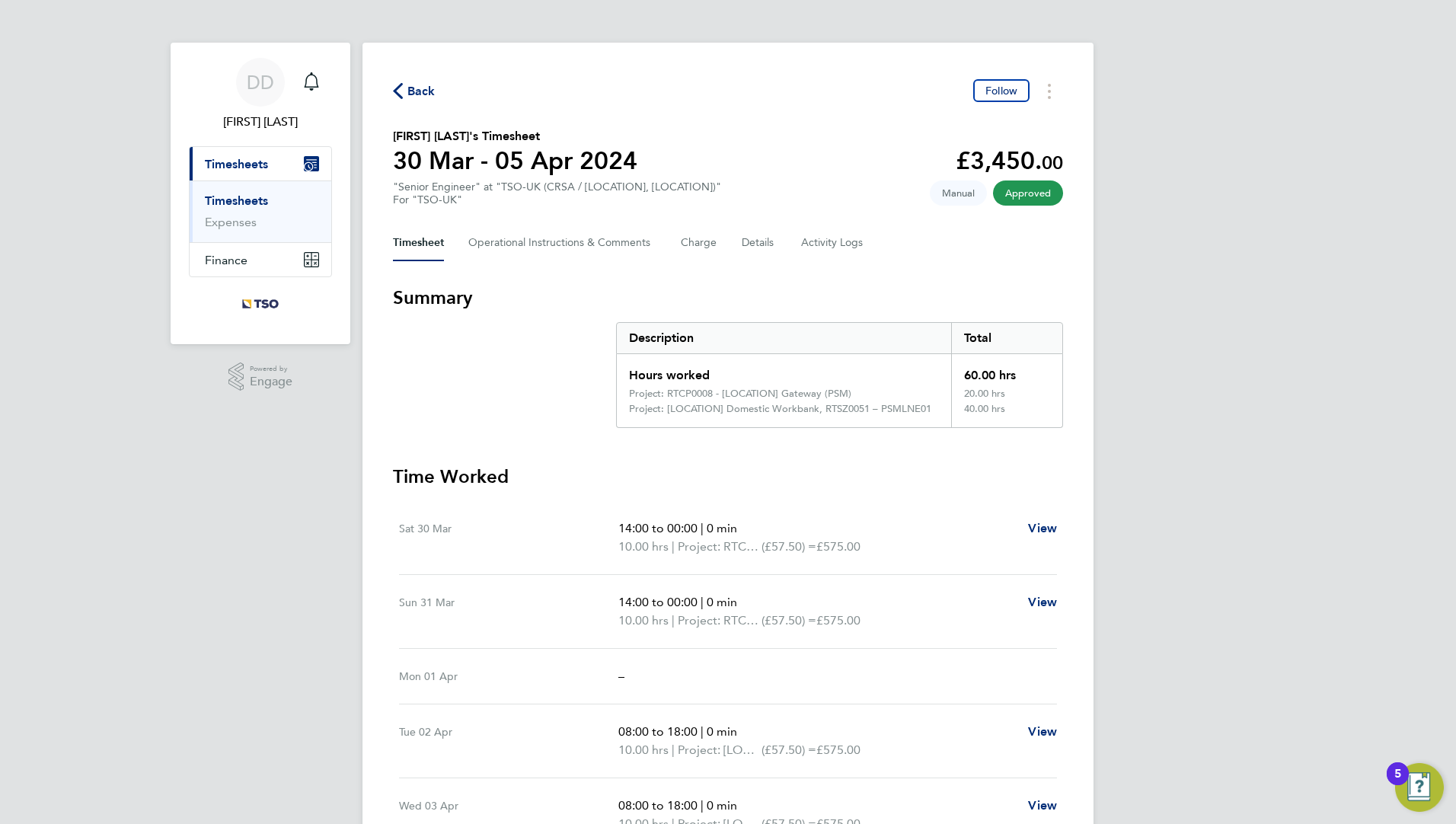 click on "Project: RTCP0008 - [LOCATION] Gateway (PSM)" at bounding box center (784, 395) 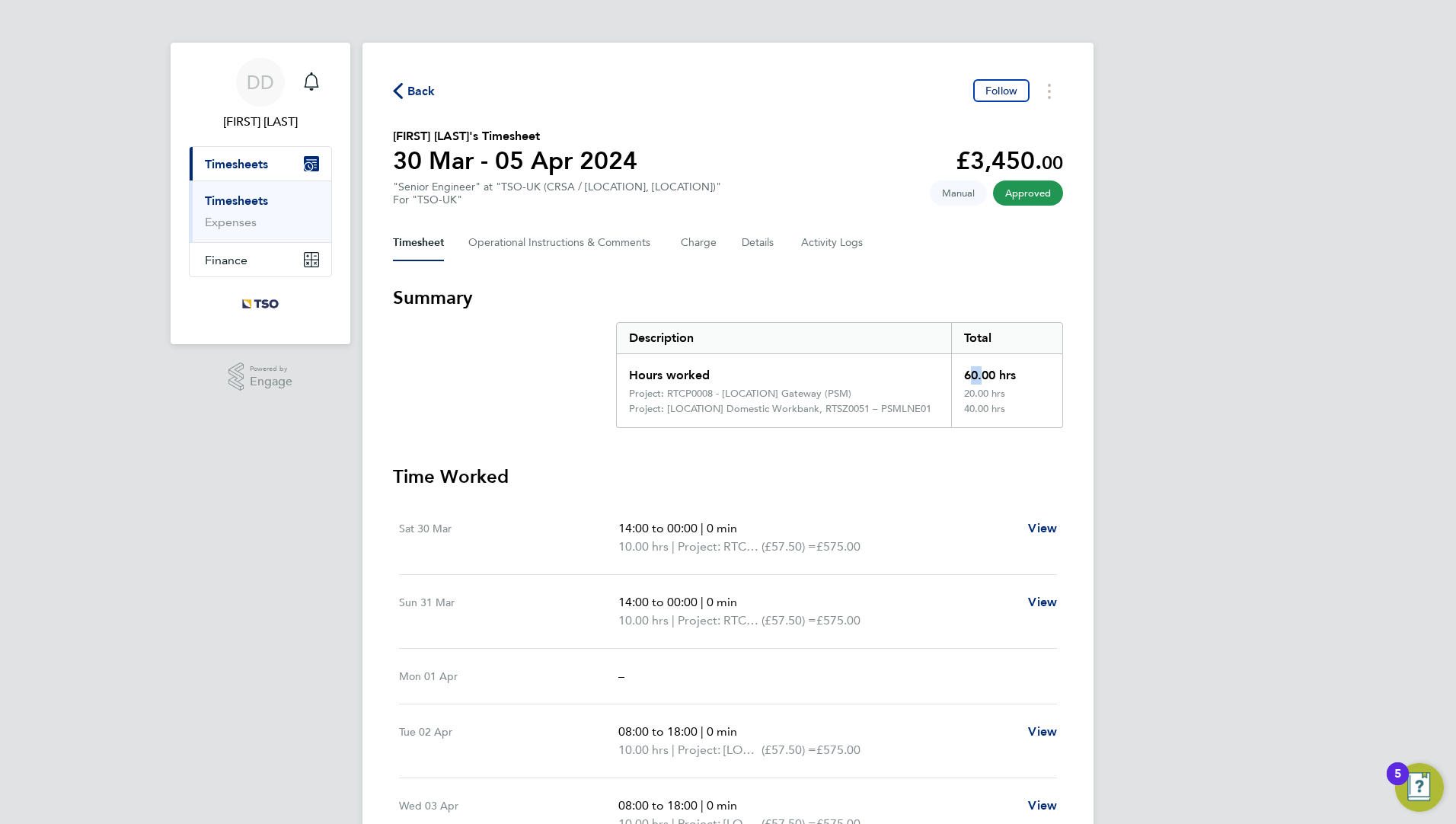 drag, startPoint x: 967, startPoint y: 376, endPoint x: 975, endPoint y: 379, distance: 8.5440037 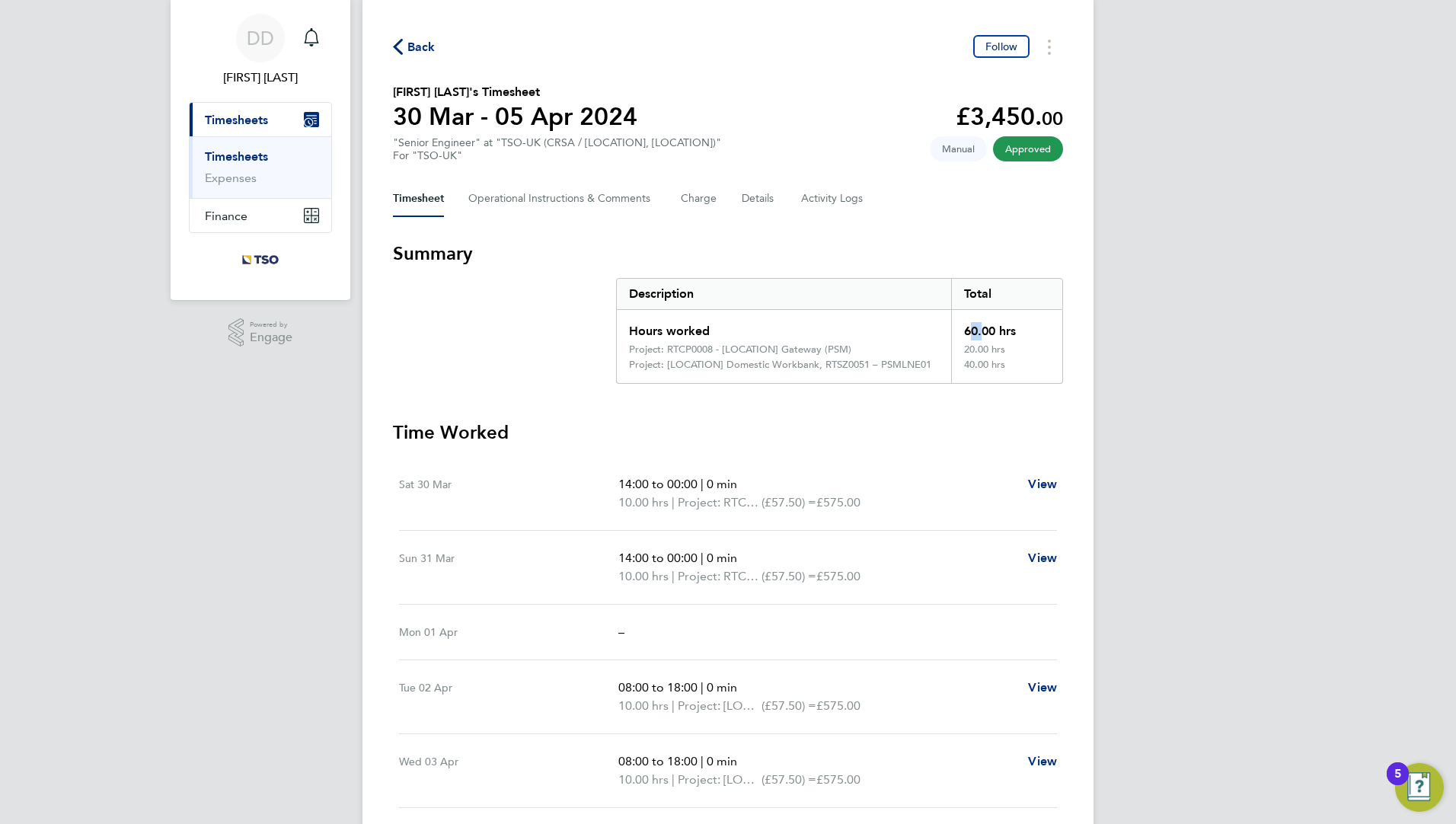 scroll, scrollTop: 0, scrollLeft: 0, axis: both 